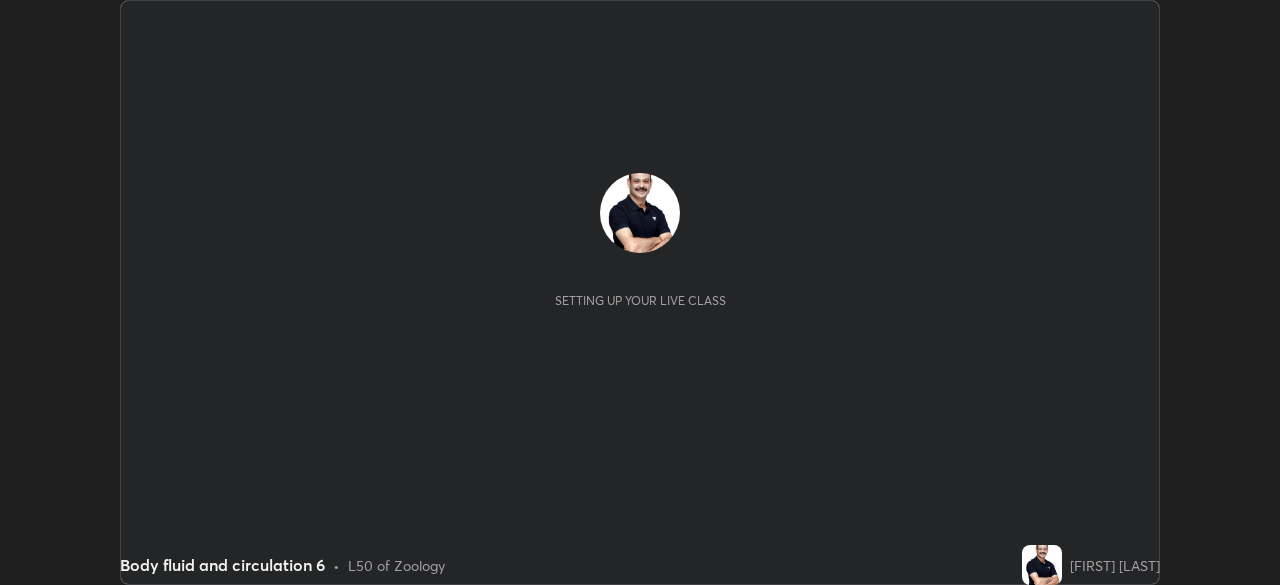 scroll, scrollTop: 0, scrollLeft: 0, axis: both 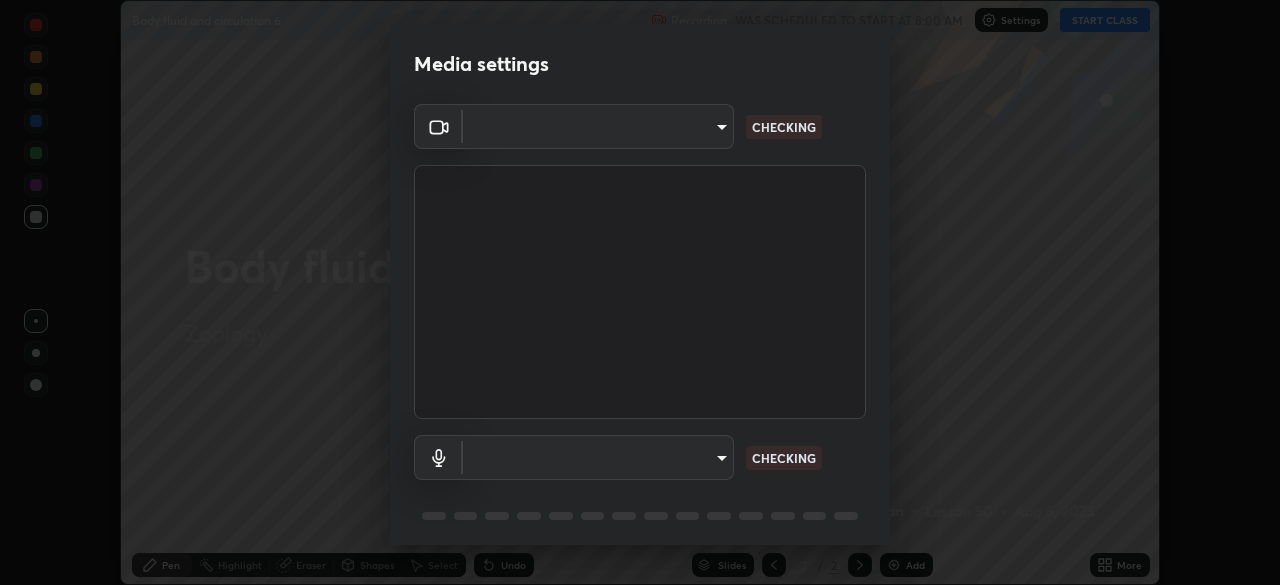 type on "7ef61d7b4029af2a314570a586ad0167344bc64fe44767049e7c7b7169f989c5" 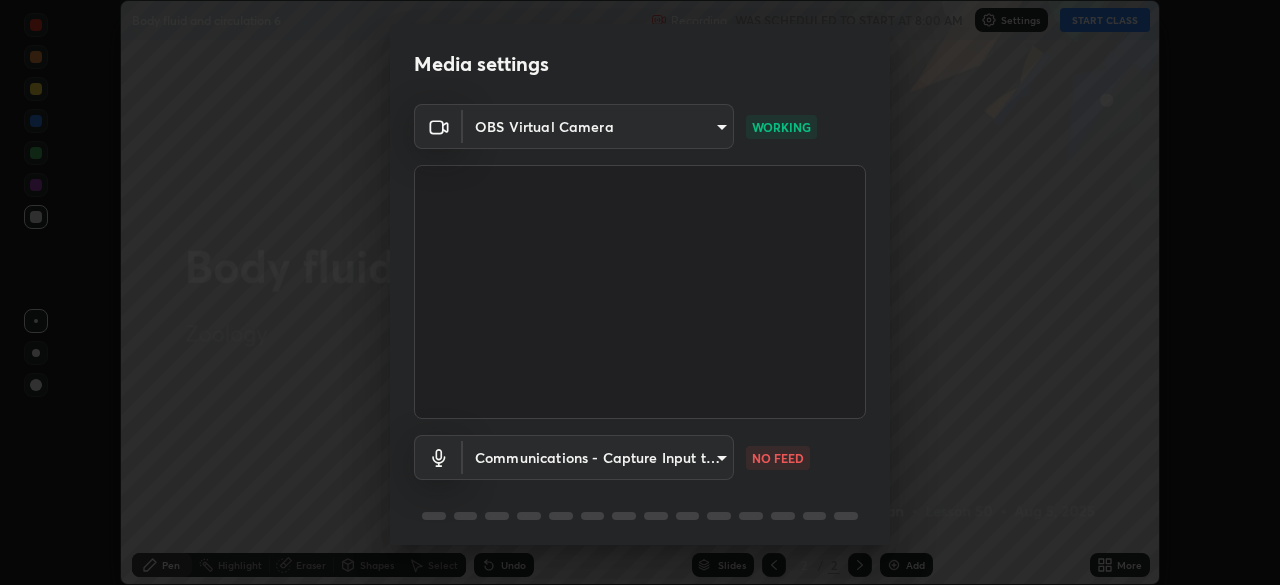 click on "Erase all Body fluid and circulation 6 Recording WAS SCHEDULED TO START AT  8:00 AM Settings START CLASS Setting up your live class Body fluid and circulation 6 • L50 of Zoology [FIRST] [LAST] Pen Highlight Eraser Shapes Select Undo Slides 2 / 2 Add More No doubts shared Encourage your learners to ask a doubt for better clarity Report an issue Reason for reporting Buffering Chat not working Audio - Video sync issue Educator video quality low ​ Attach an image Report Media settings OBS Virtual Camera [HASH] WORKING Communications - Capture Input terminal (Digital Array MIC) communications NO FEED 1 / 5 Next" at bounding box center (640, 292) 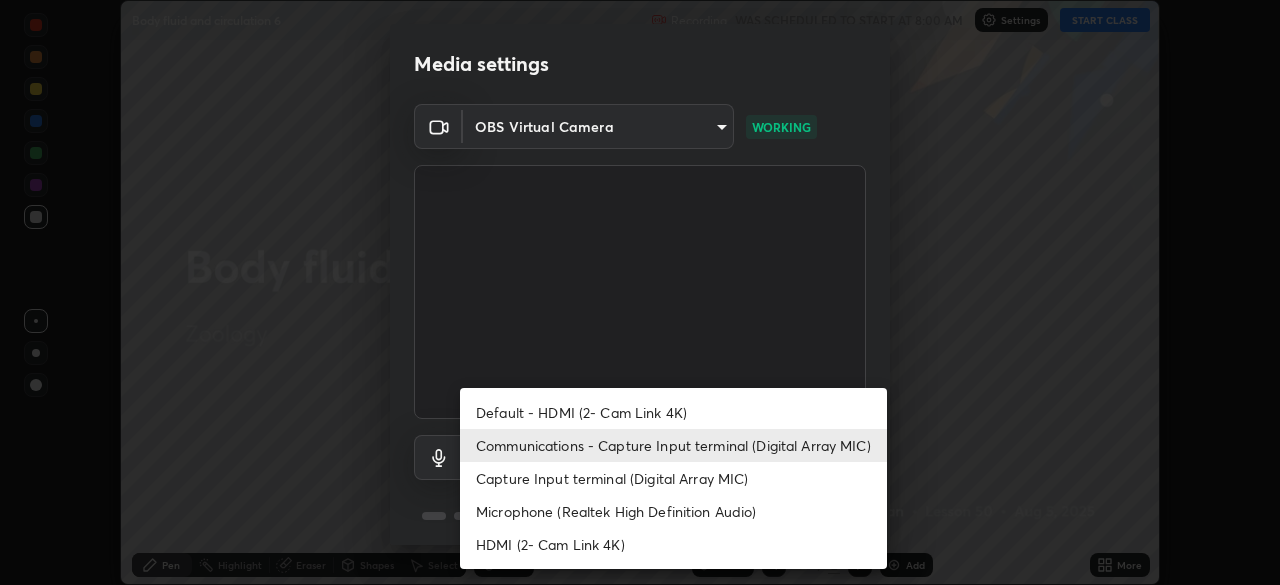 click on "Microphone (Realtek High Definition Audio)" at bounding box center [673, 511] 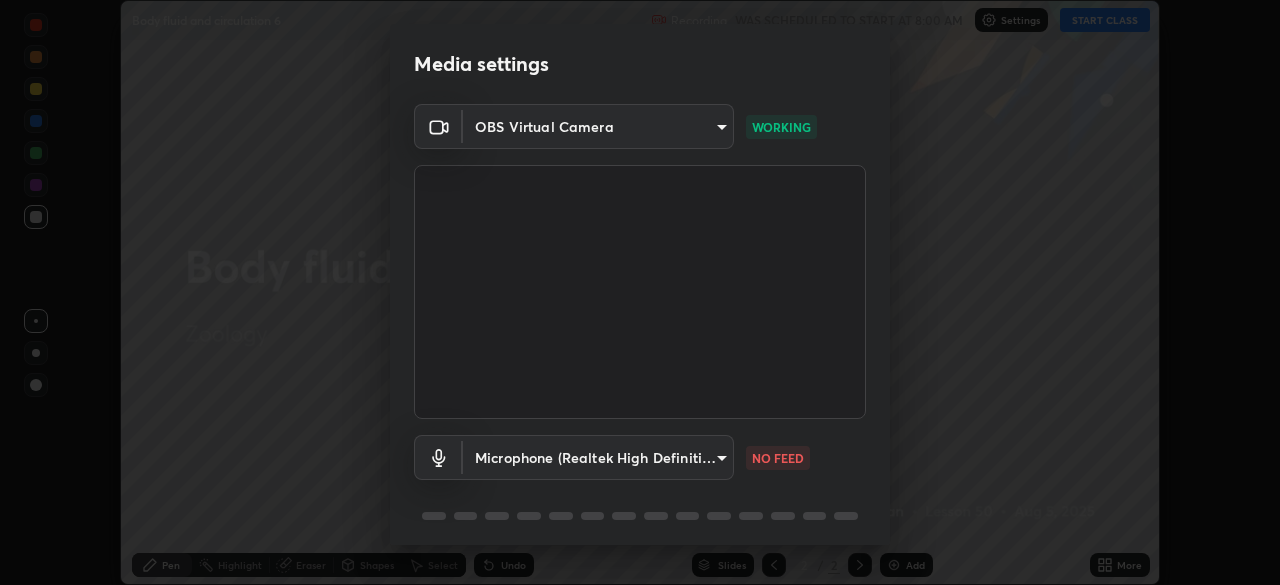 type on "4a161d54228a2fac24e251221a21dc419ac124ed34d060319ff1fcba56f3c4f0" 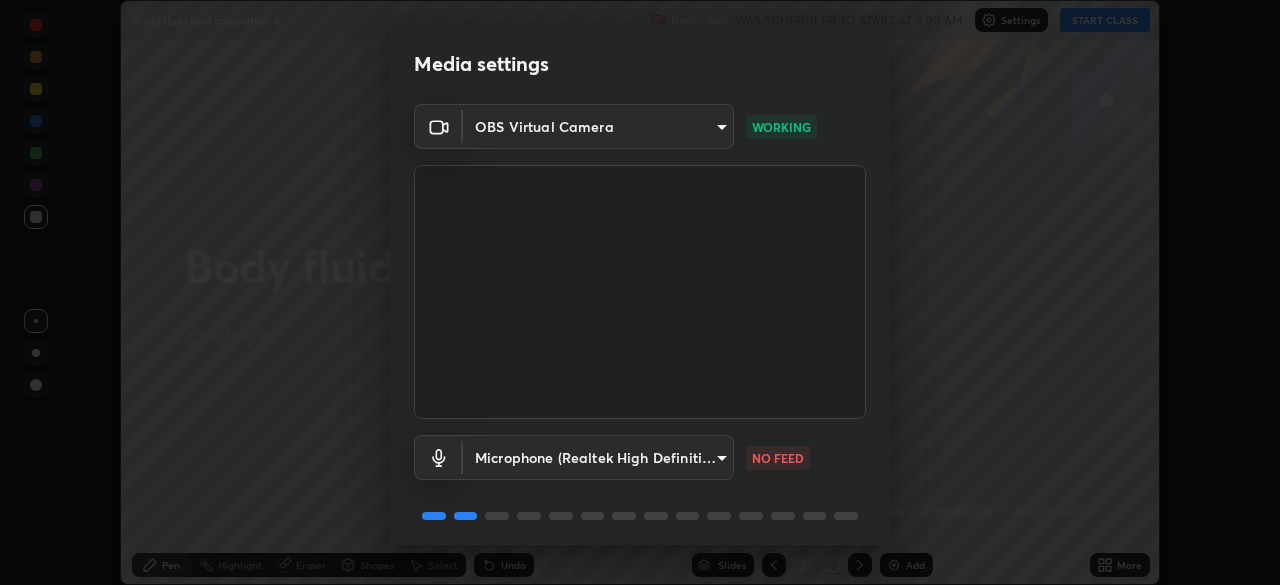 scroll, scrollTop: 71, scrollLeft: 0, axis: vertical 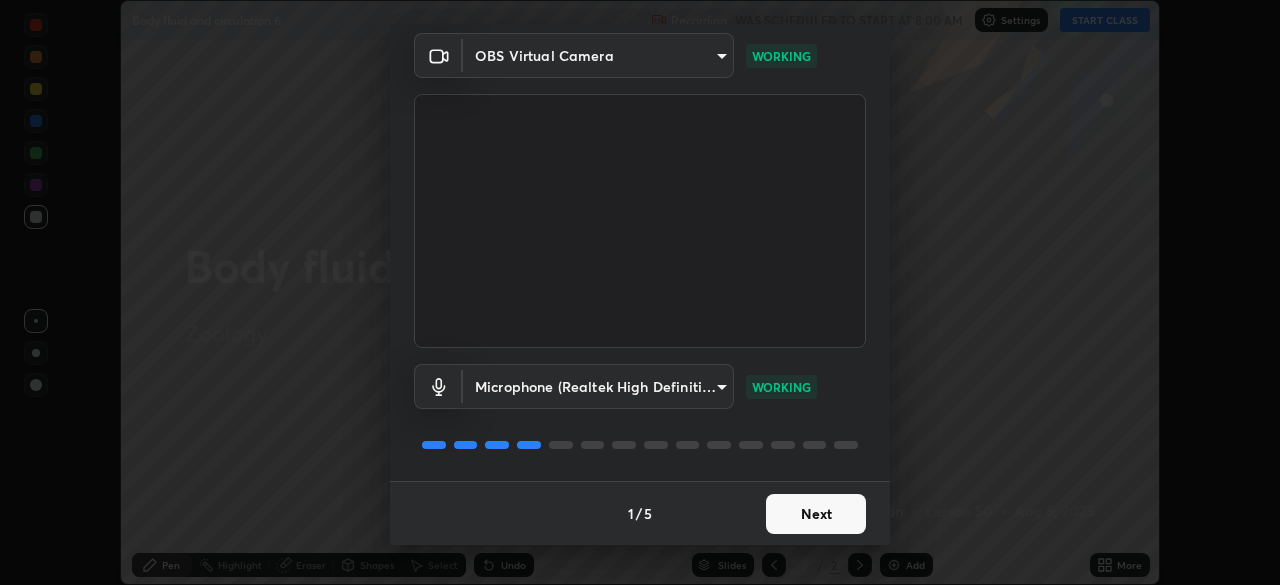 click on "Next" at bounding box center [816, 514] 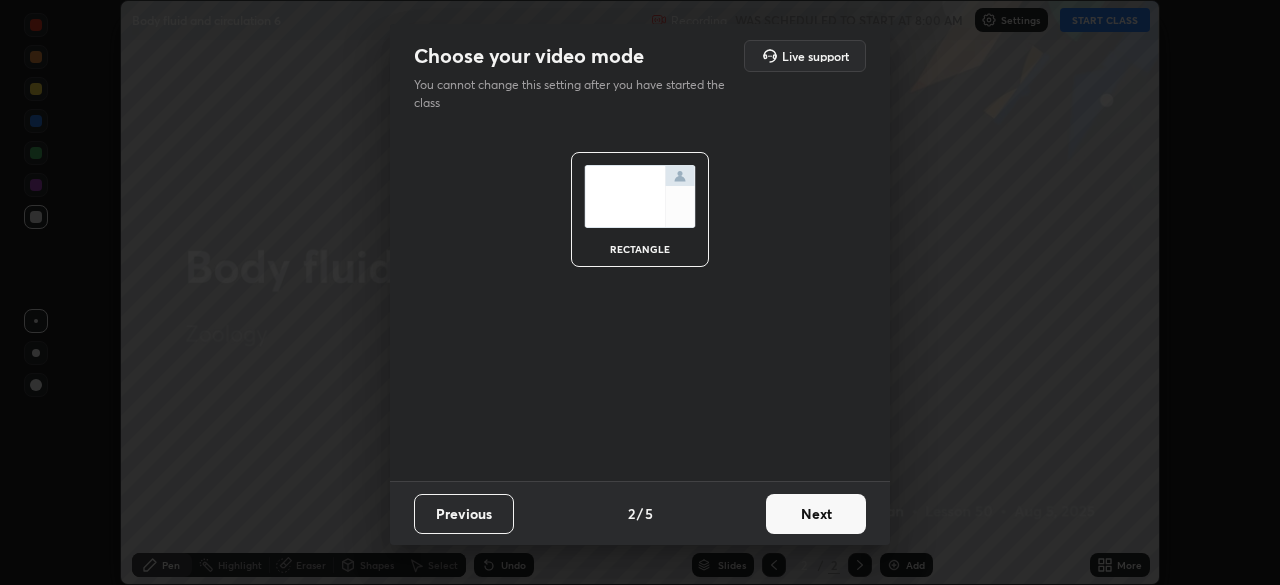 scroll, scrollTop: 0, scrollLeft: 0, axis: both 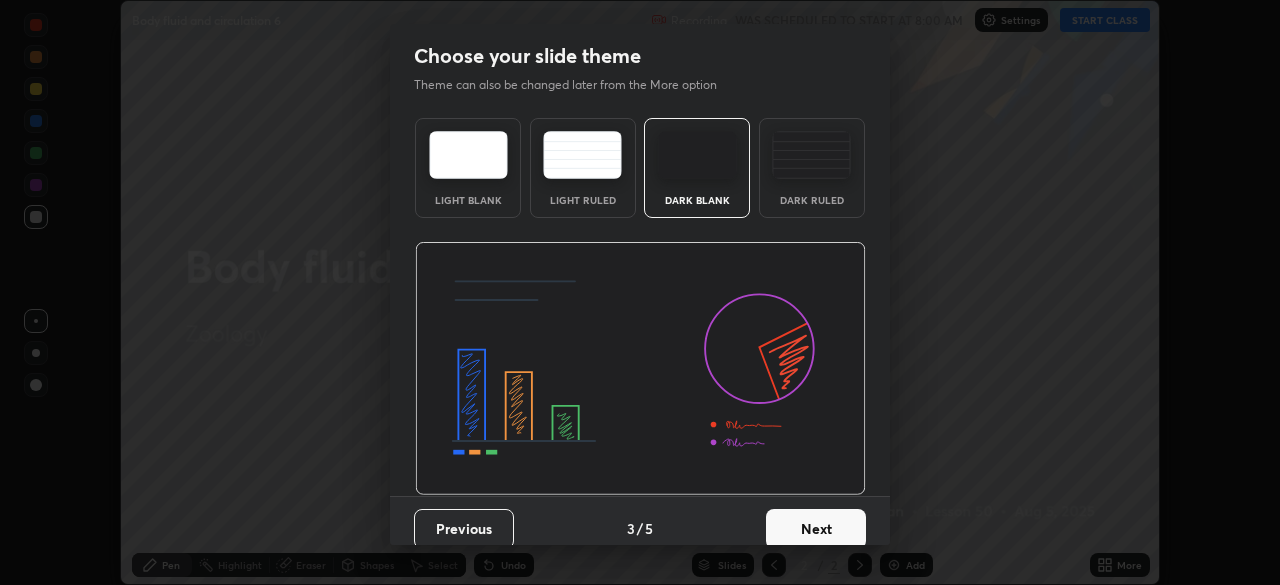 click on "Next" at bounding box center [816, 529] 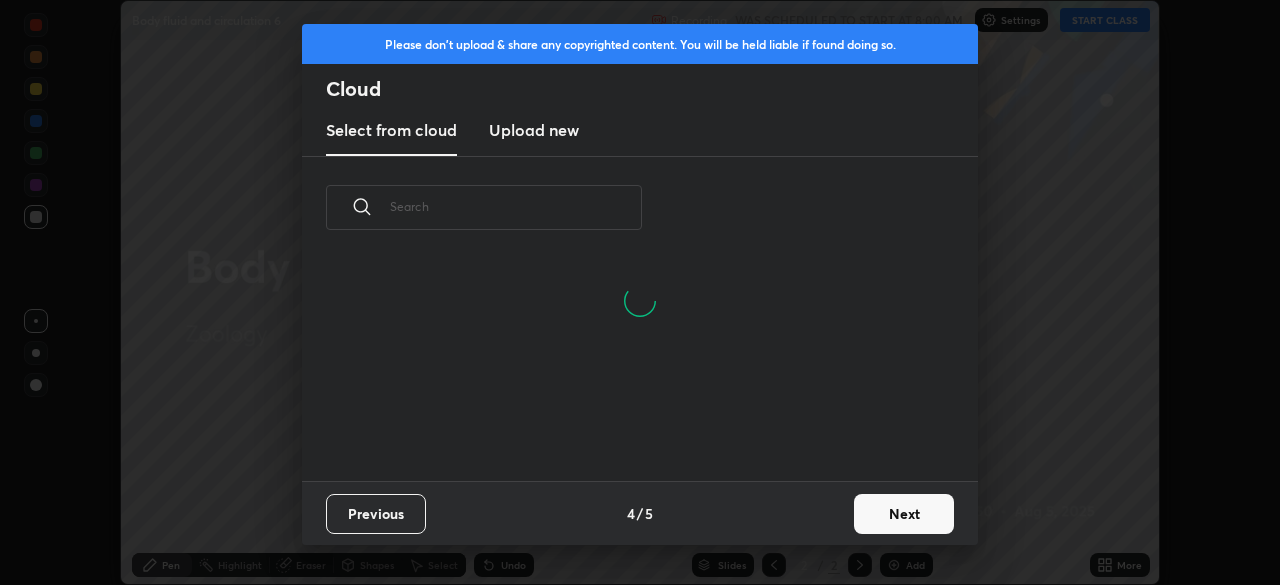 click at bounding box center [516, 206] 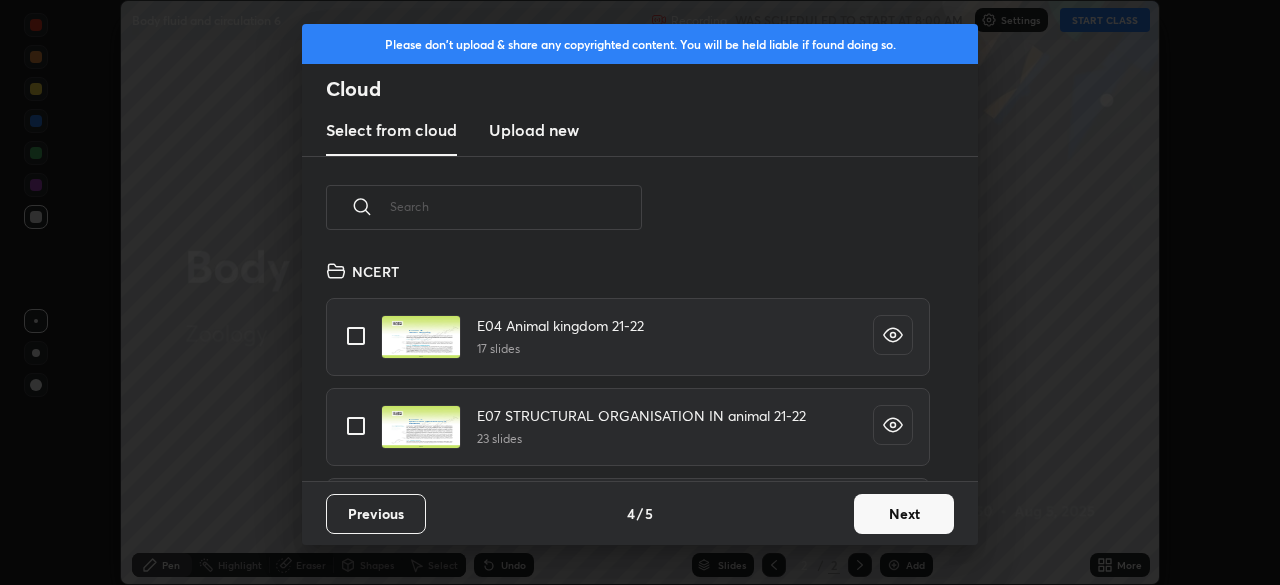 scroll, scrollTop: 7, scrollLeft: 11, axis: both 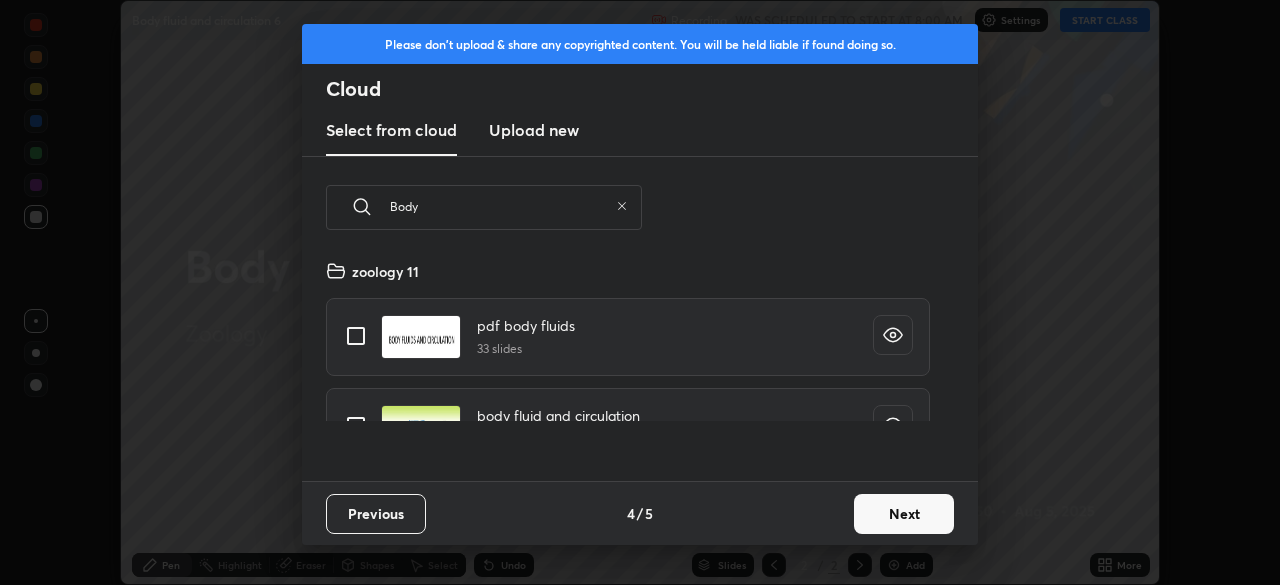 type on "Body" 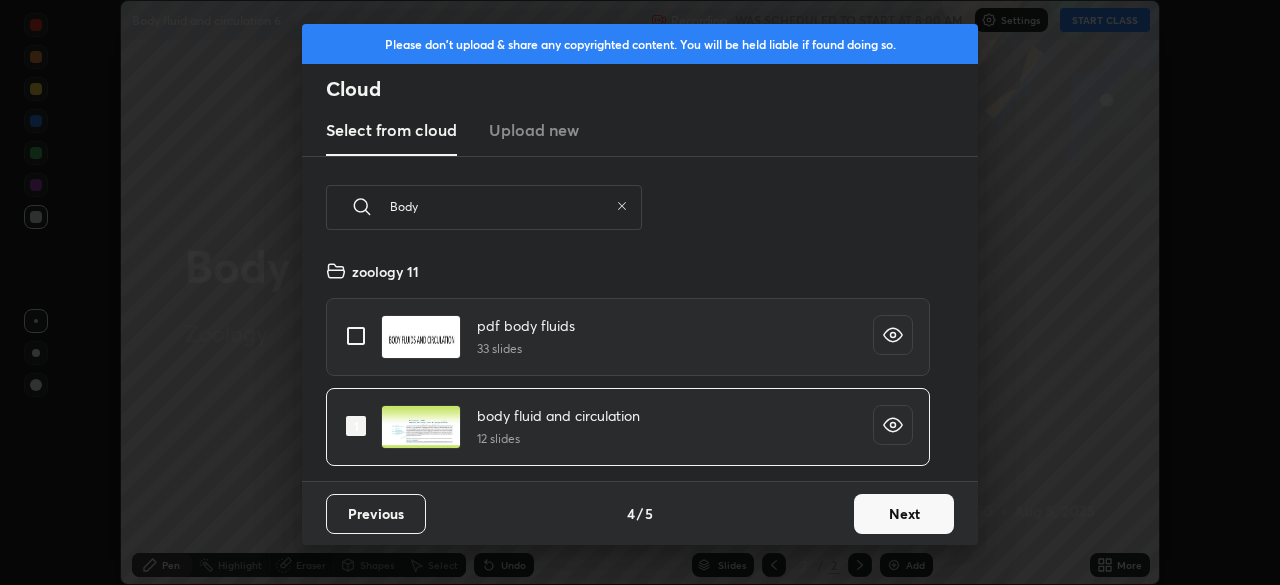 click on "Next" at bounding box center (904, 514) 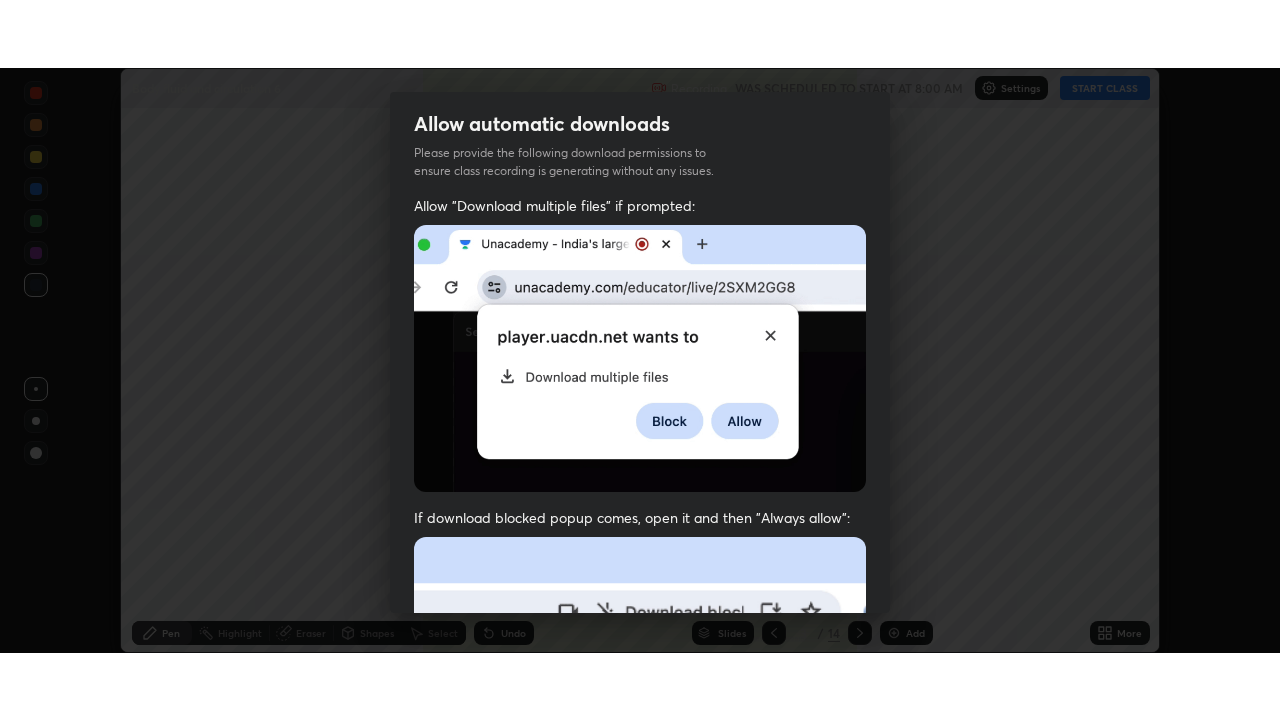 scroll, scrollTop: 479, scrollLeft: 0, axis: vertical 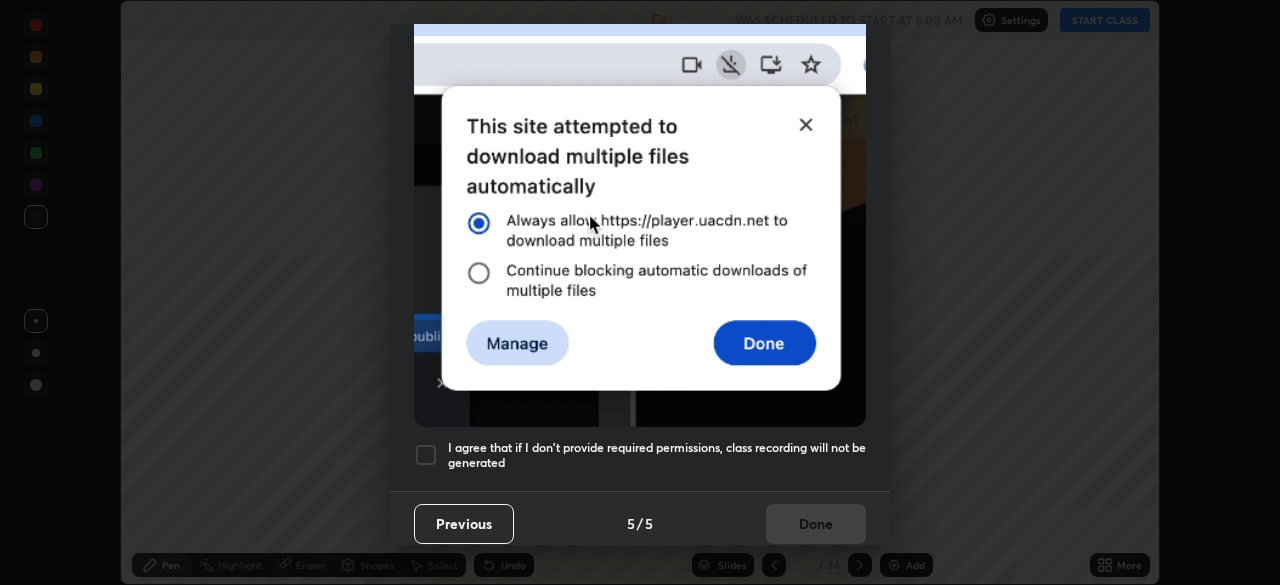 click at bounding box center [426, 455] 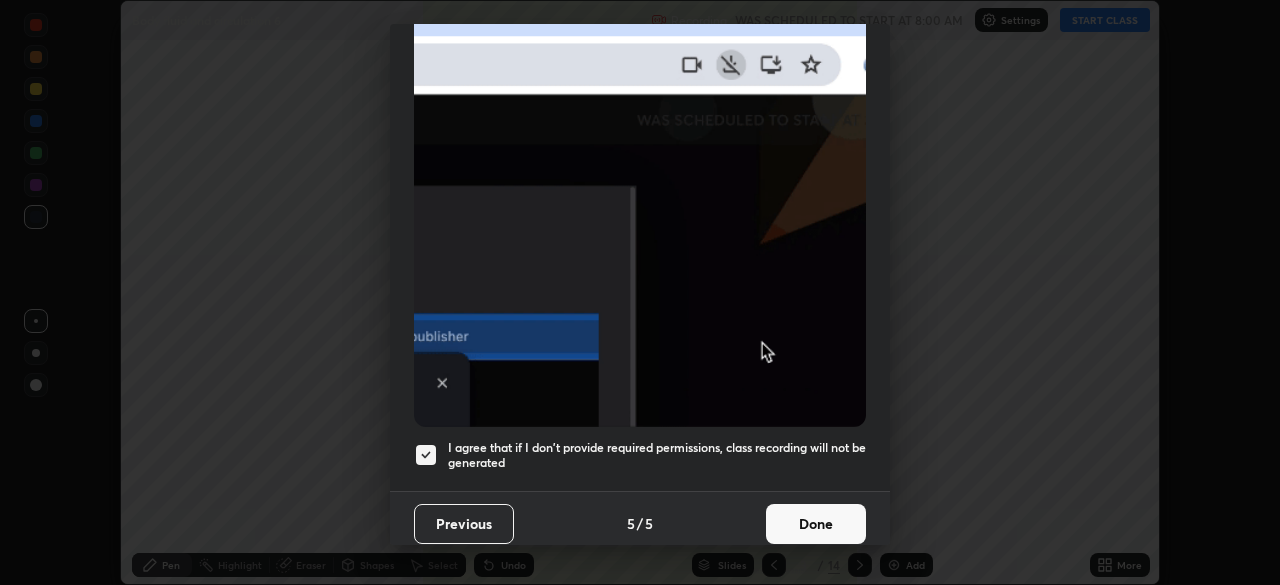 click on "Done" at bounding box center (816, 524) 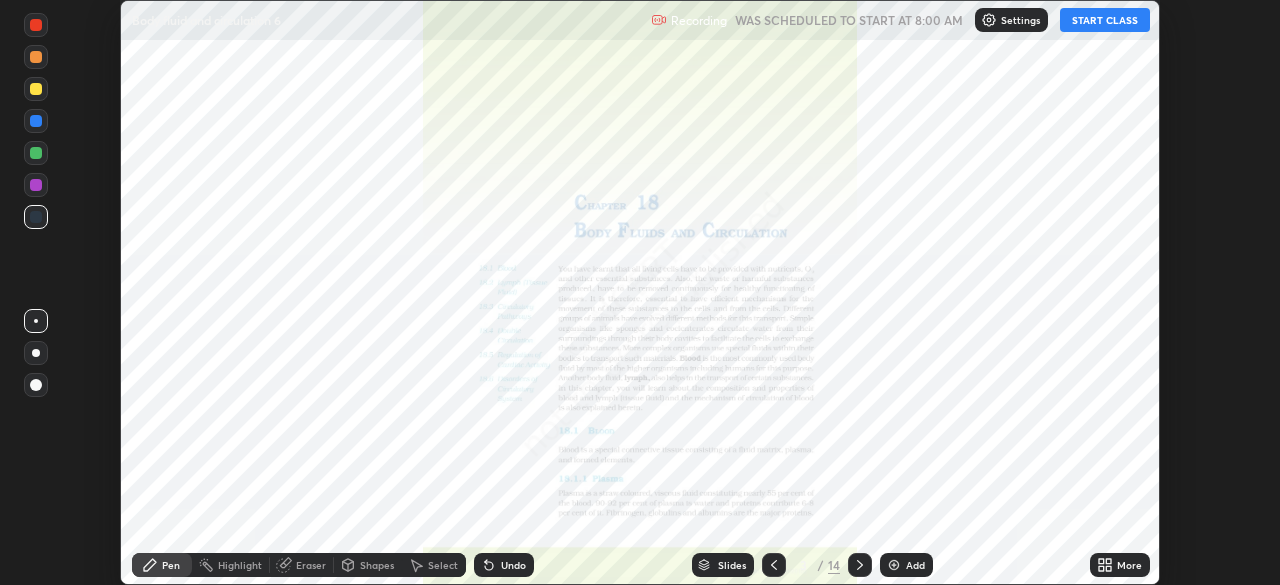 click on "START CLASS" at bounding box center [1105, 20] 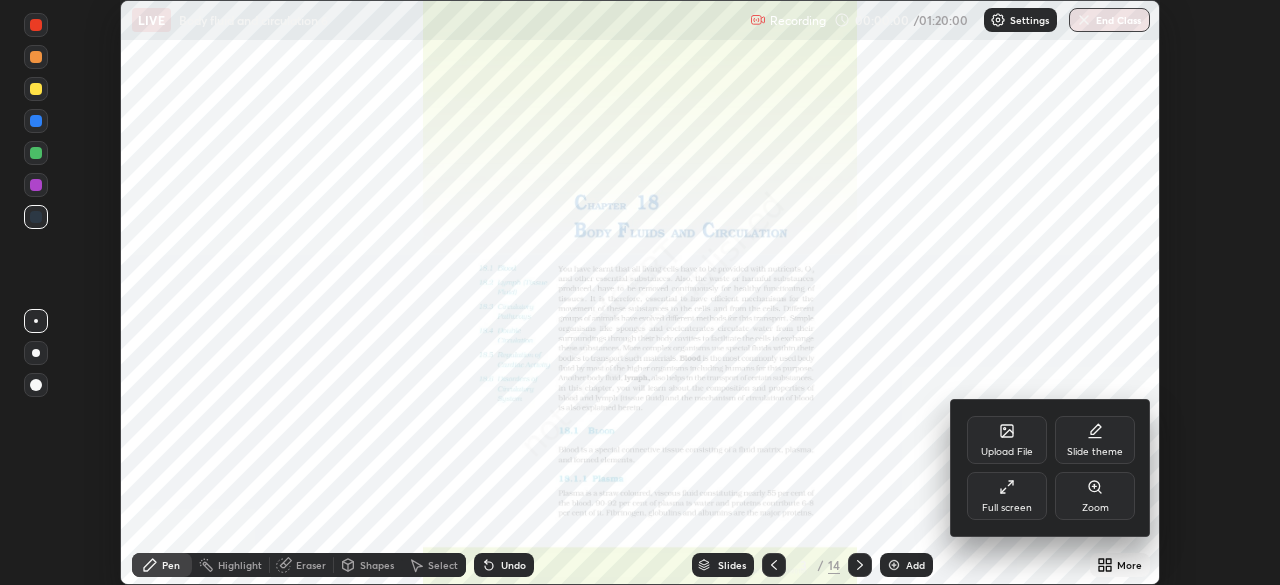 click on "Full screen" at bounding box center [1007, 508] 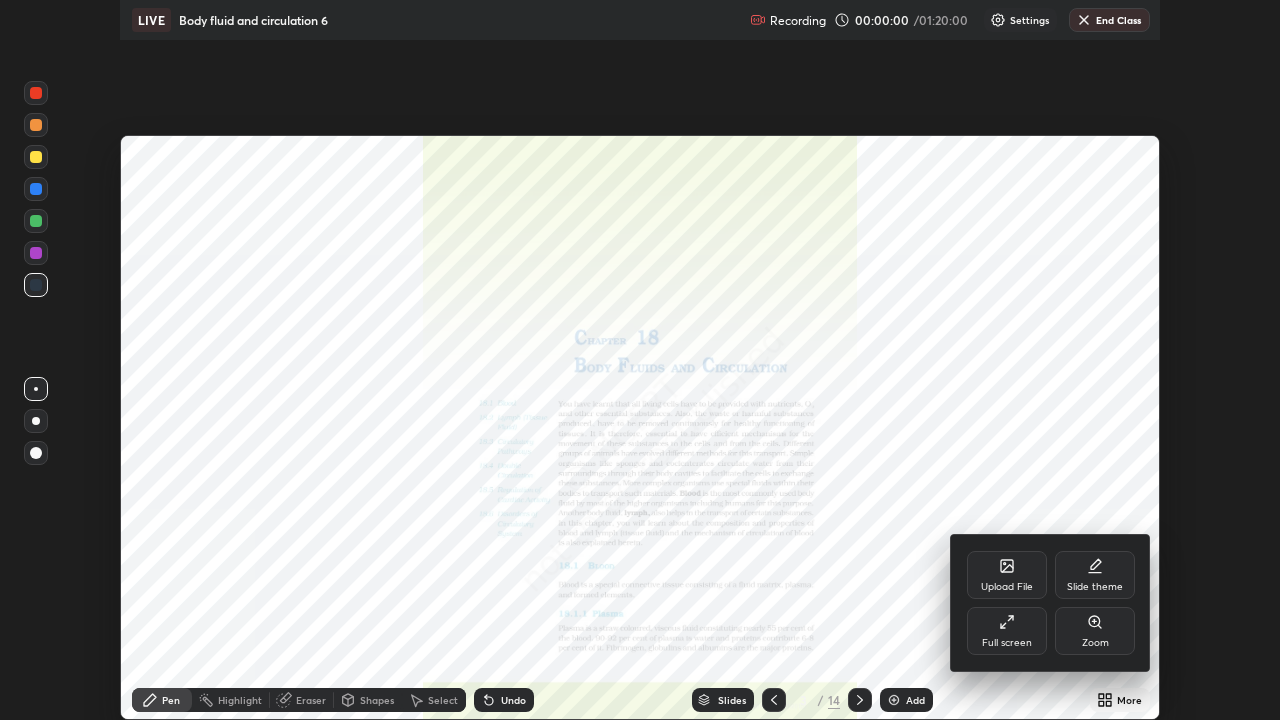 scroll, scrollTop: 99280, scrollLeft: 98720, axis: both 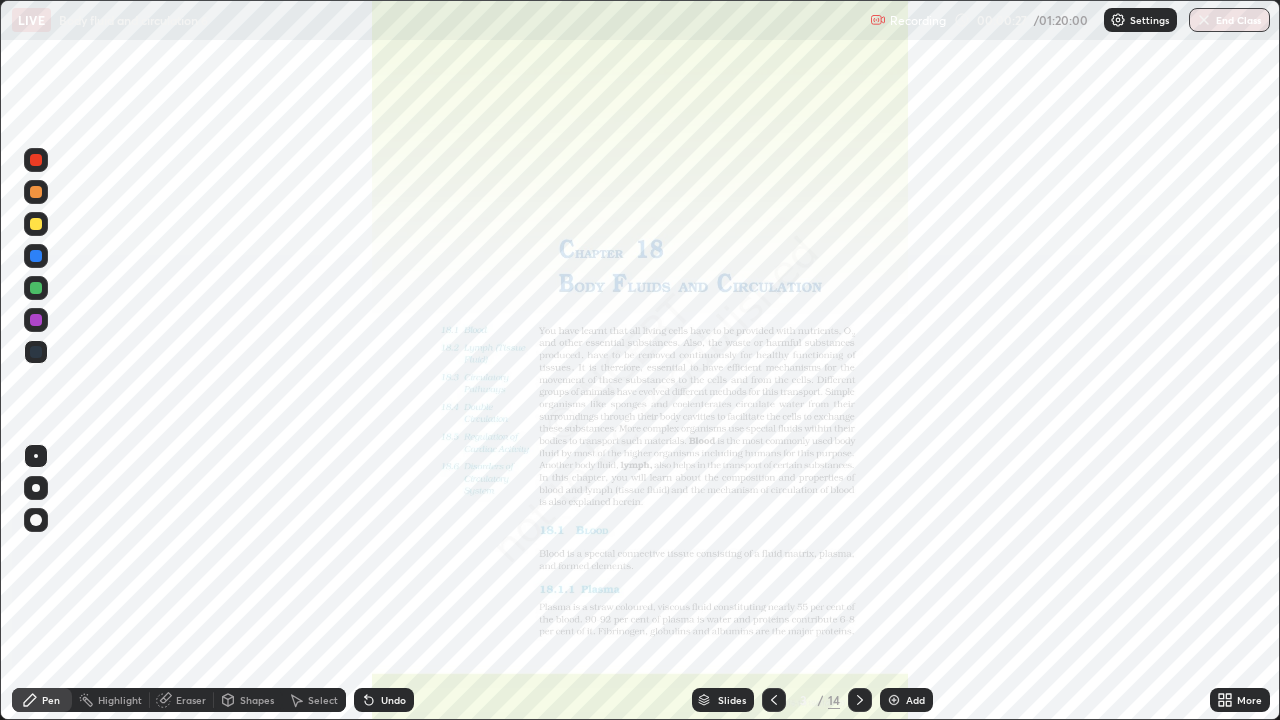 click on "Slides" at bounding box center [732, 700] 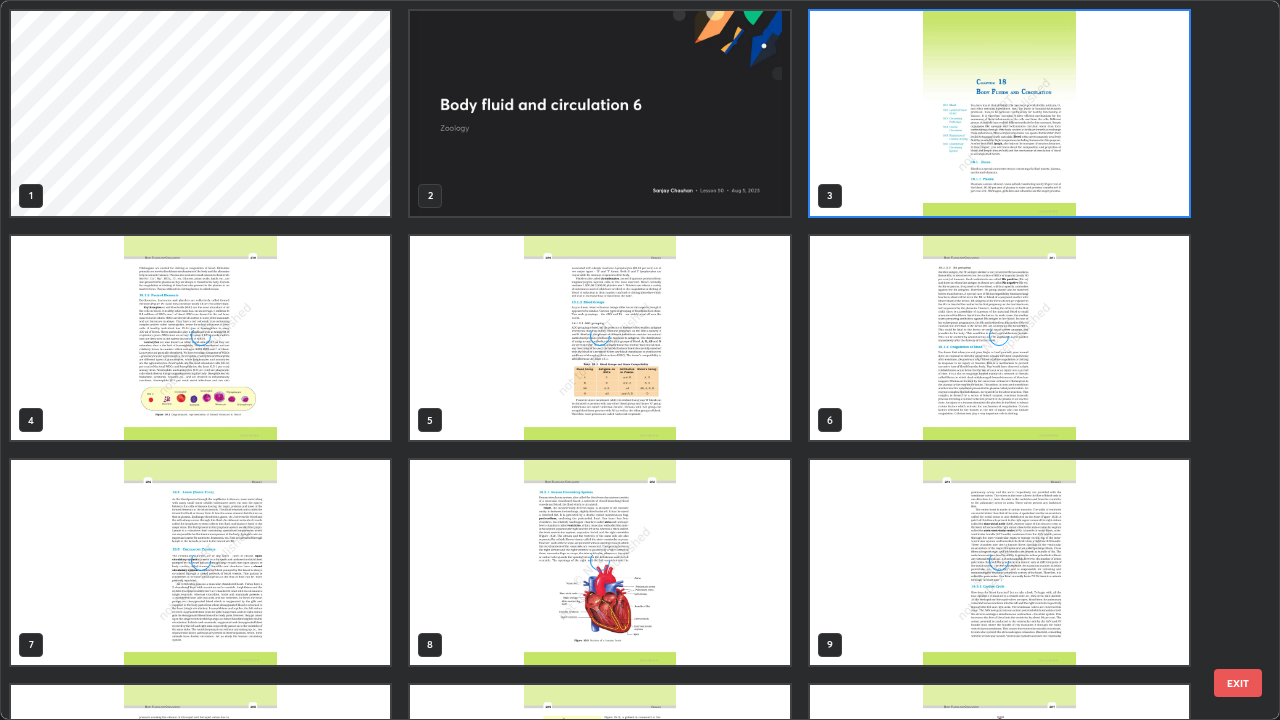 scroll, scrollTop: 7, scrollLeft: 11, axis: both 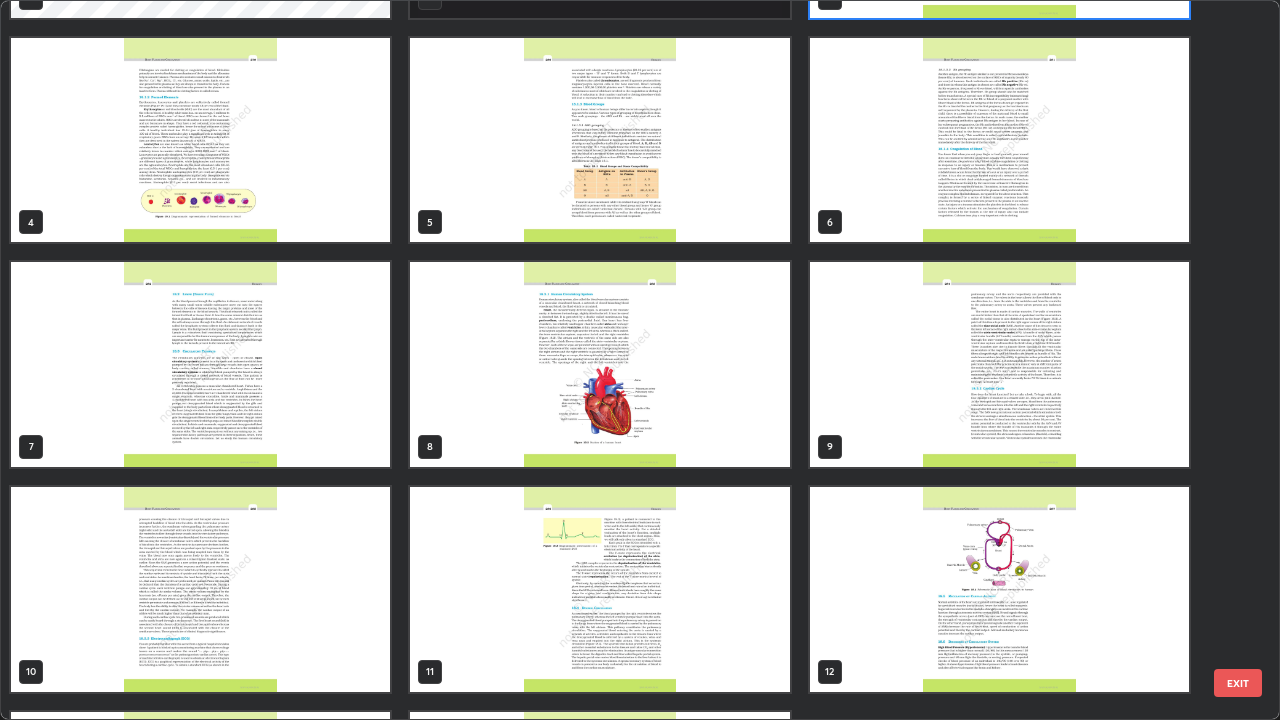 click at bounding box center (999, 364) 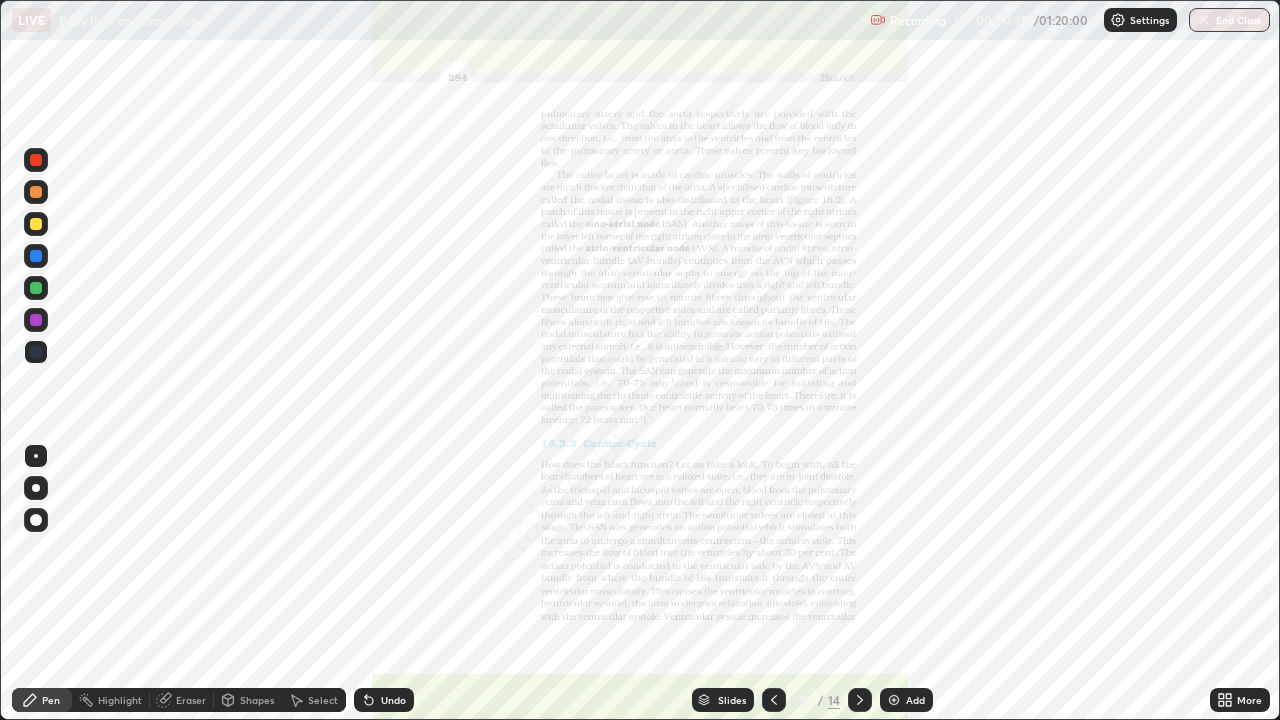 click 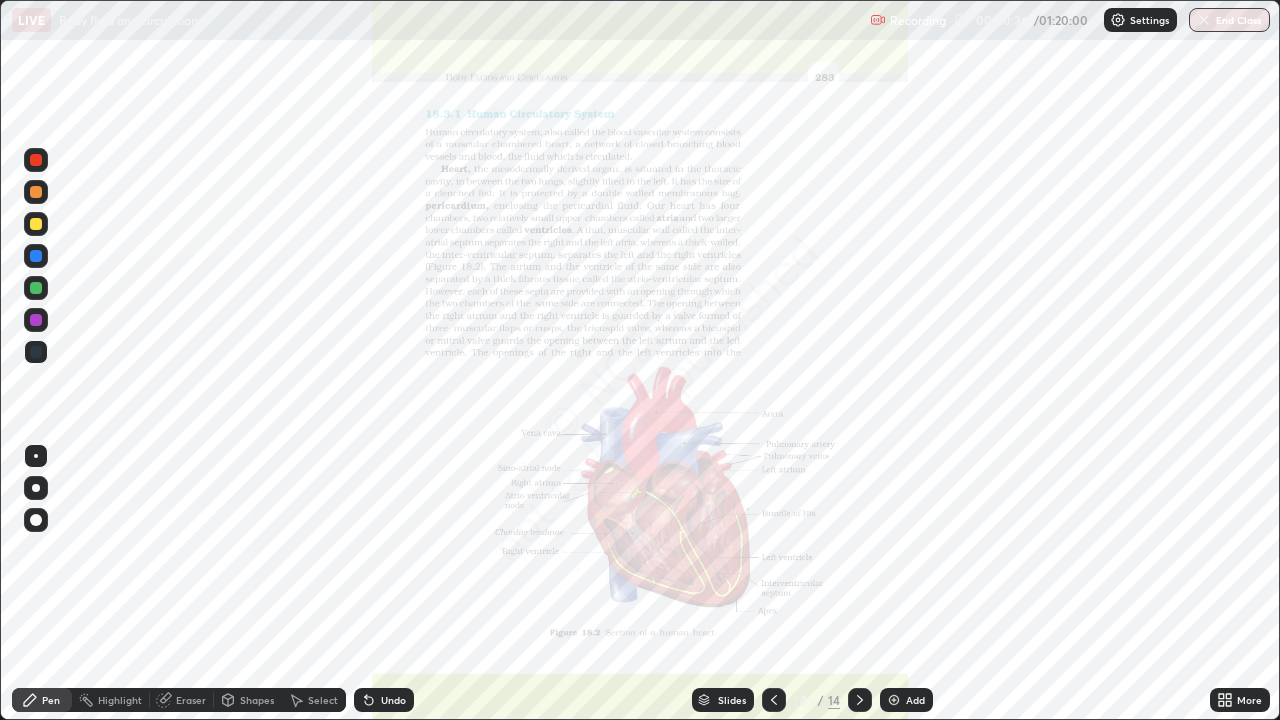 click on "Add" at bounding box center [915, 700] 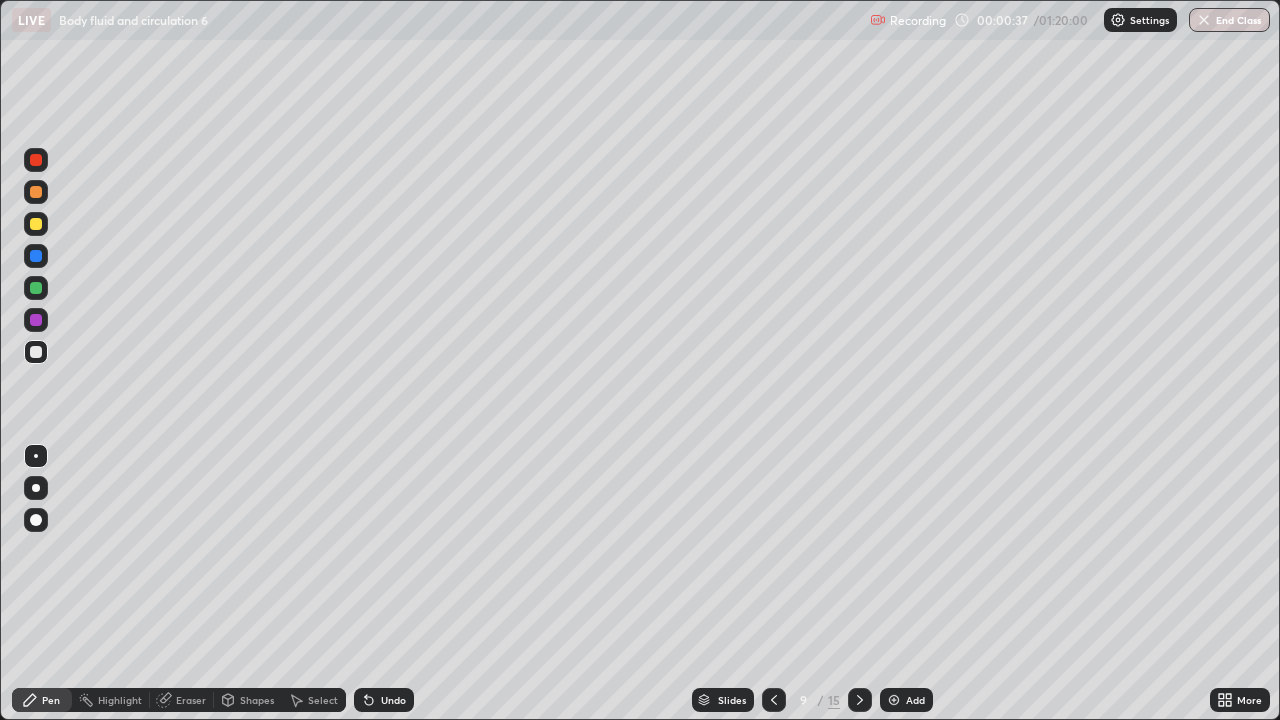 click on "Pen" at bounding box center (51, 700) 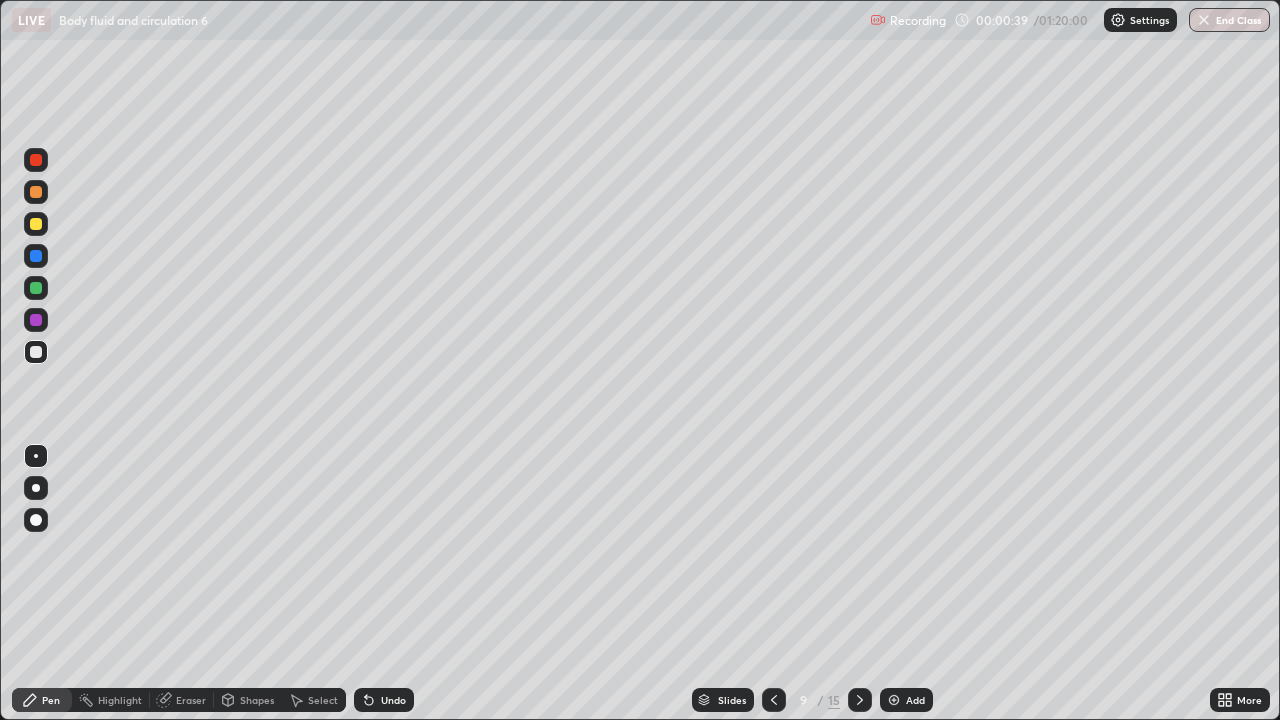 click at bounding box center (36, 192) 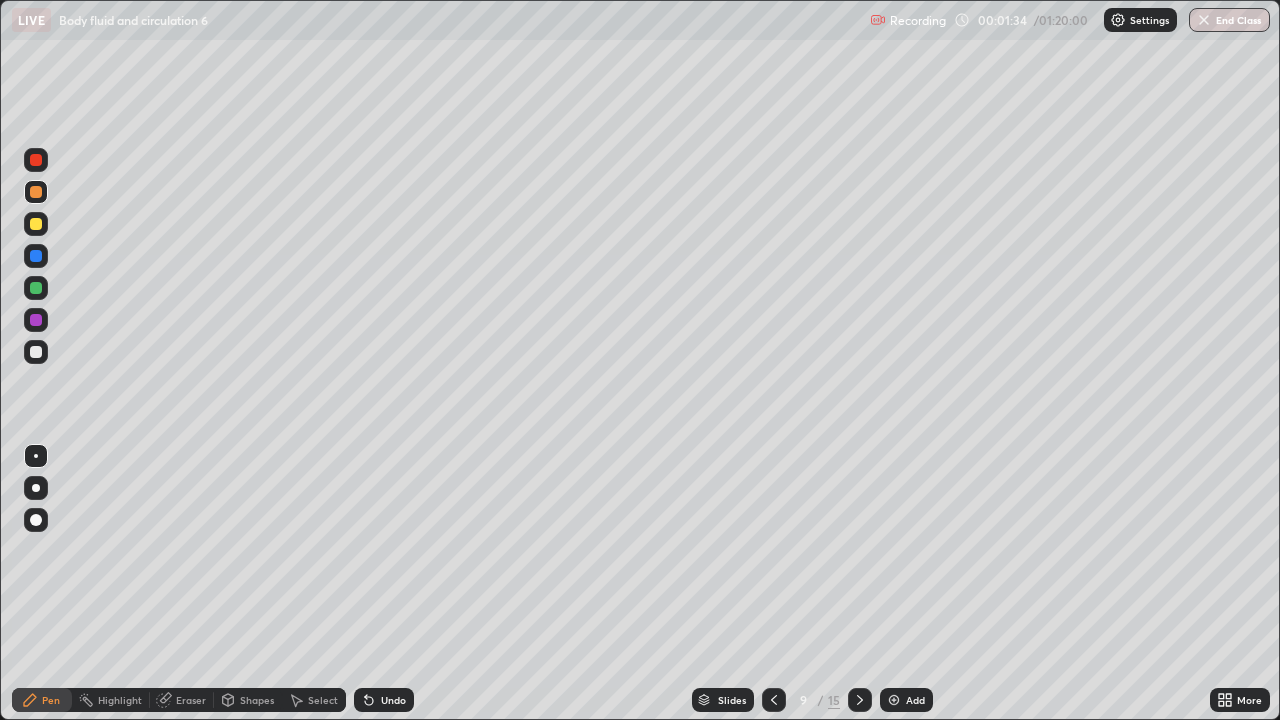 click at bounding box center (36, 352) 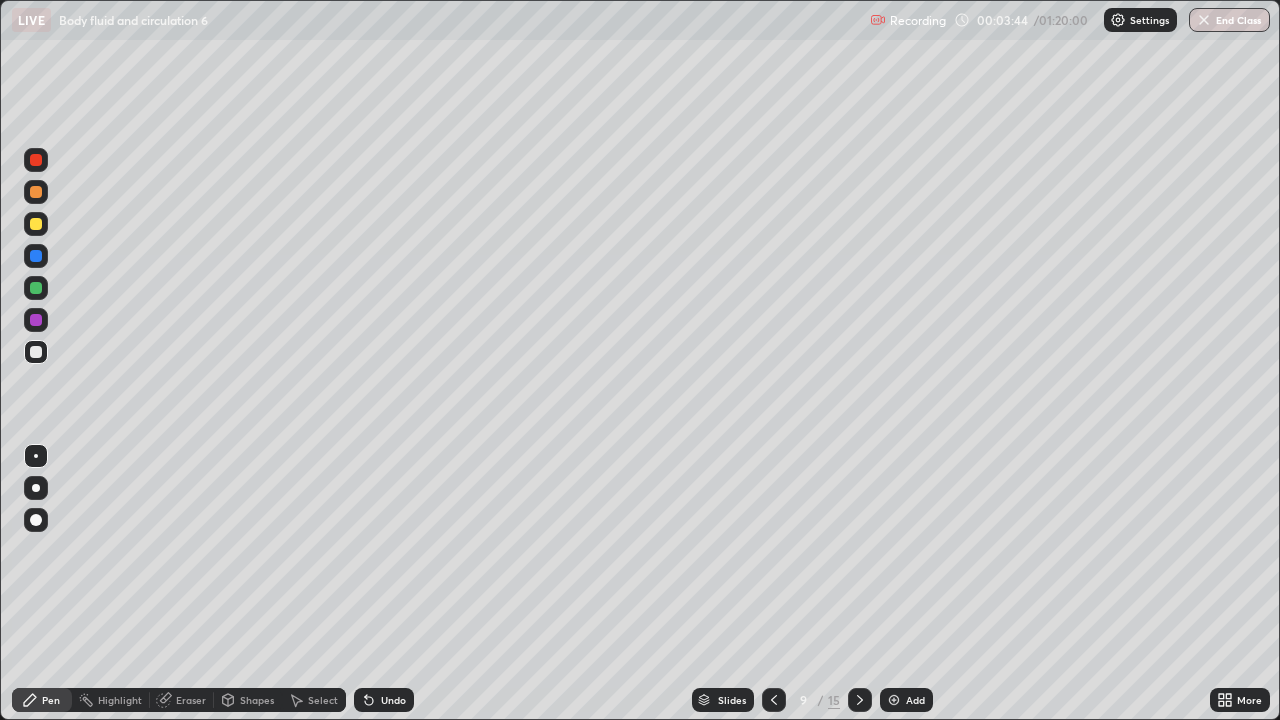 click at bounding box center (36, 192) 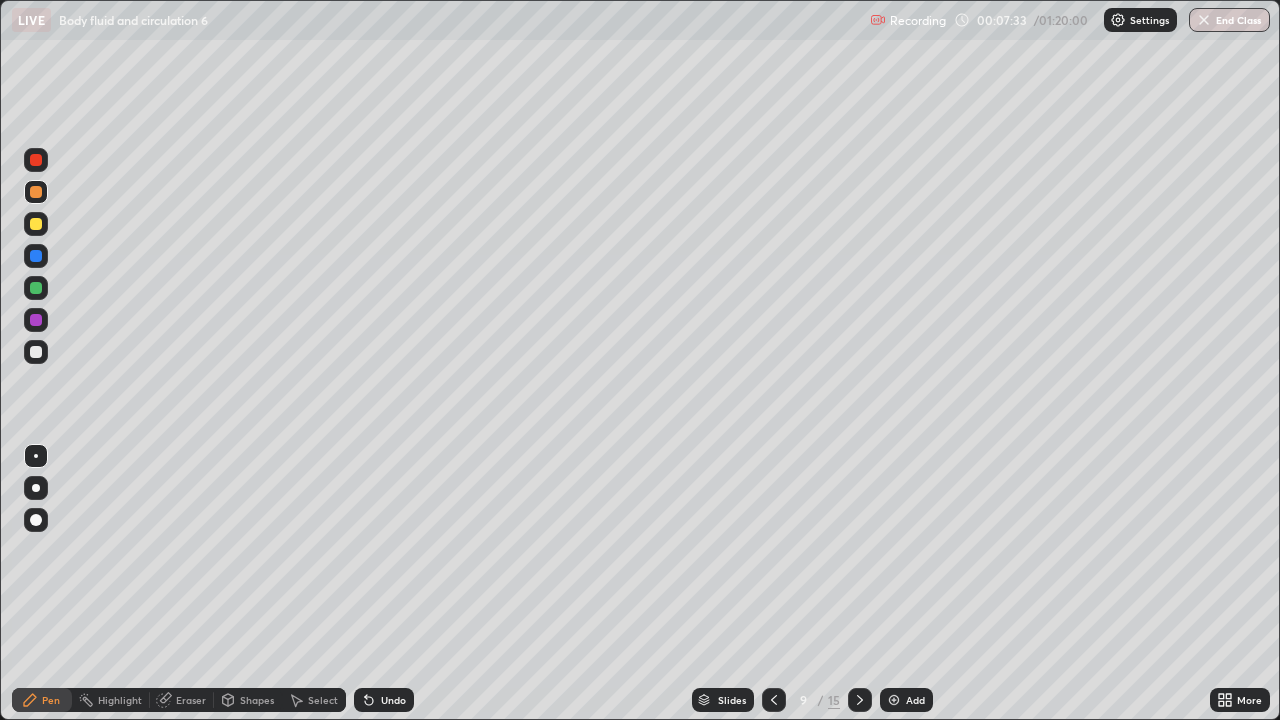click 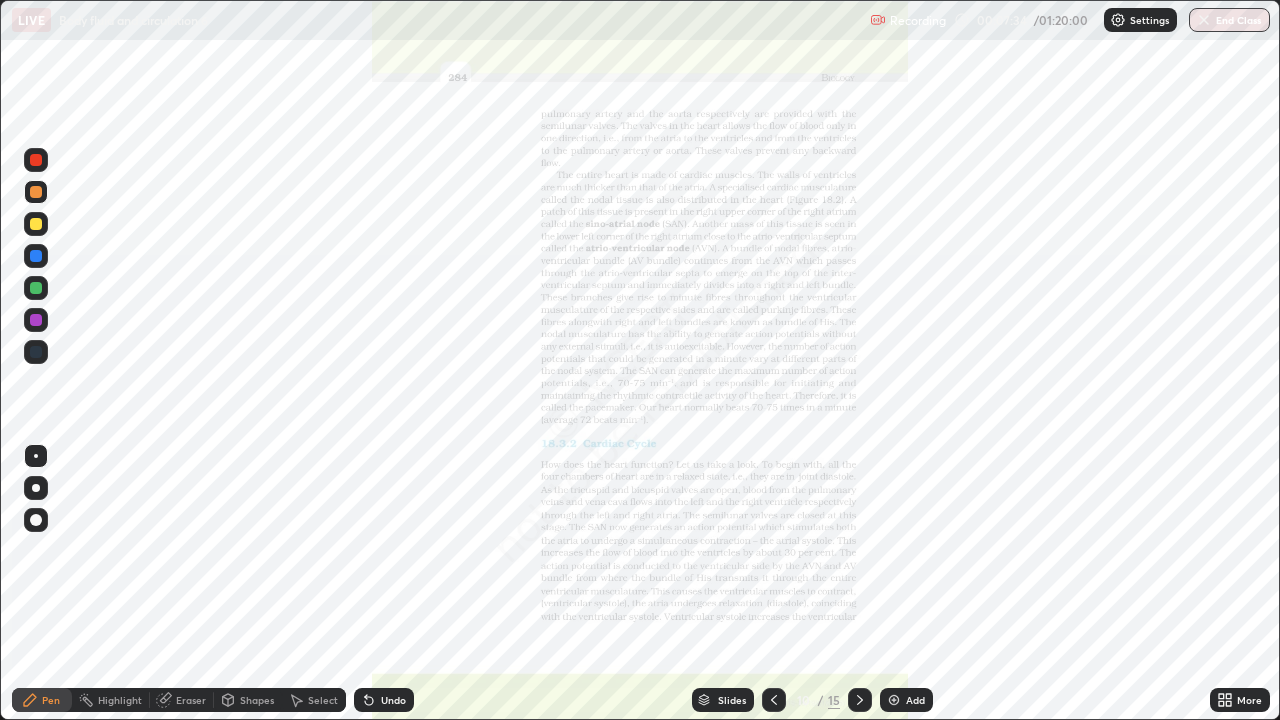 click 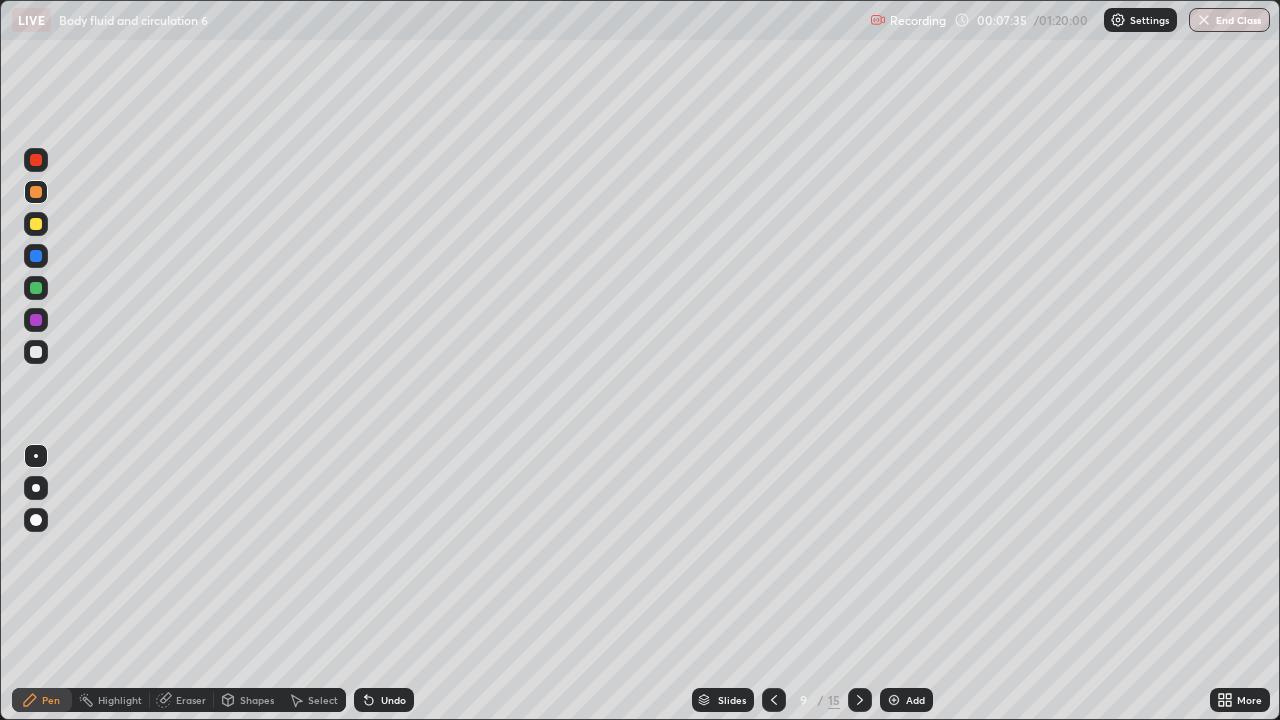 click on "Add" at bounding box center (915, 700) 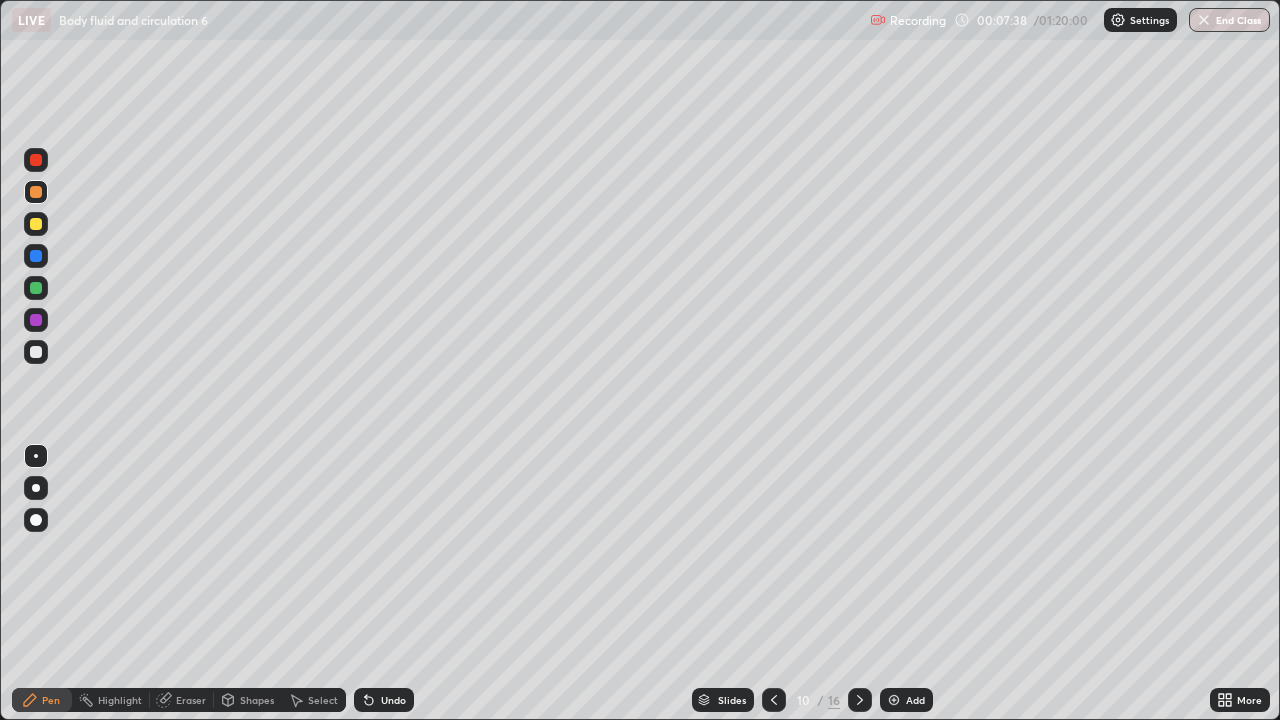 click at bounding box center [36, 192] 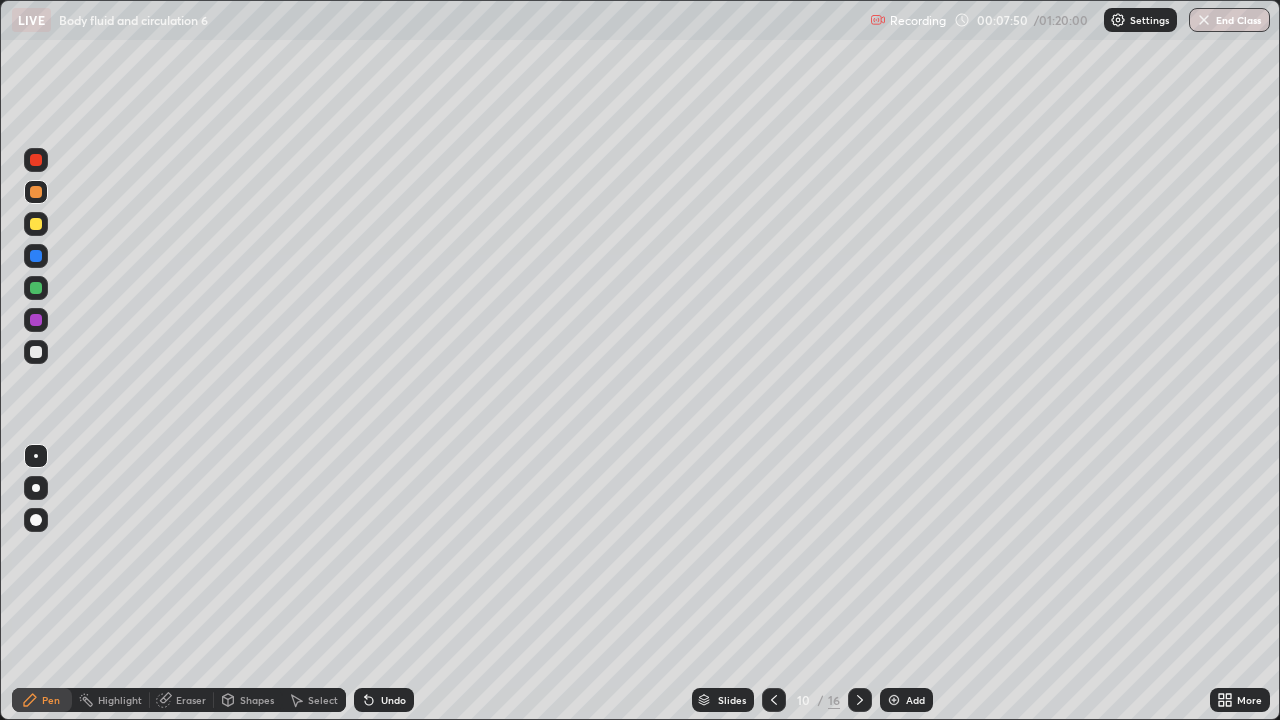 click on "Eraser" at bounding box center (182, 700) 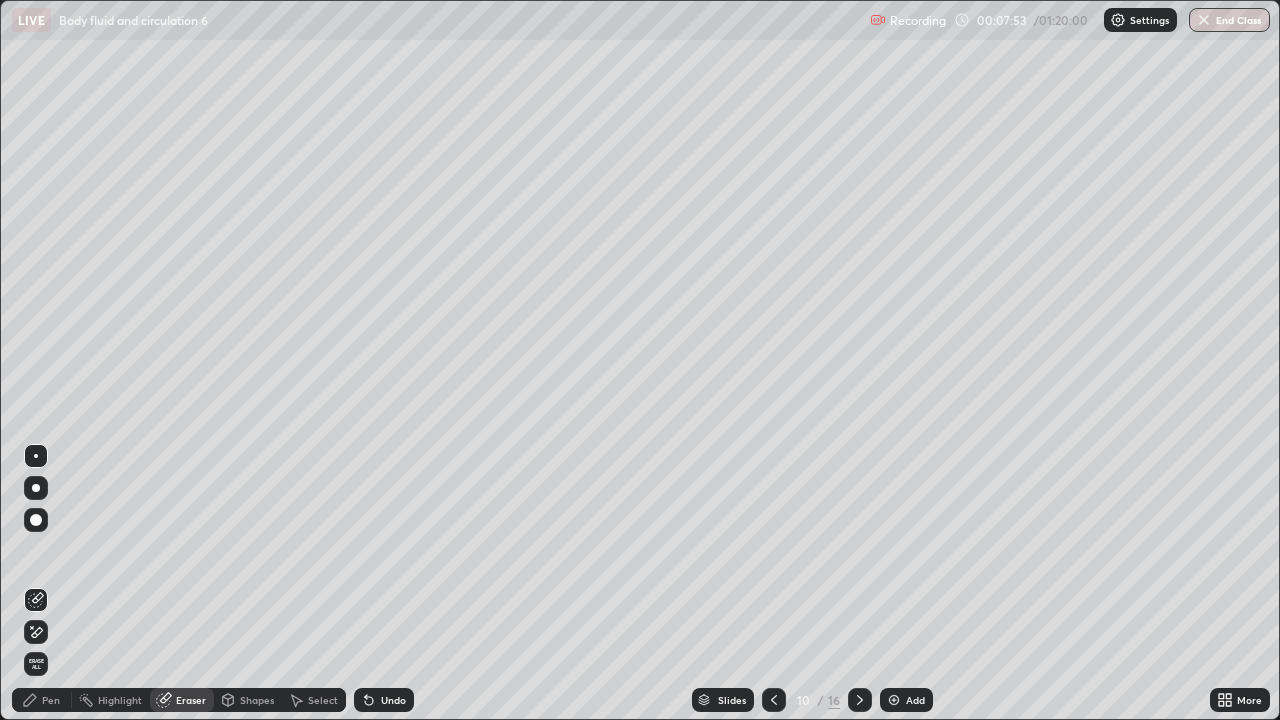 click on "Pen" at bounding box center (51, 700) 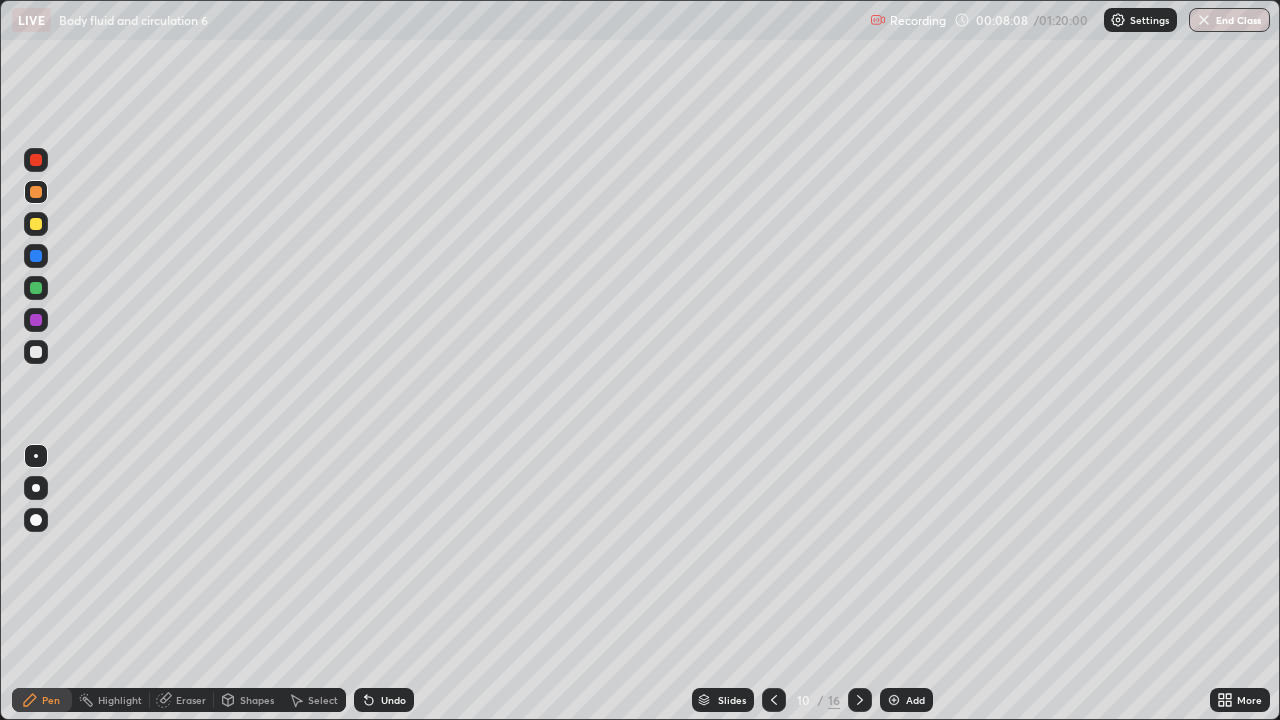 click on "Pen" at bounding box center [51, 700] 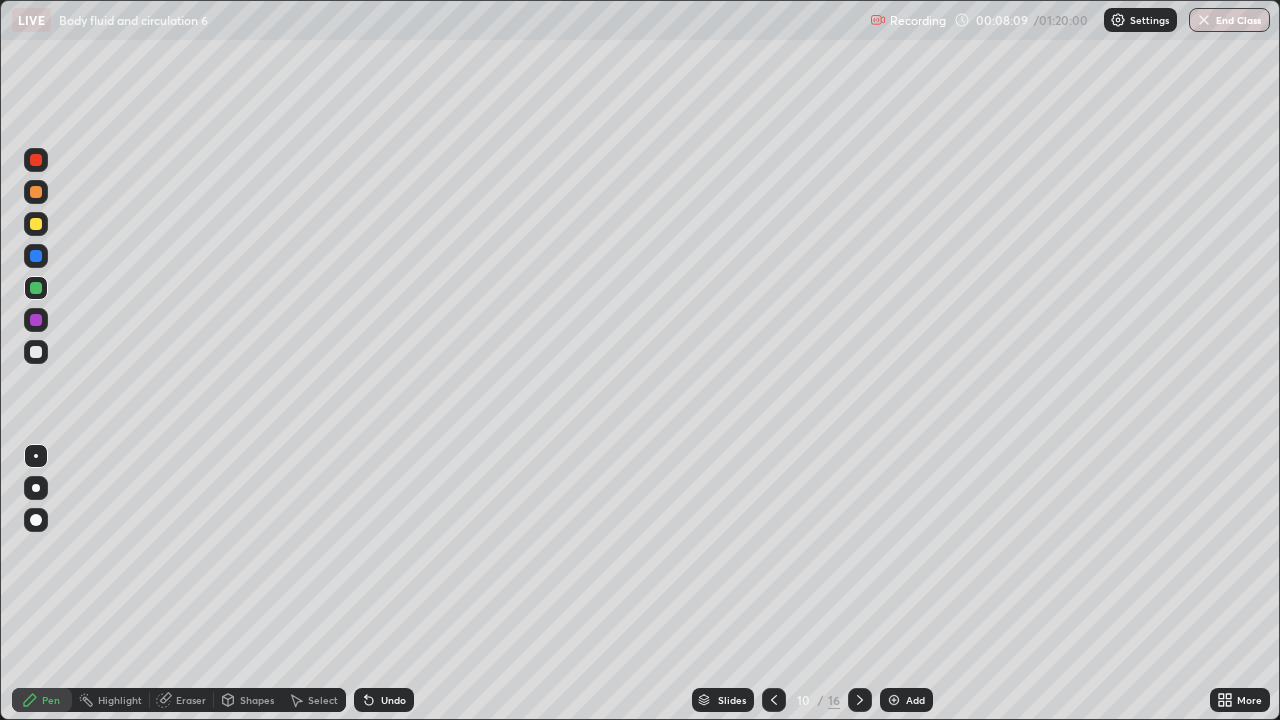 click at bounding box center [36, 288] 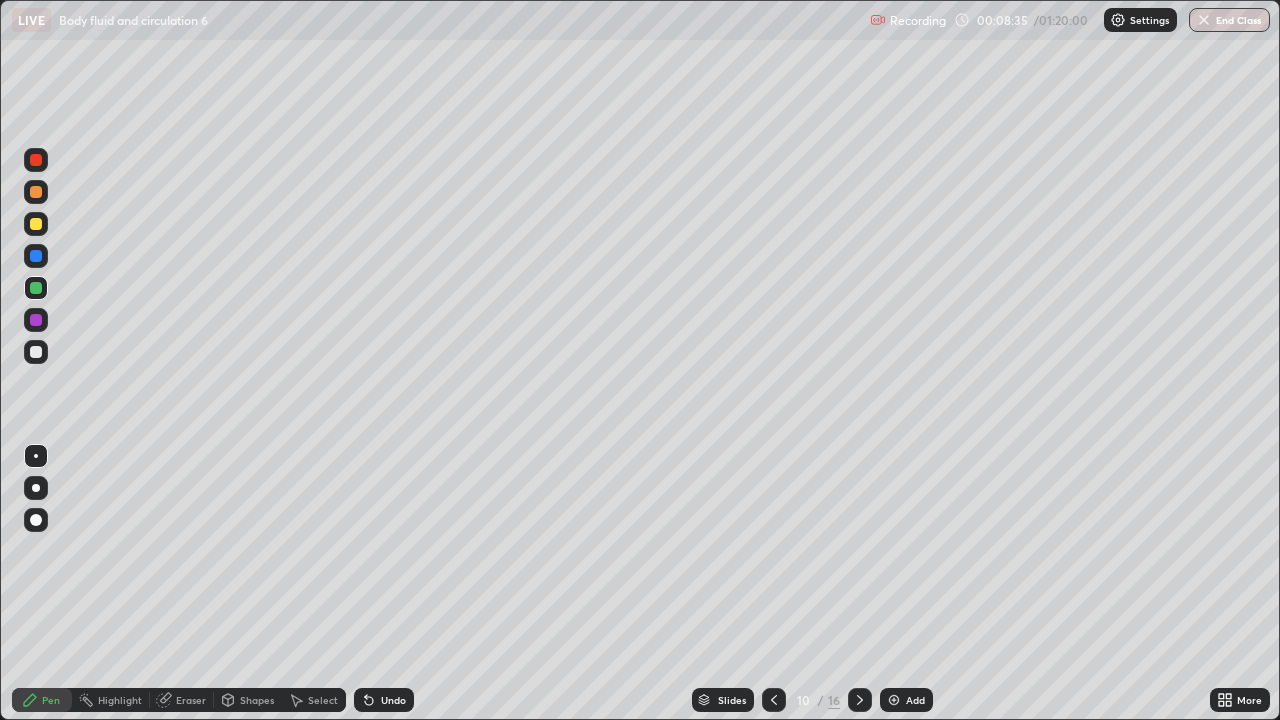 click on "Eraser" at bounding box center (191, 700) 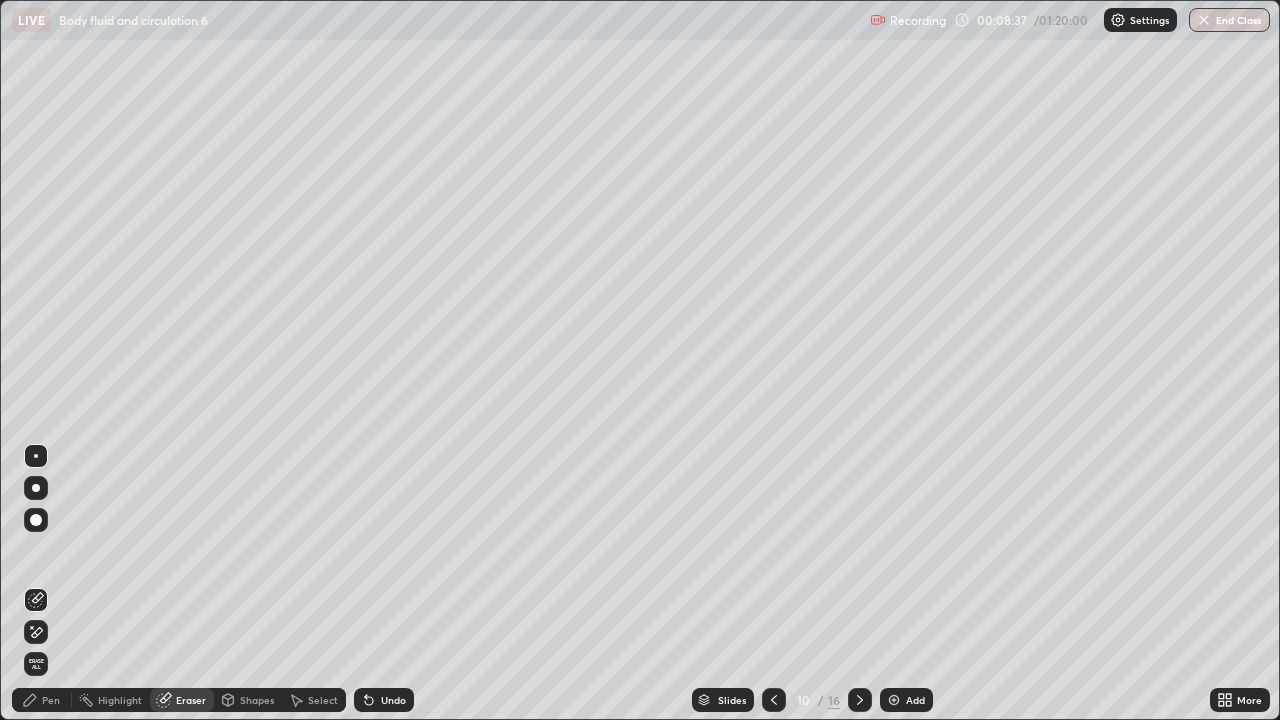 click on "Pen" at bounding box center [51, 700] 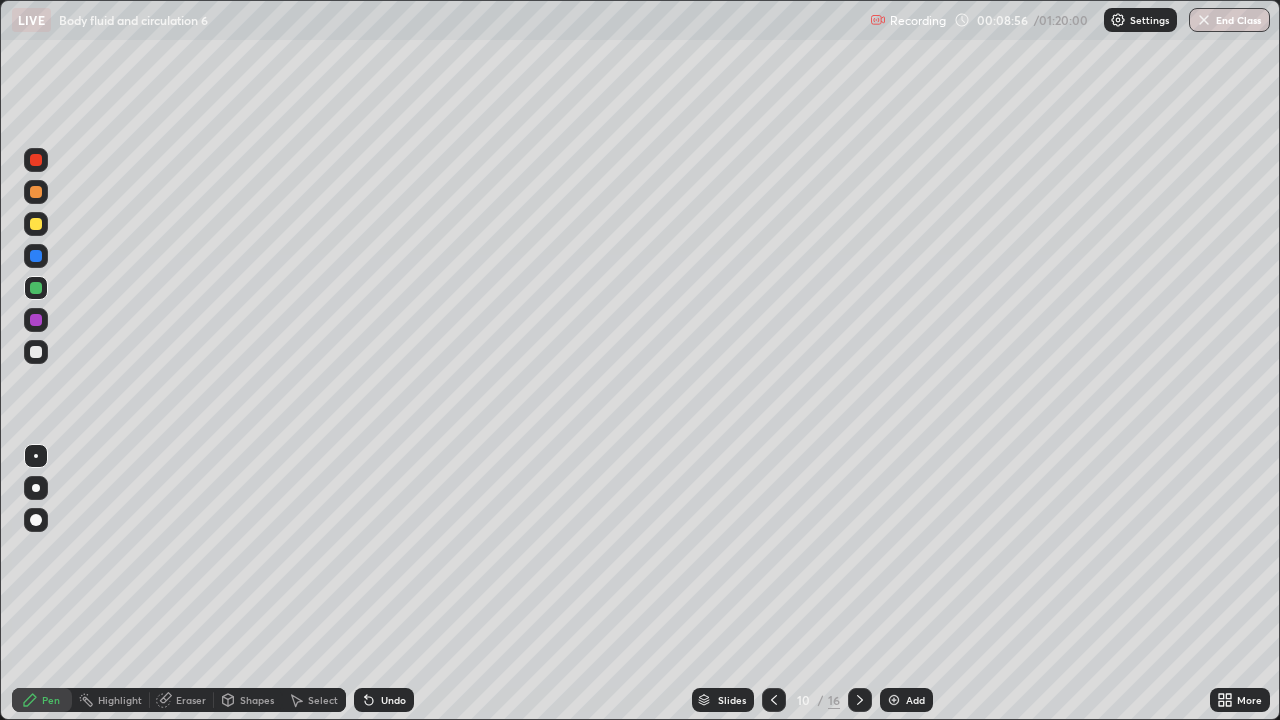 click at bounding box center (36, 352) 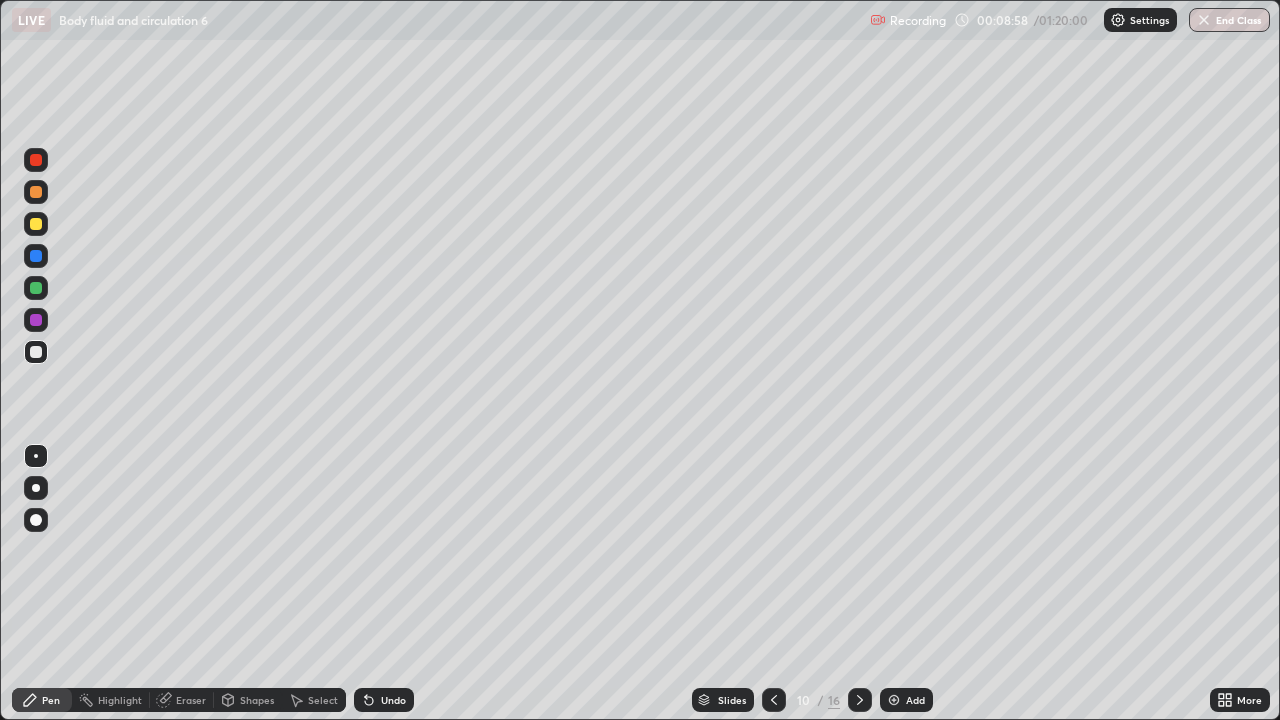 click on "Add" at bounding box center [915, 700] 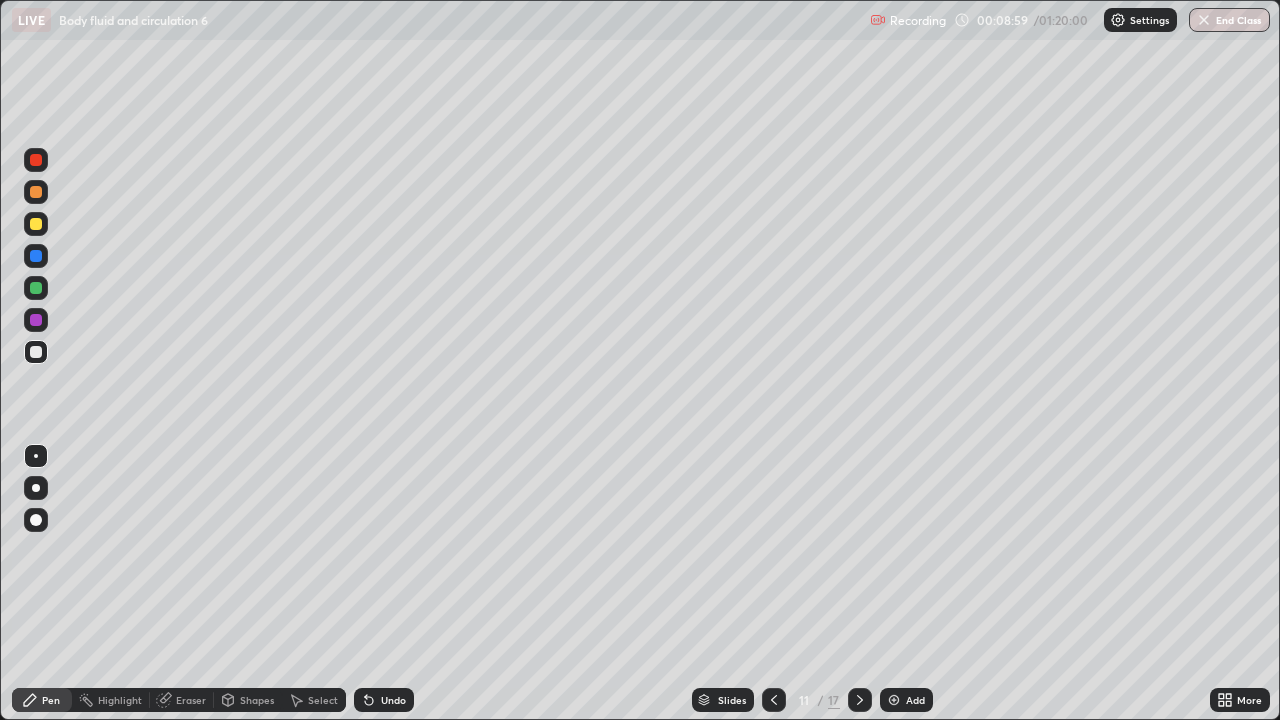 click at bounding box center (36, 224) 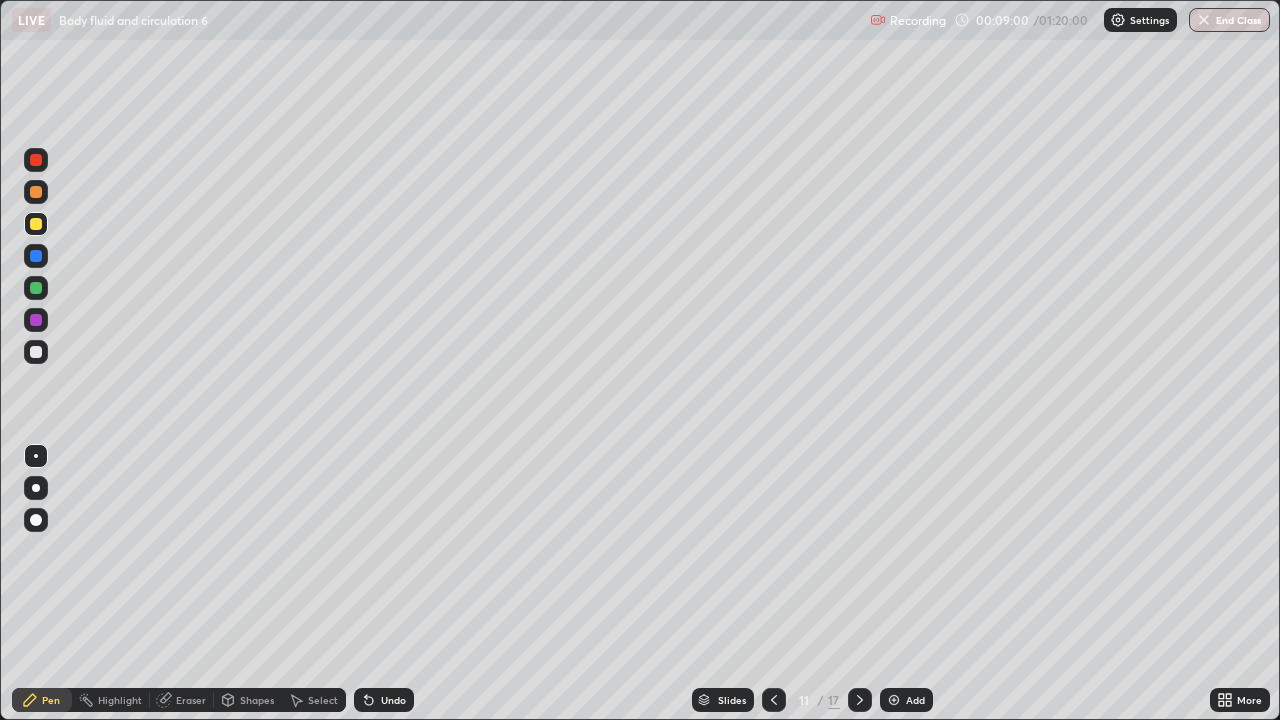 click on "Shapes" at bounding box center [257, 700] 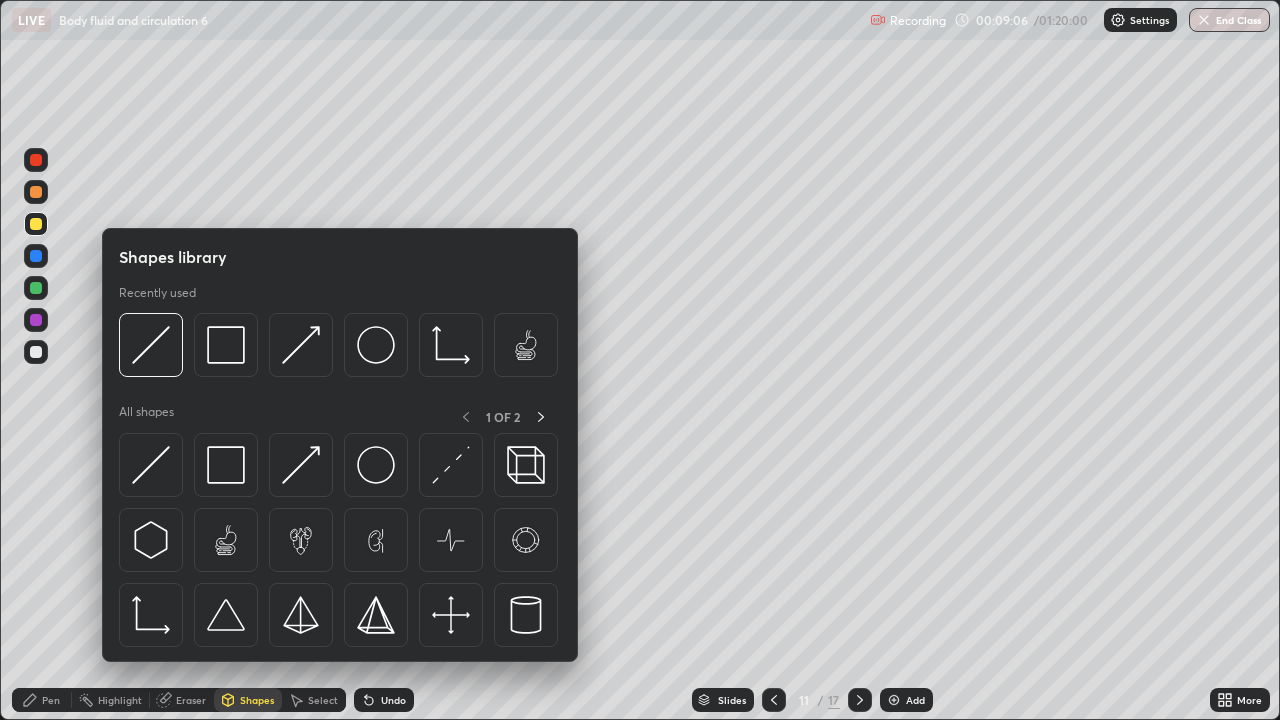 click on "Pen" at bounding box center [42, 700] 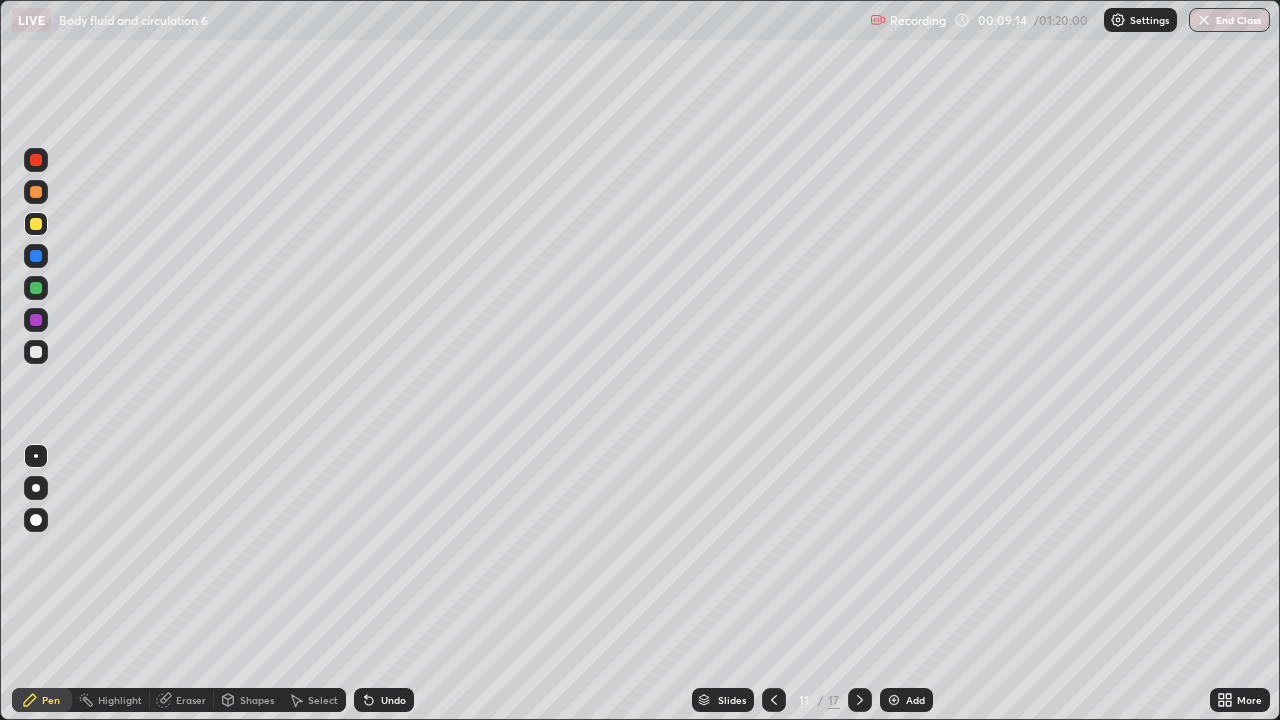 click at bounding box center [36, 192] 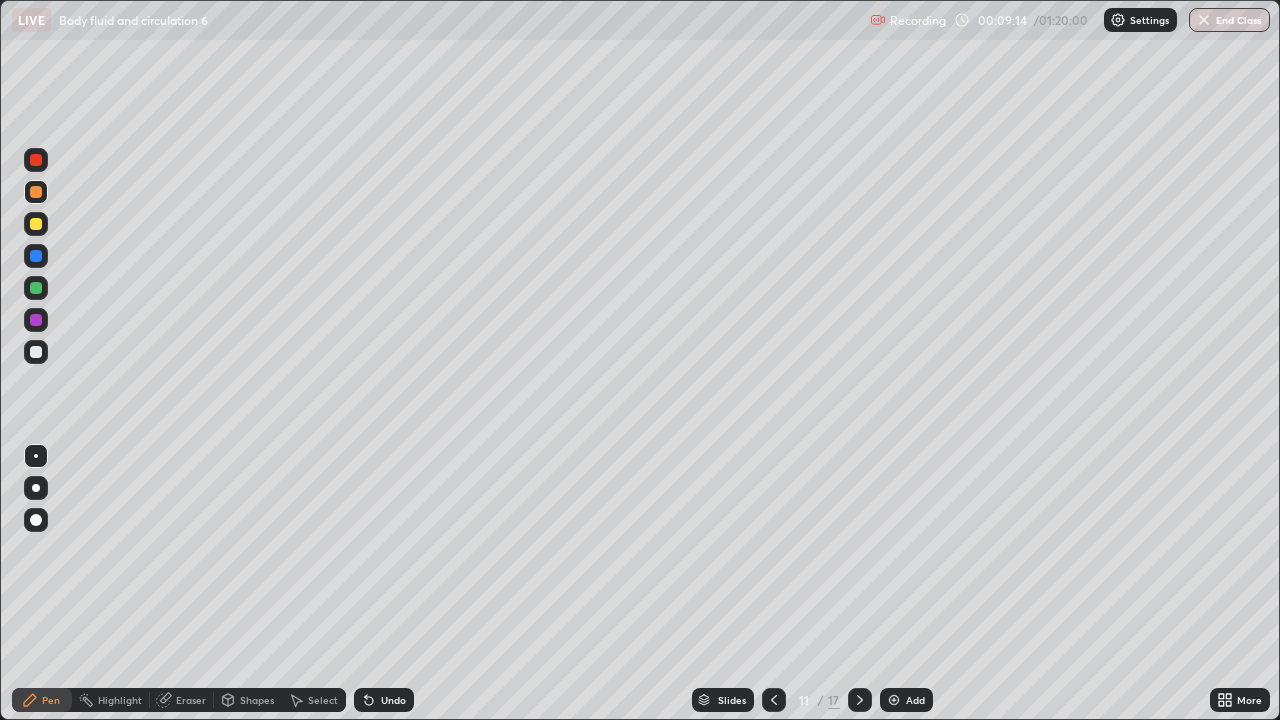 click at bounding box center (36, 192) 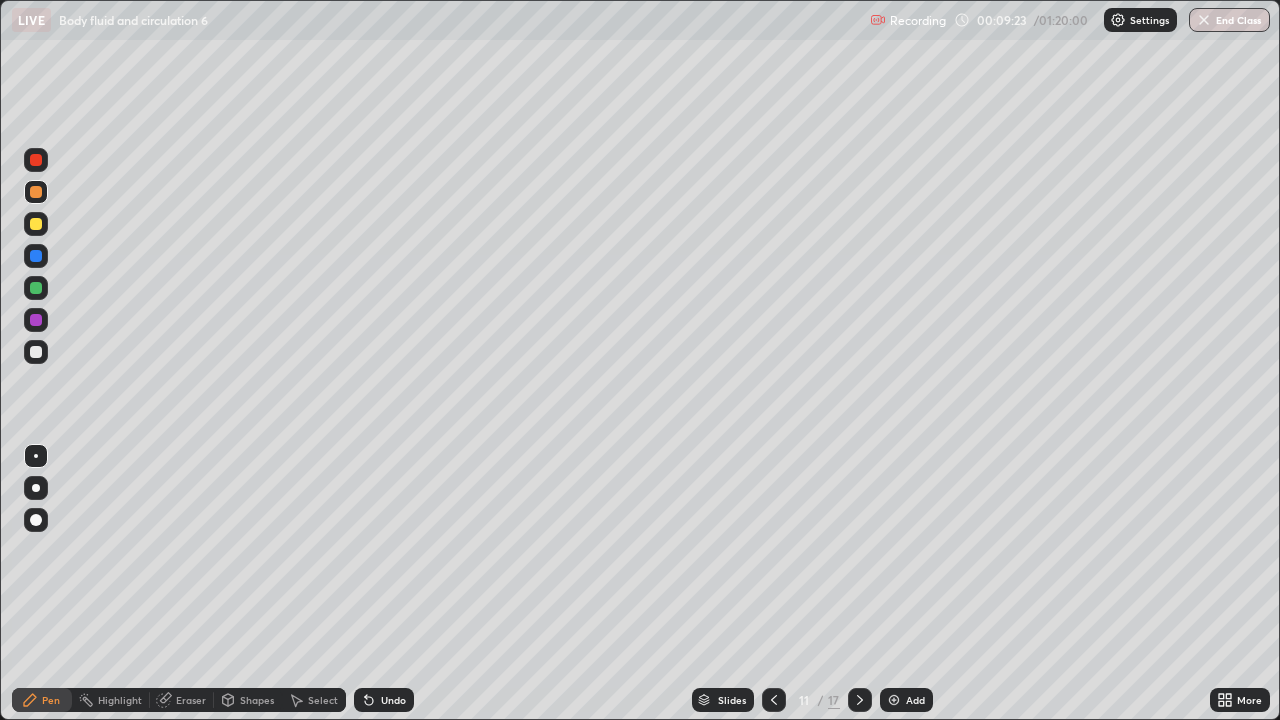 click at bounding box center [36, 288] 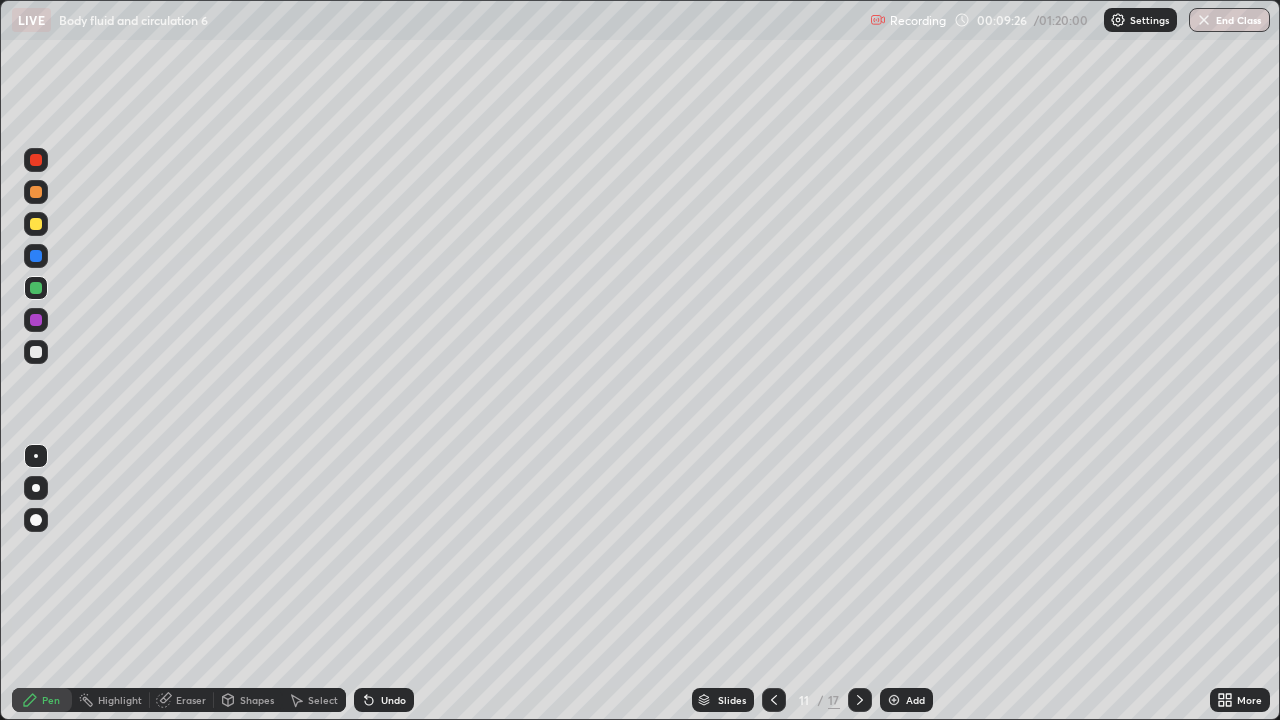 click at bounding box center (36, 288) 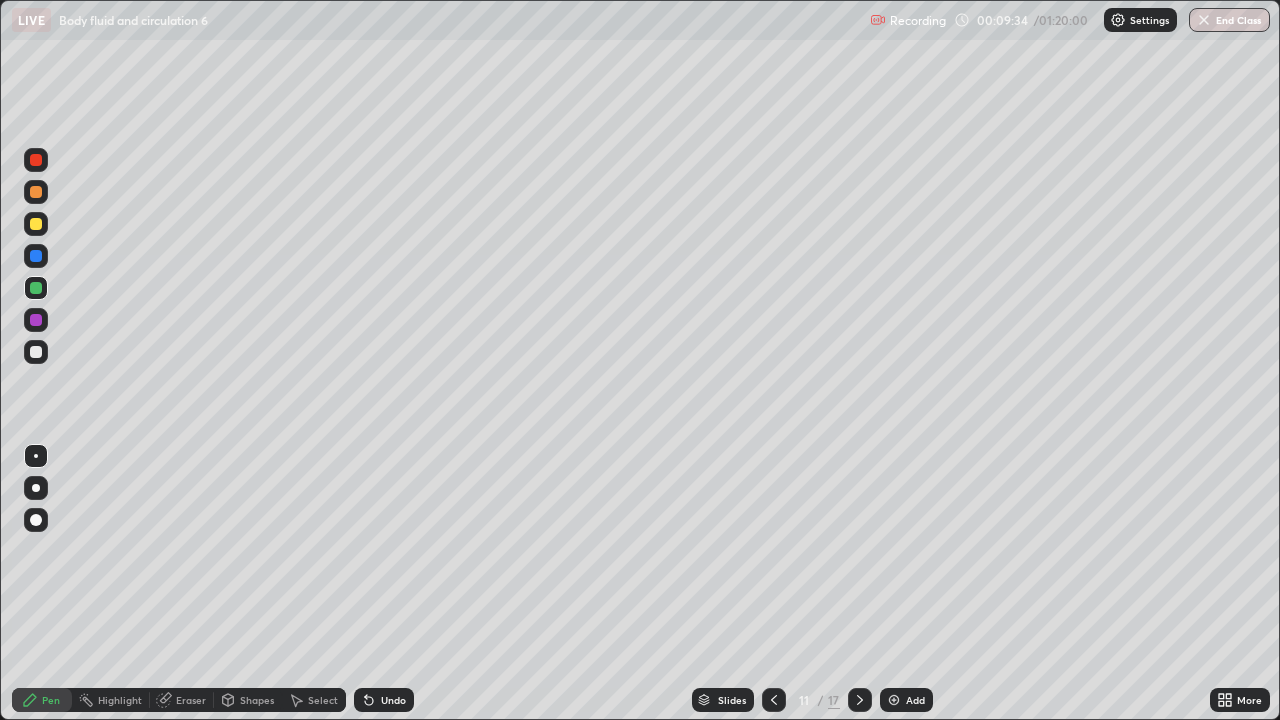click on "Eraser" at bounding box center (191, 700) 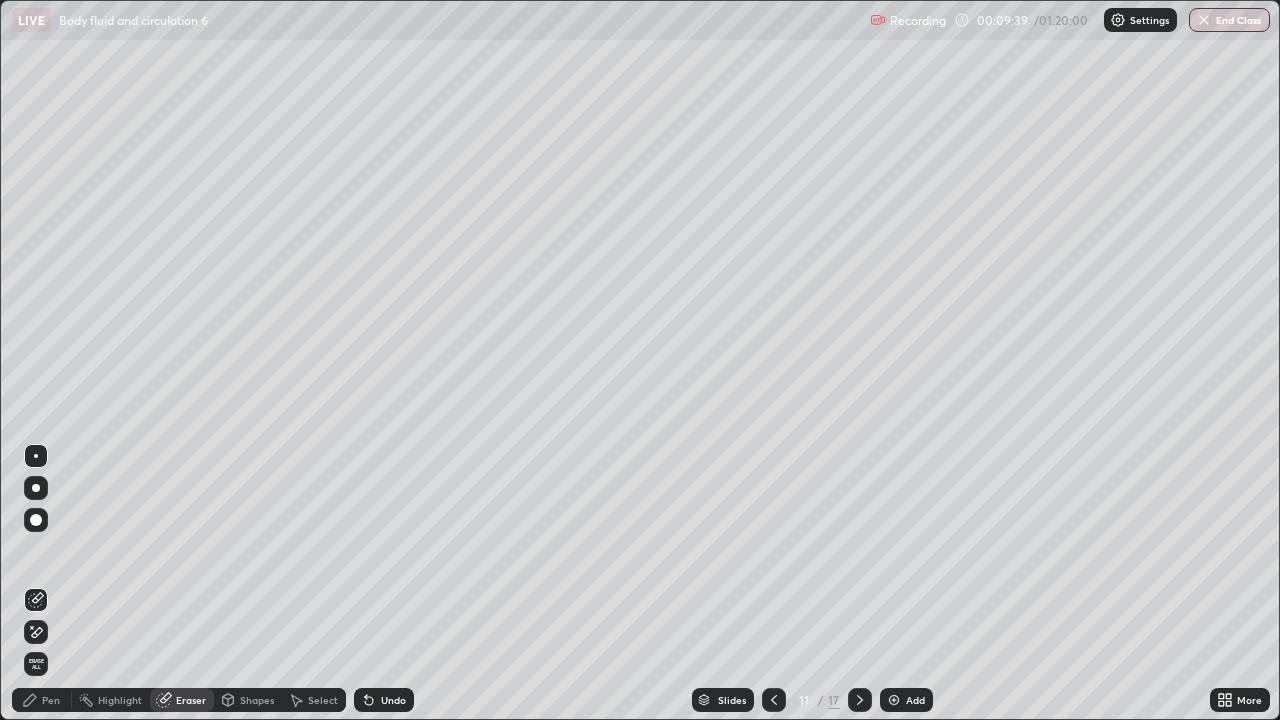 click on "Pen" at bounding box center [51, 700] 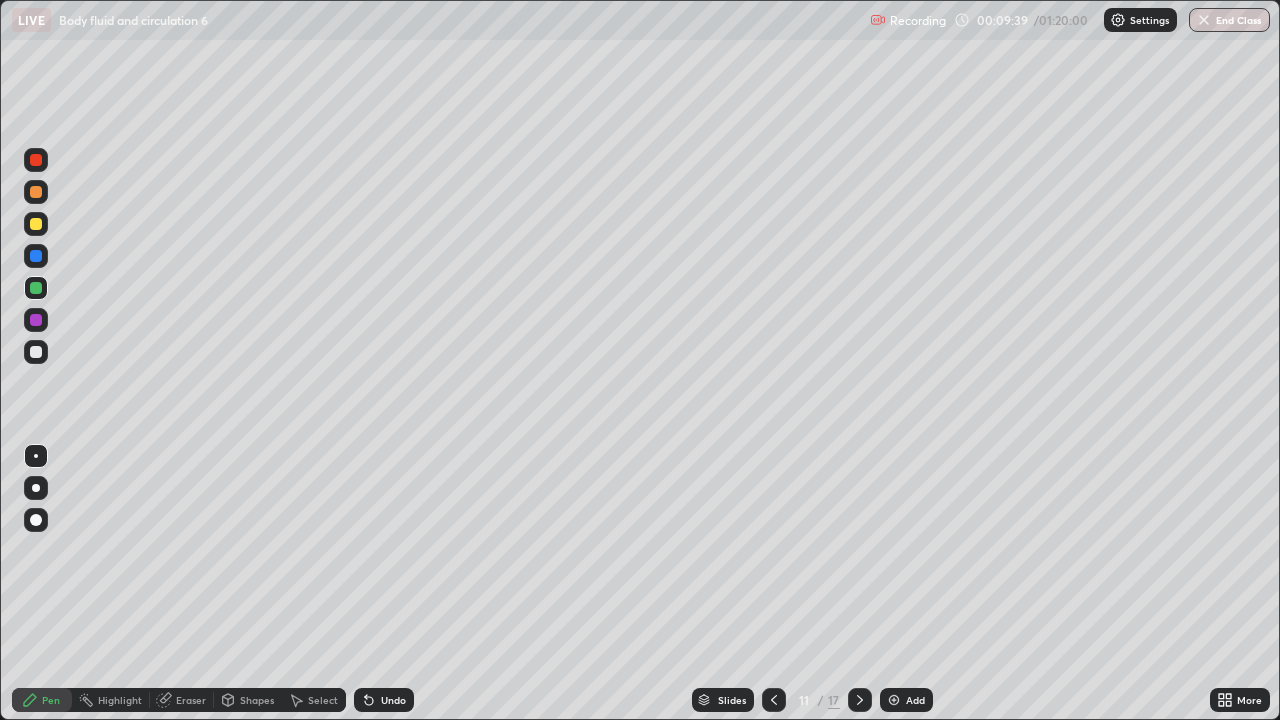 click at bounding box center [36, 352] 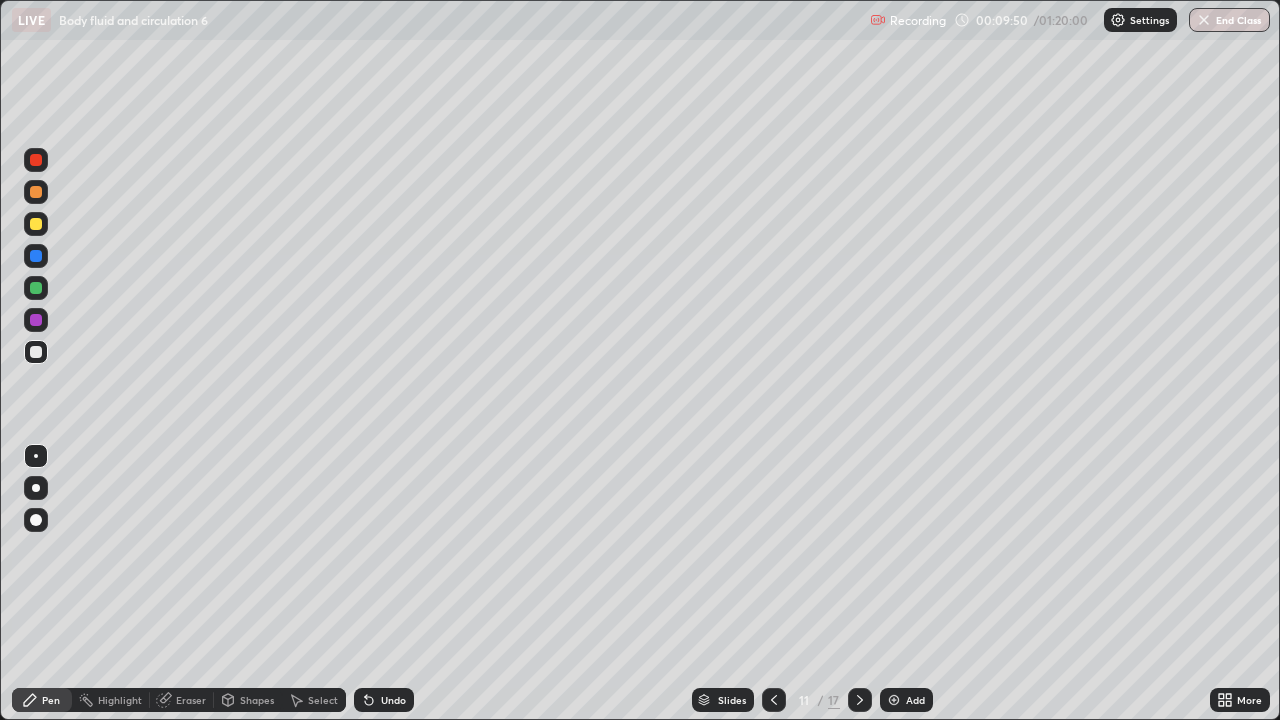 click at bounding box center (36, 352) 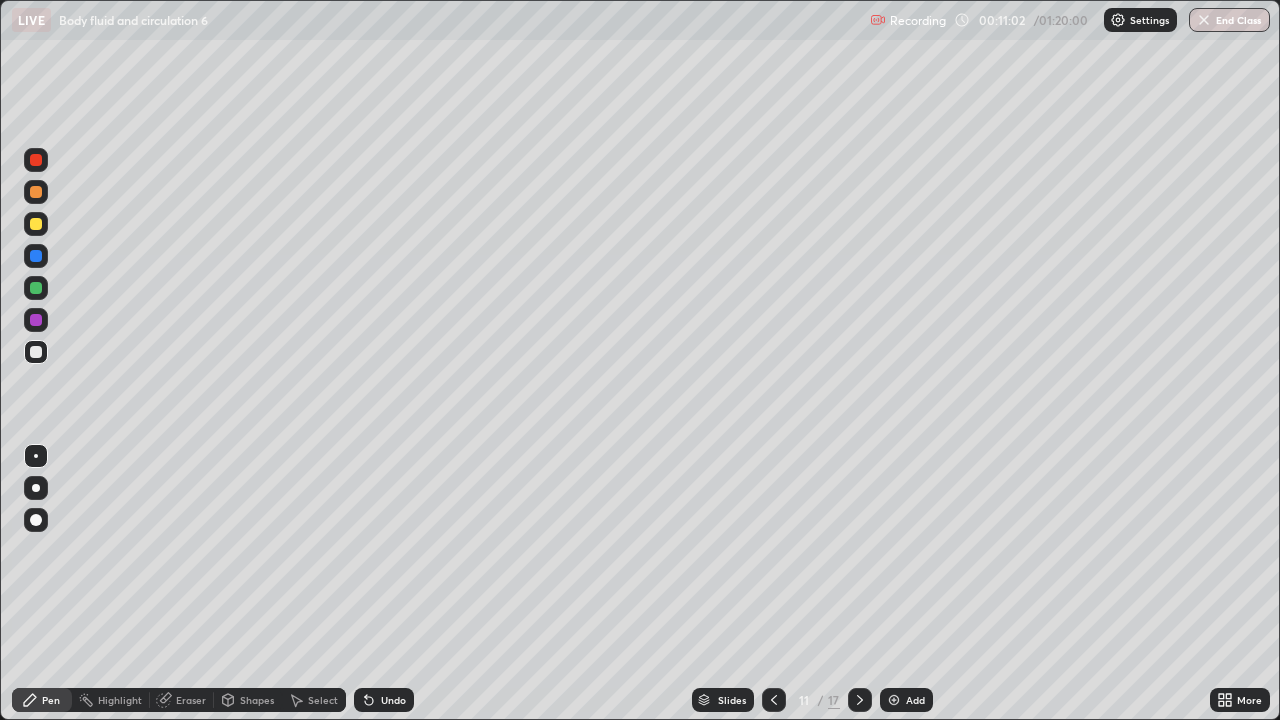 click on "Eraser" at bounding box center [182, 700] 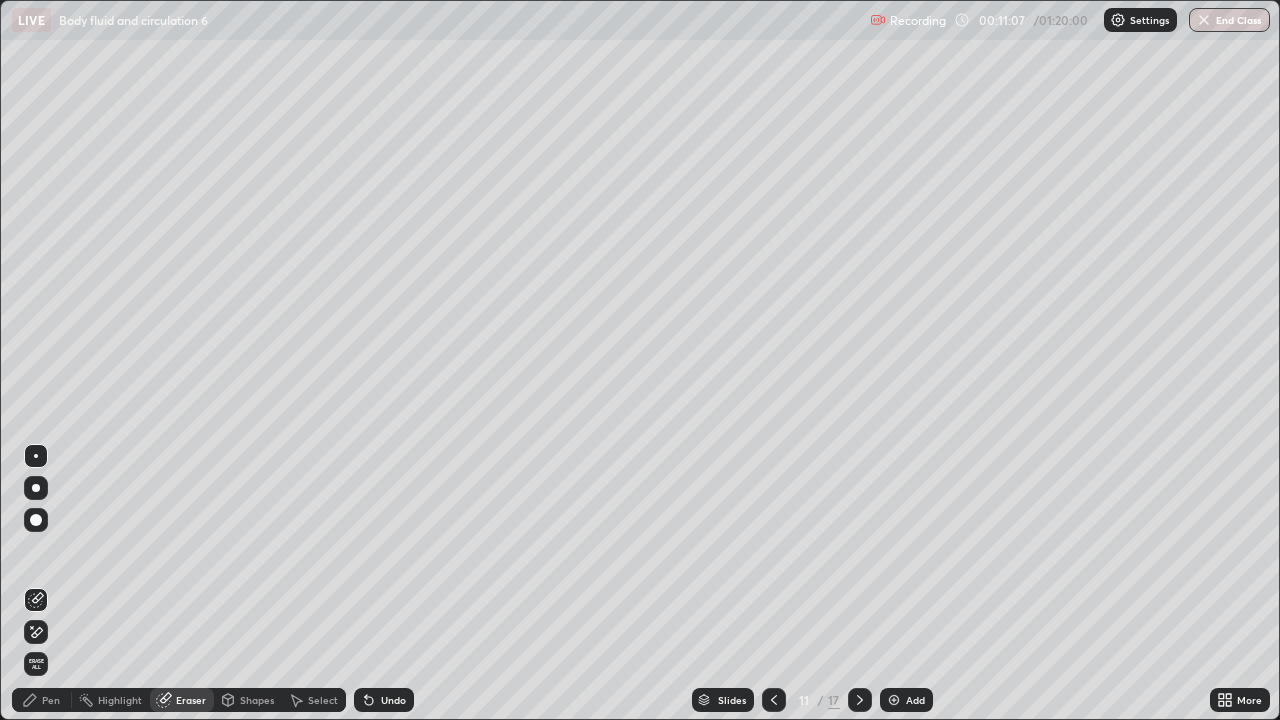 click on "Pen" at bounding box center [51, 700] 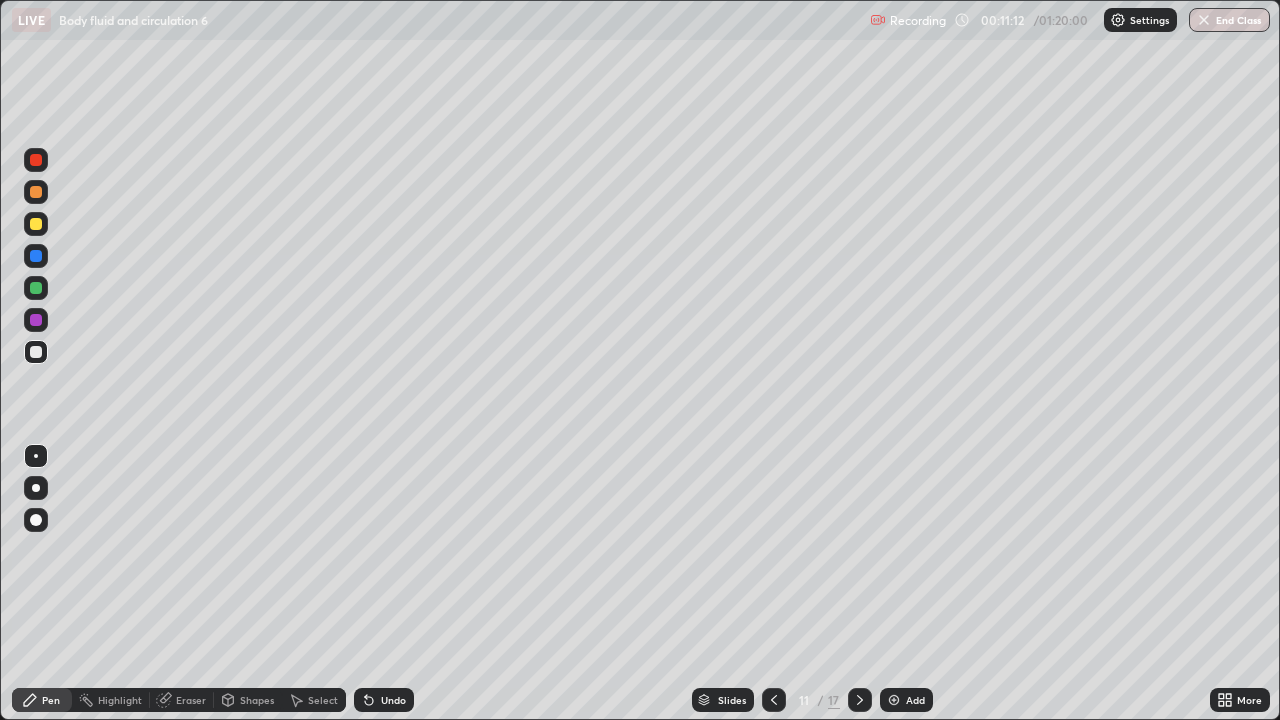 click at bounding box center [774, 700] 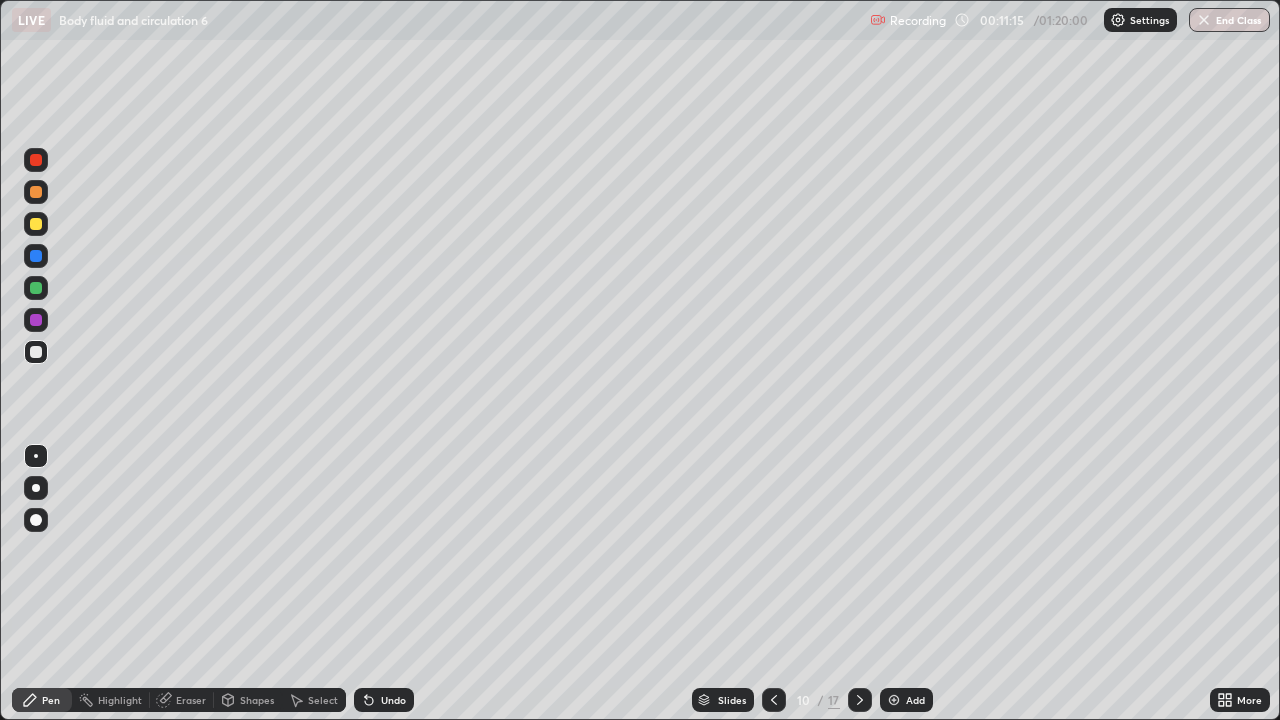 click at bounding box center [36, 352] 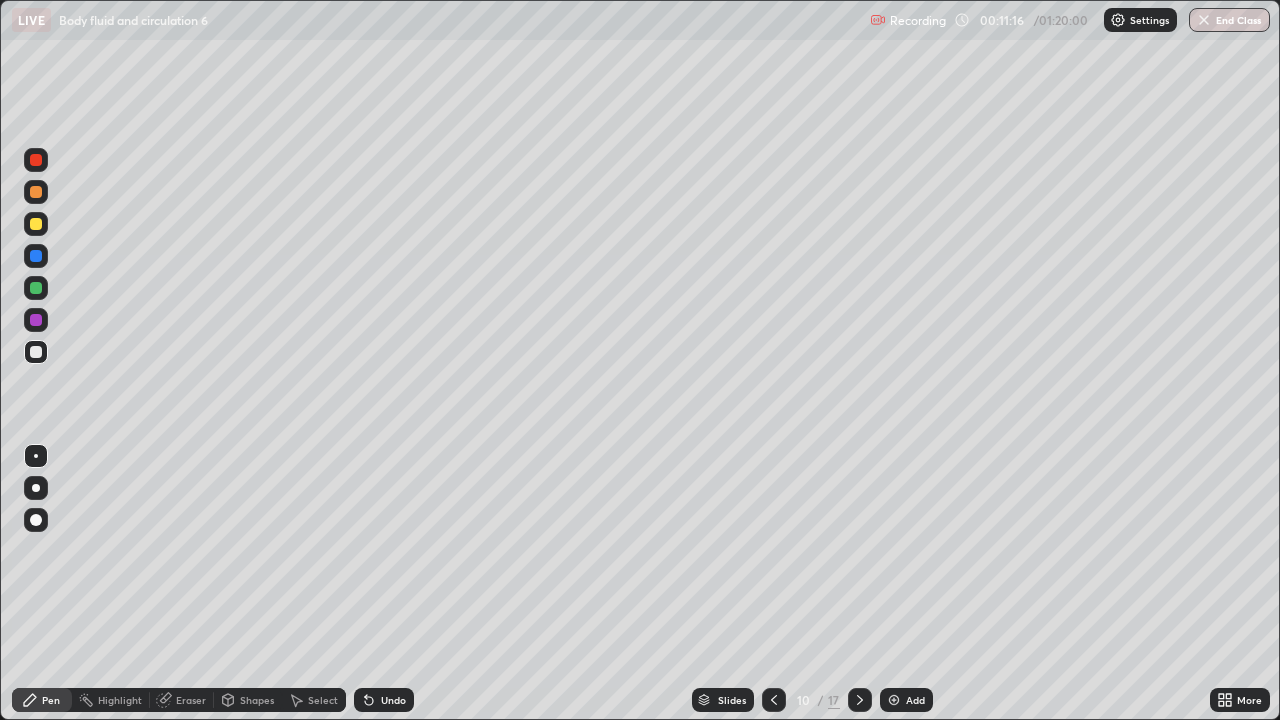 click at bounding box center [36, 224] 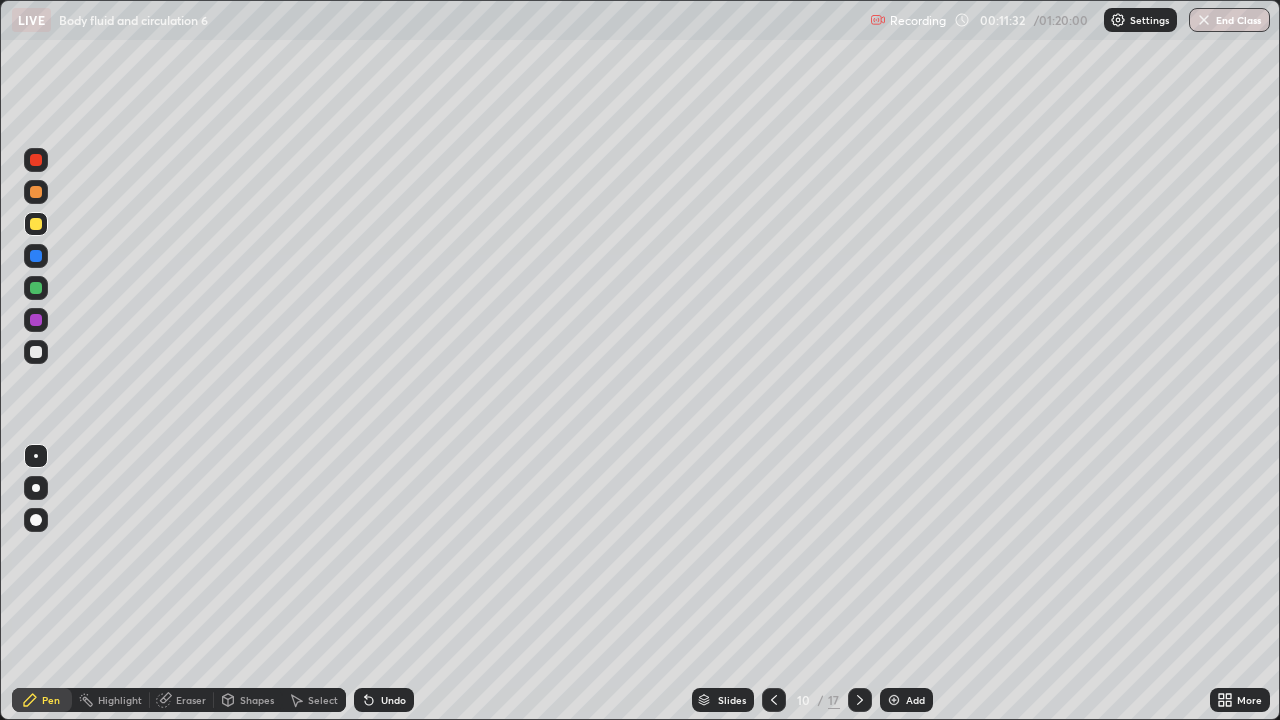 click on "Shapes" at bounding box center [257, 700] 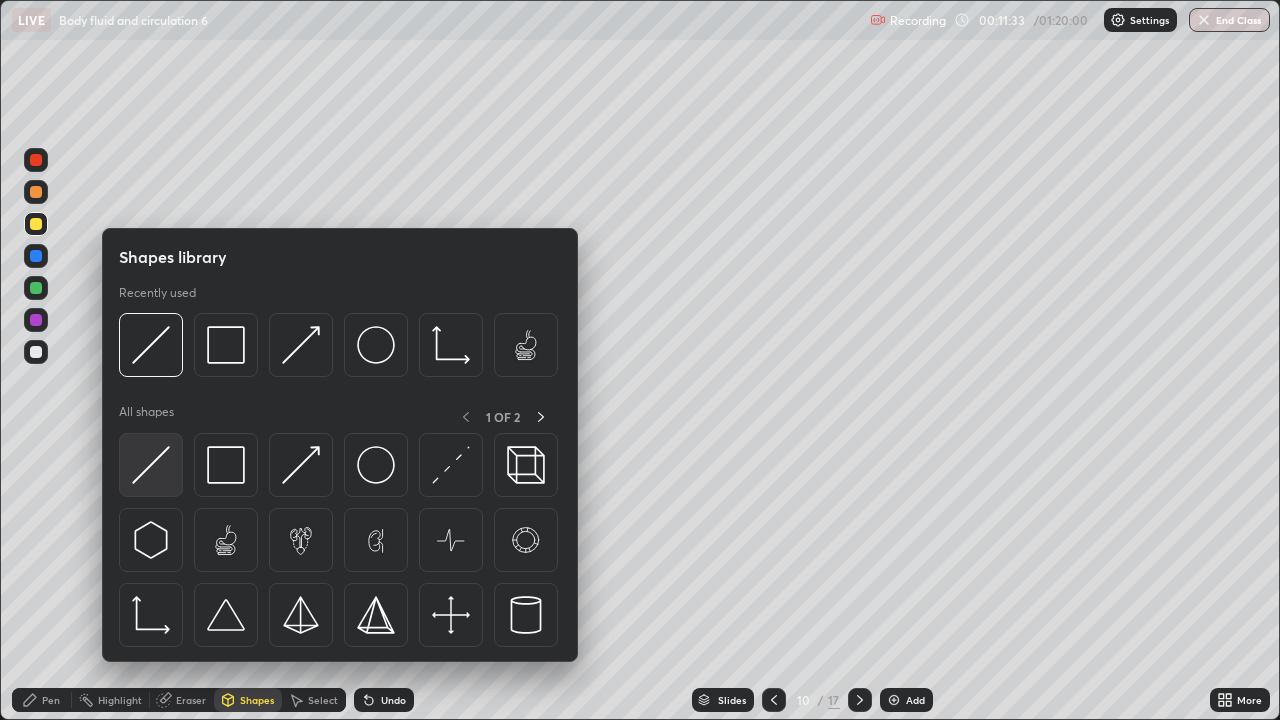 click at bounding box center (151, 465) 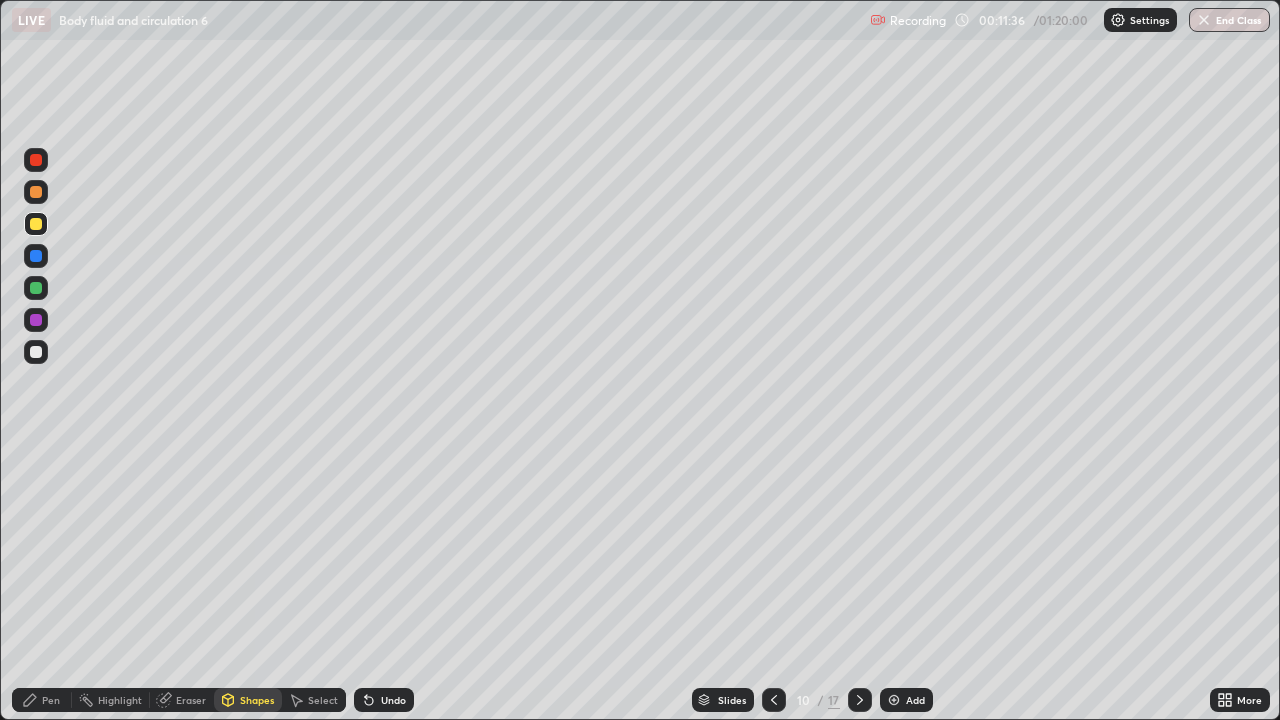 click on "Shapes" at bounding box center [257, 700] 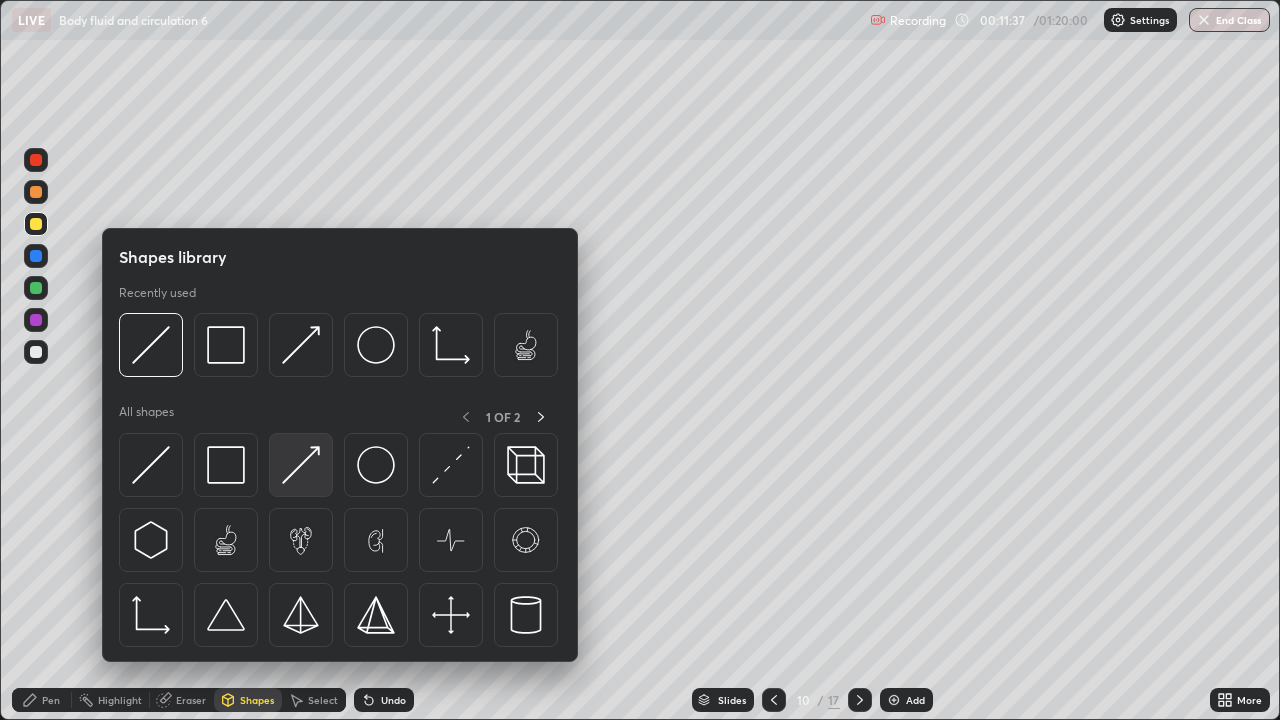 click at bounding box center (301, 465) 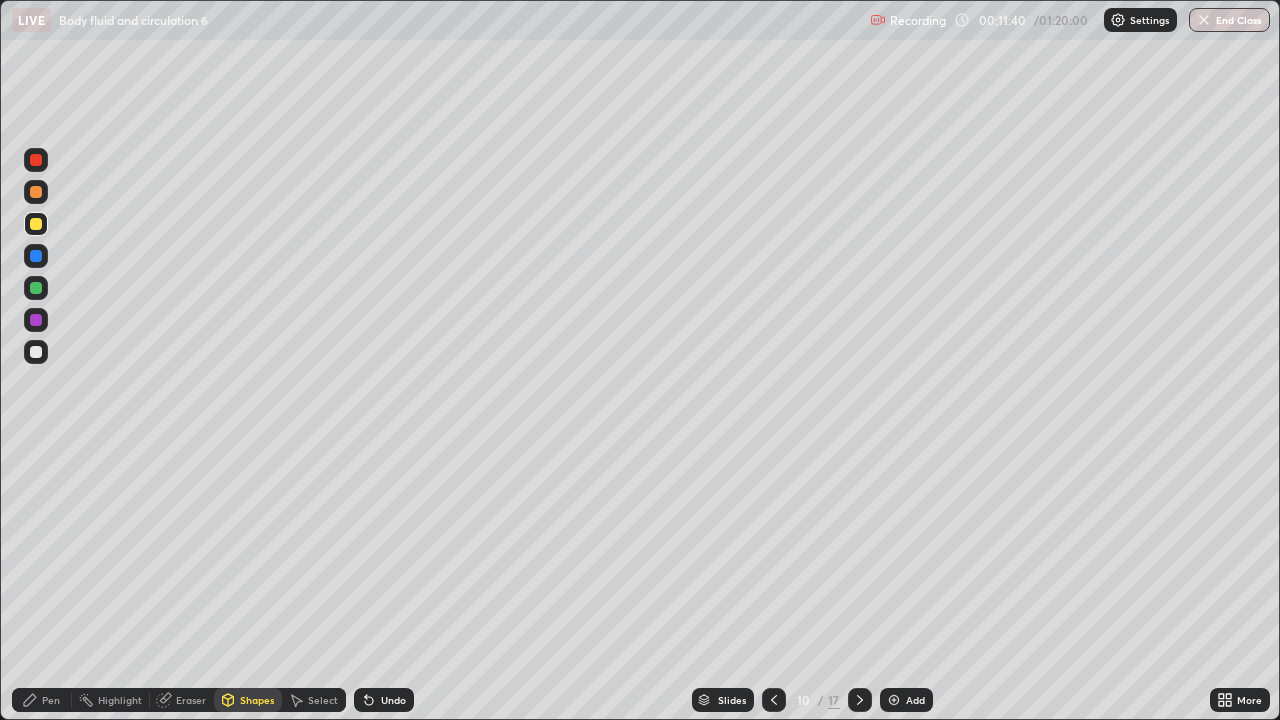 click on "Pen" at bounding box center (51, 700) 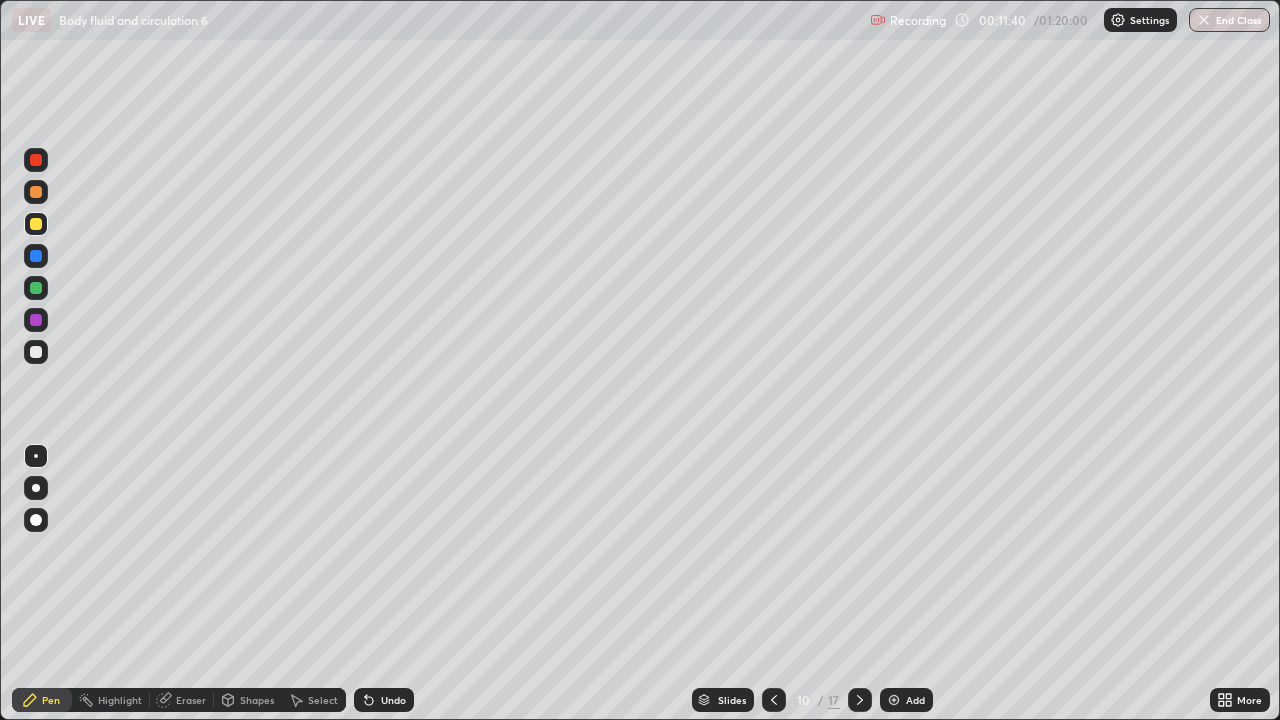 click at bounding box center [36, 352] 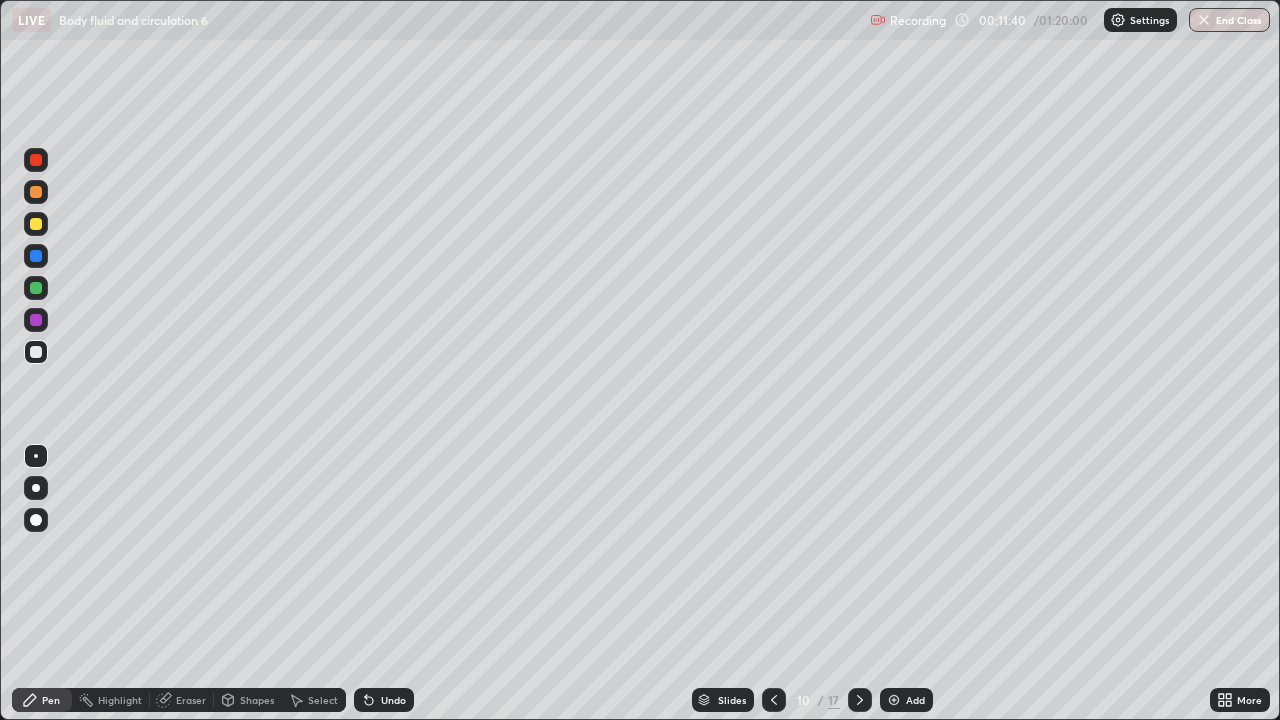 click at bounding box center [36, 352] 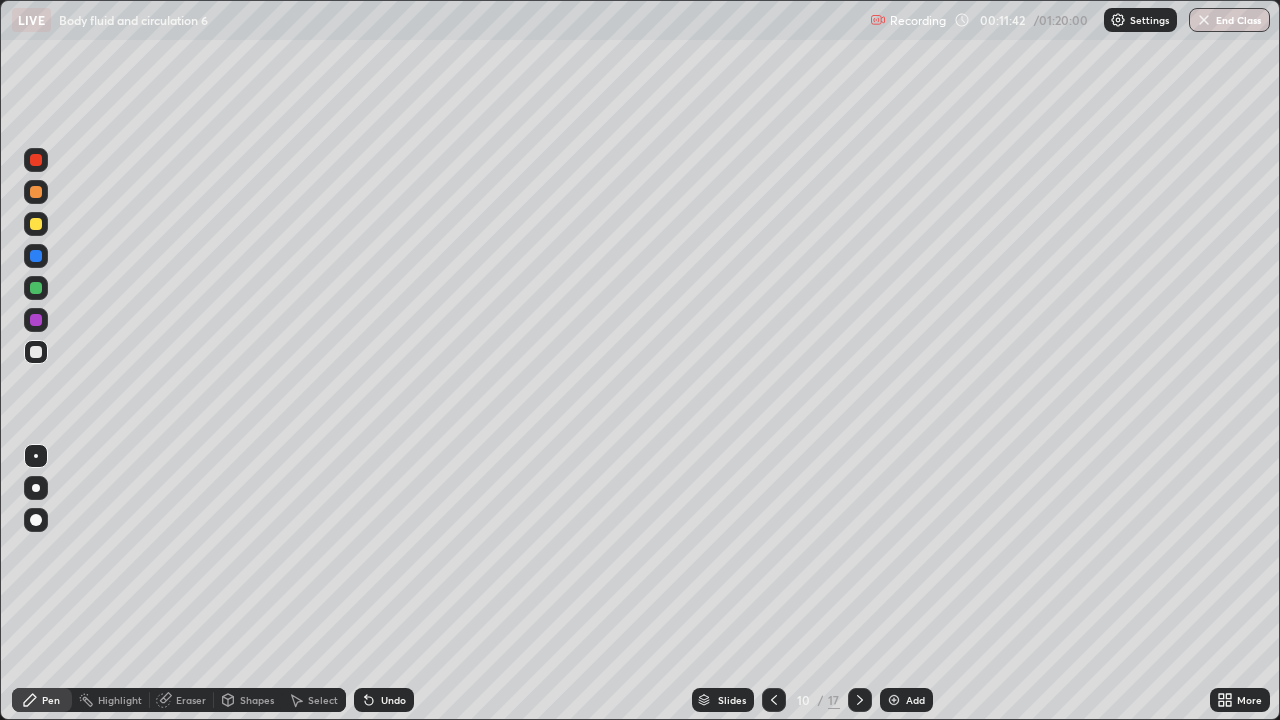 click at bounding box center [36, 224] 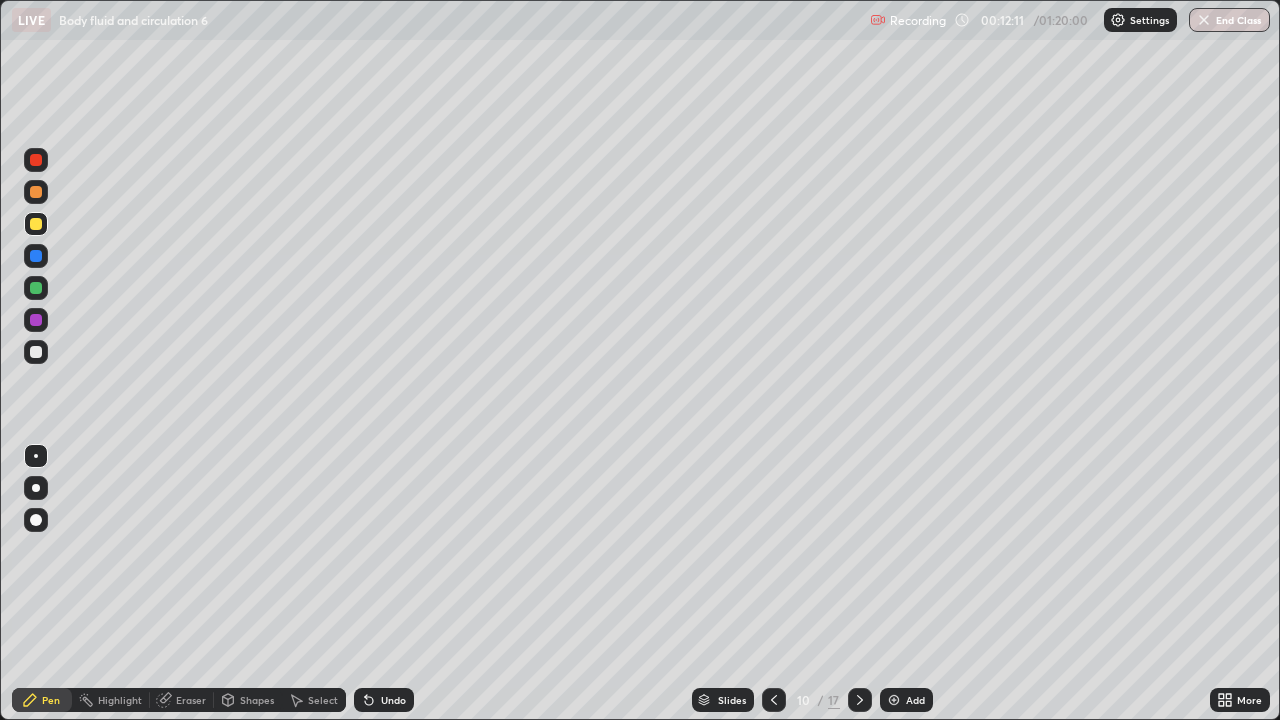 click on "Eraser" at bounding box center [191, 700] 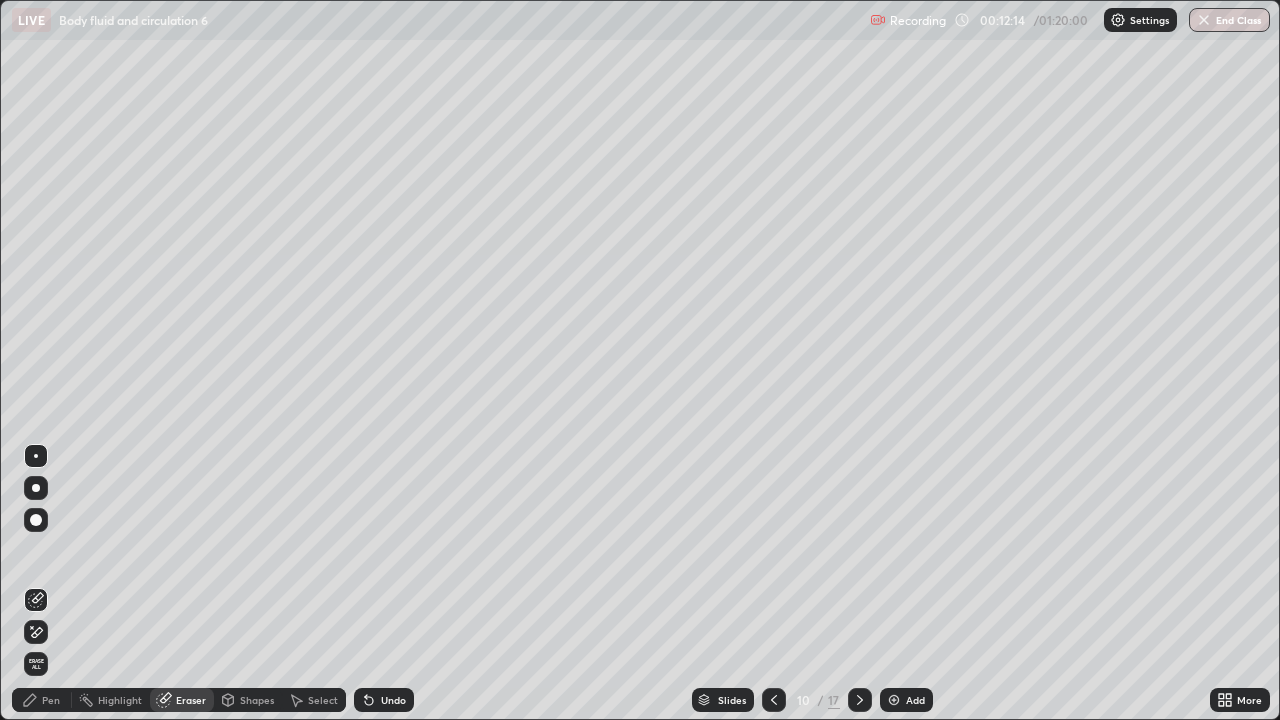 click on "Pen" at bounding box center (51, 700) 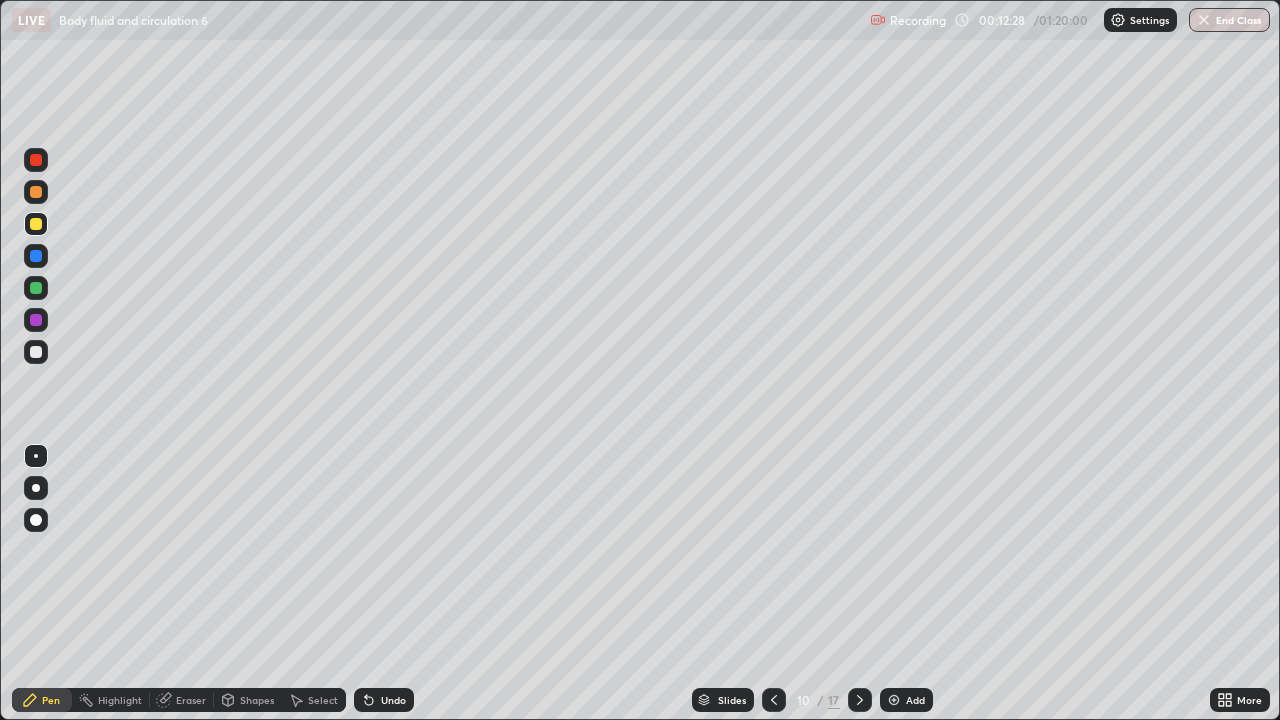 click on "Eraser" at bounding box center [191, 700] 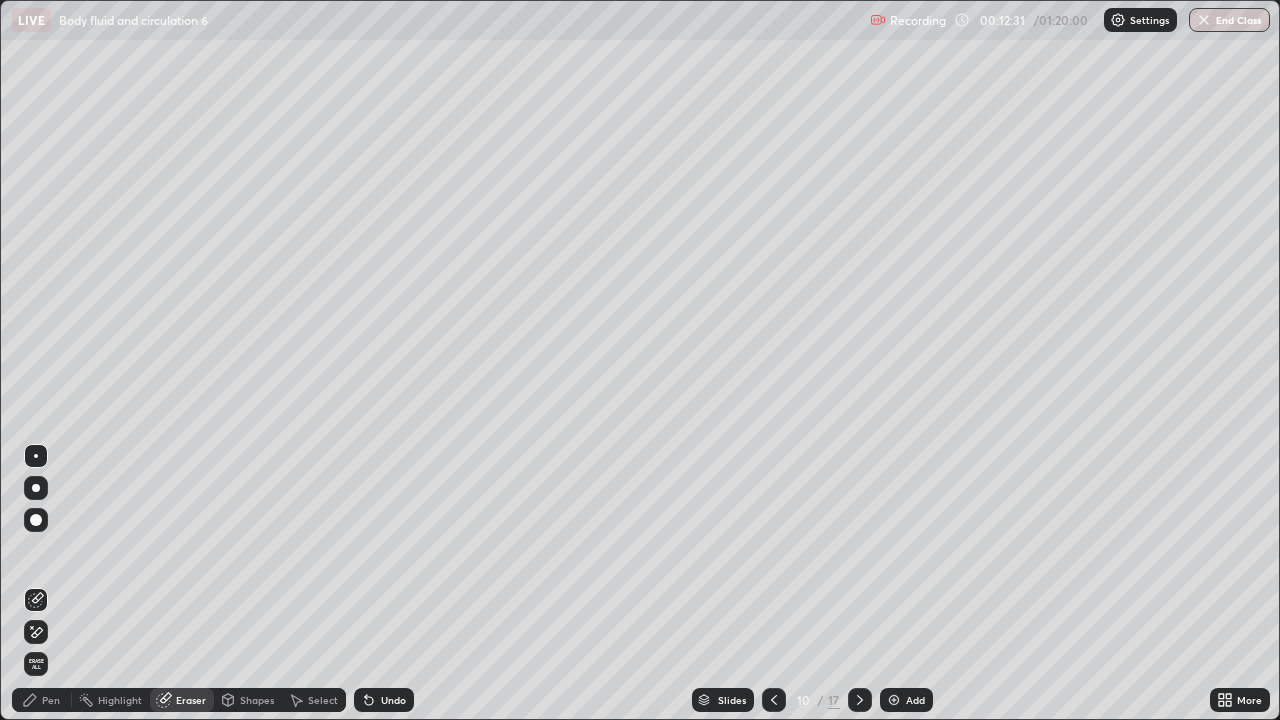 click on "Pen" at bounding box center (42, 700) 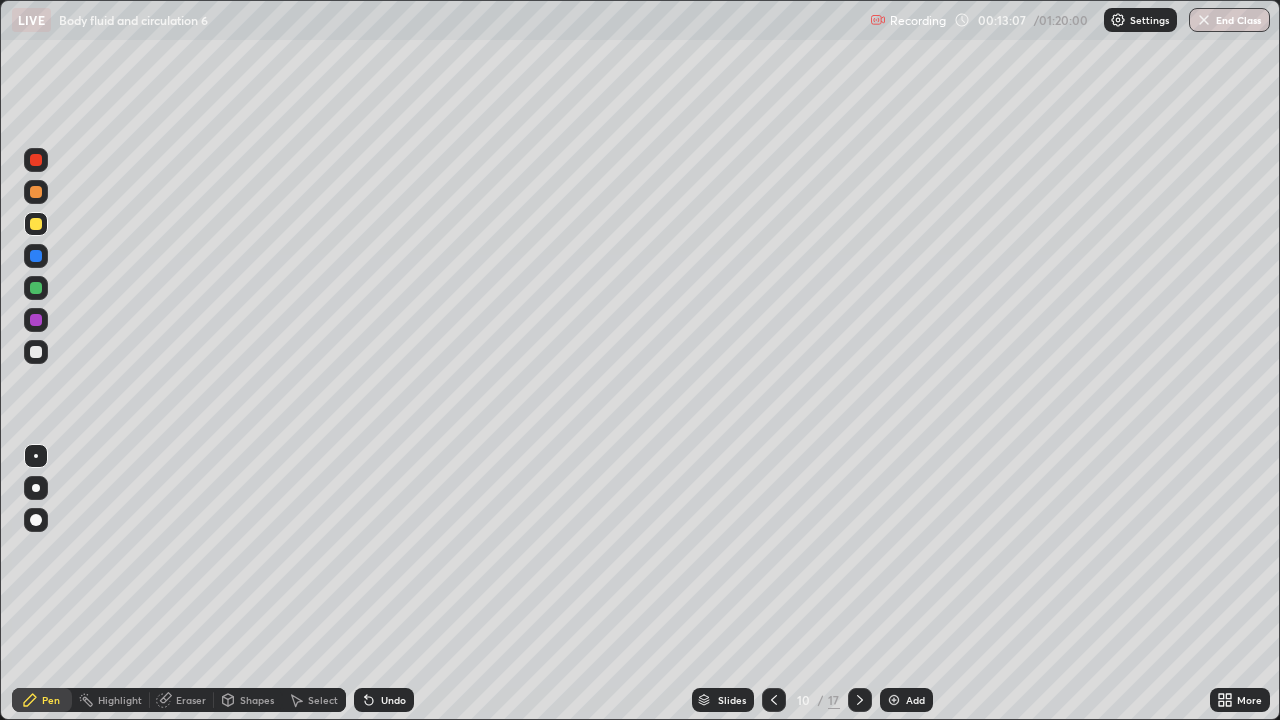 click at bounding box center [36, 352] 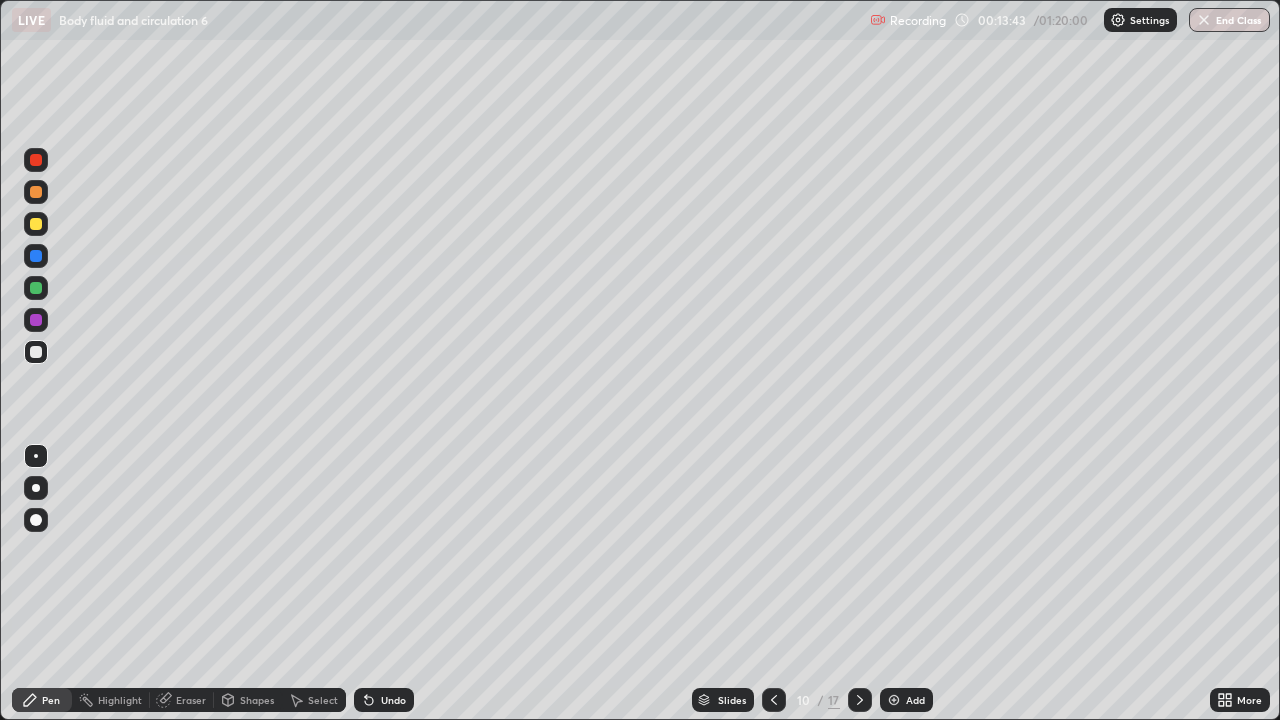 click 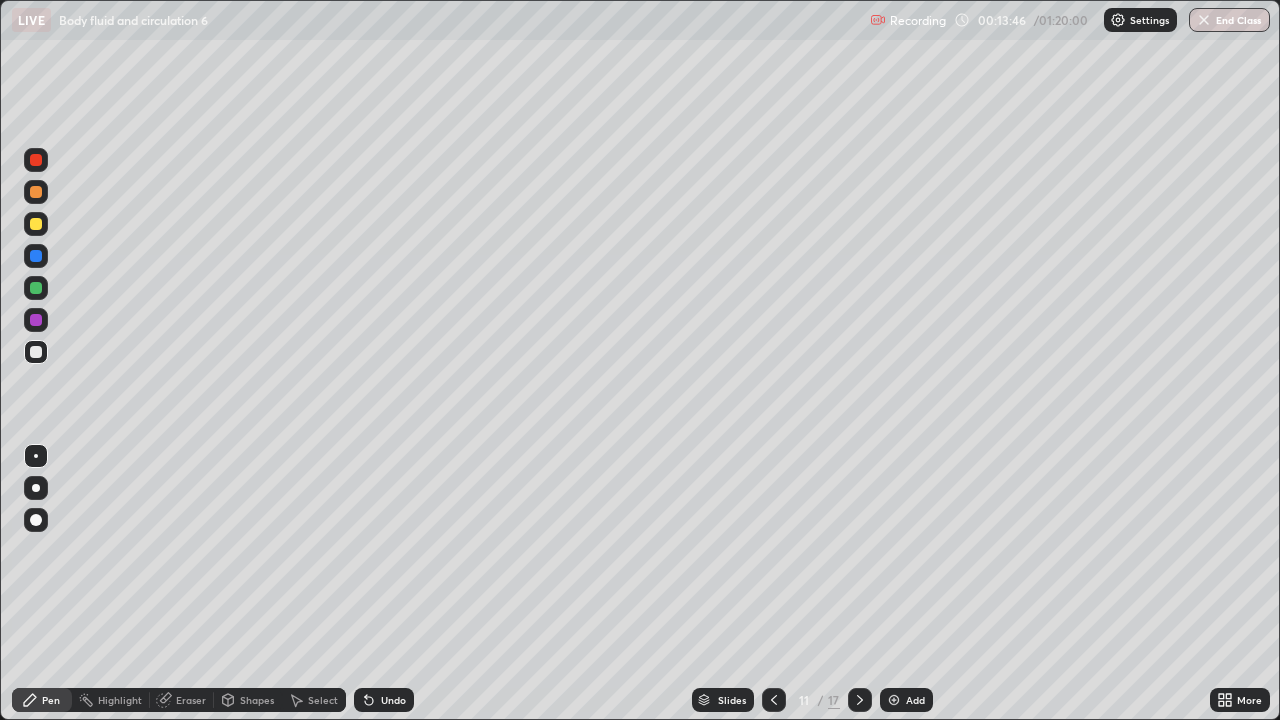 click at bounding box center (36, 288) 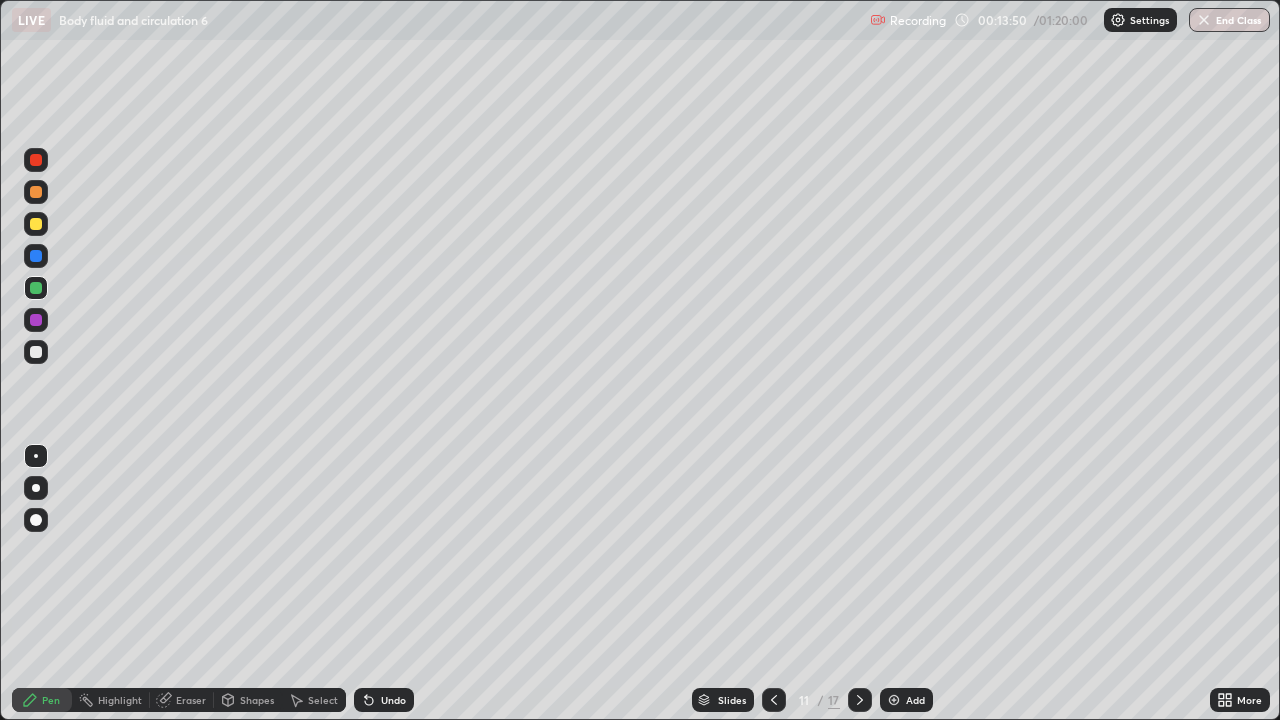click at bounding box center (36, 192) 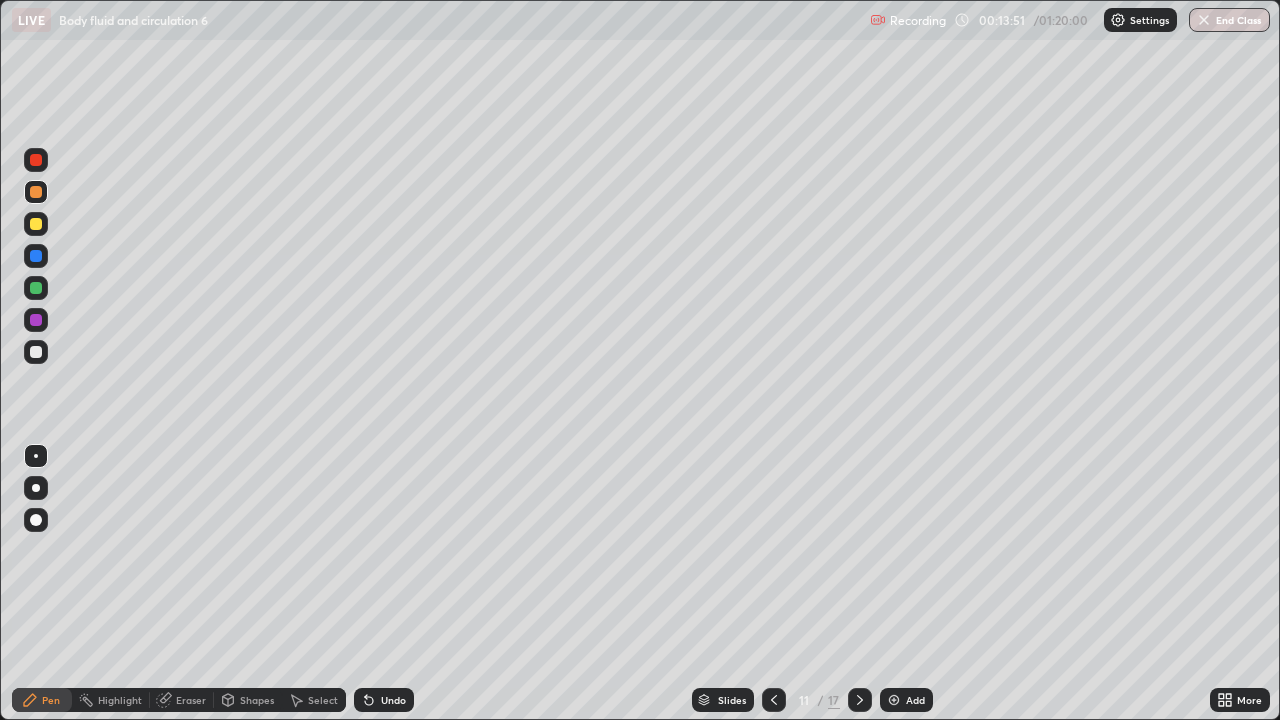 click at bounding box center (36, 192) 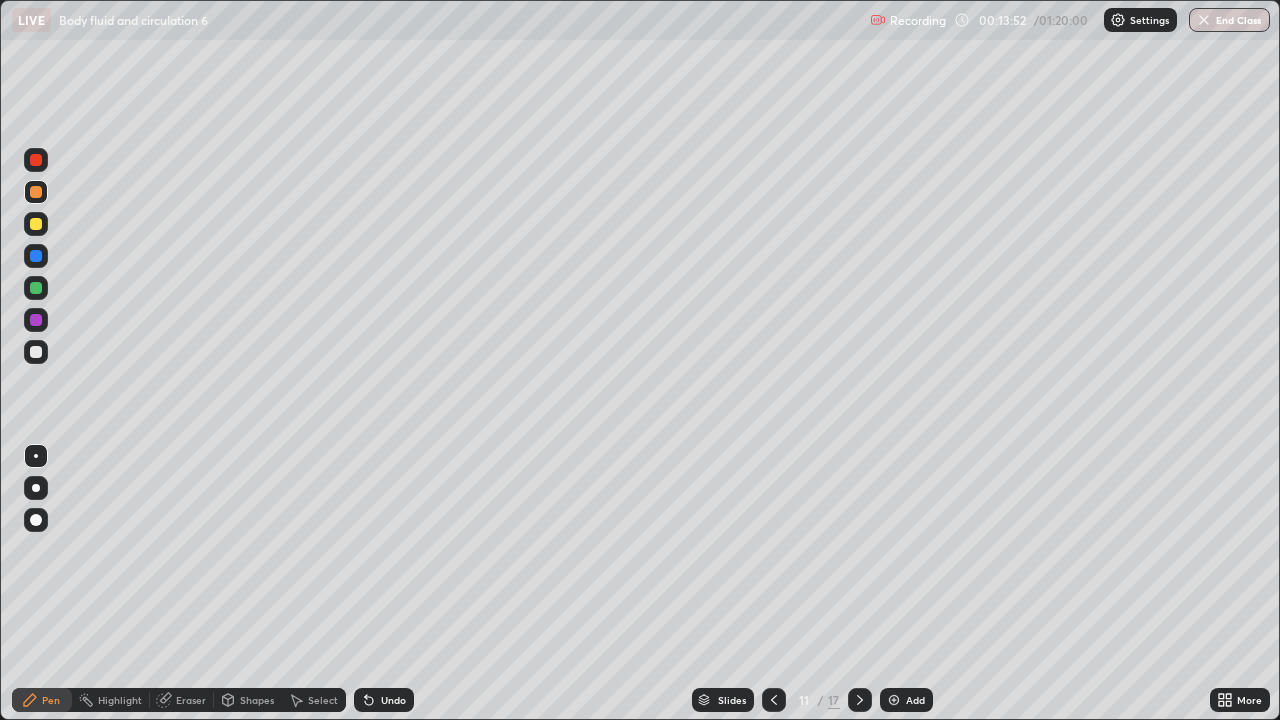 click at bounding box center [36, 256] 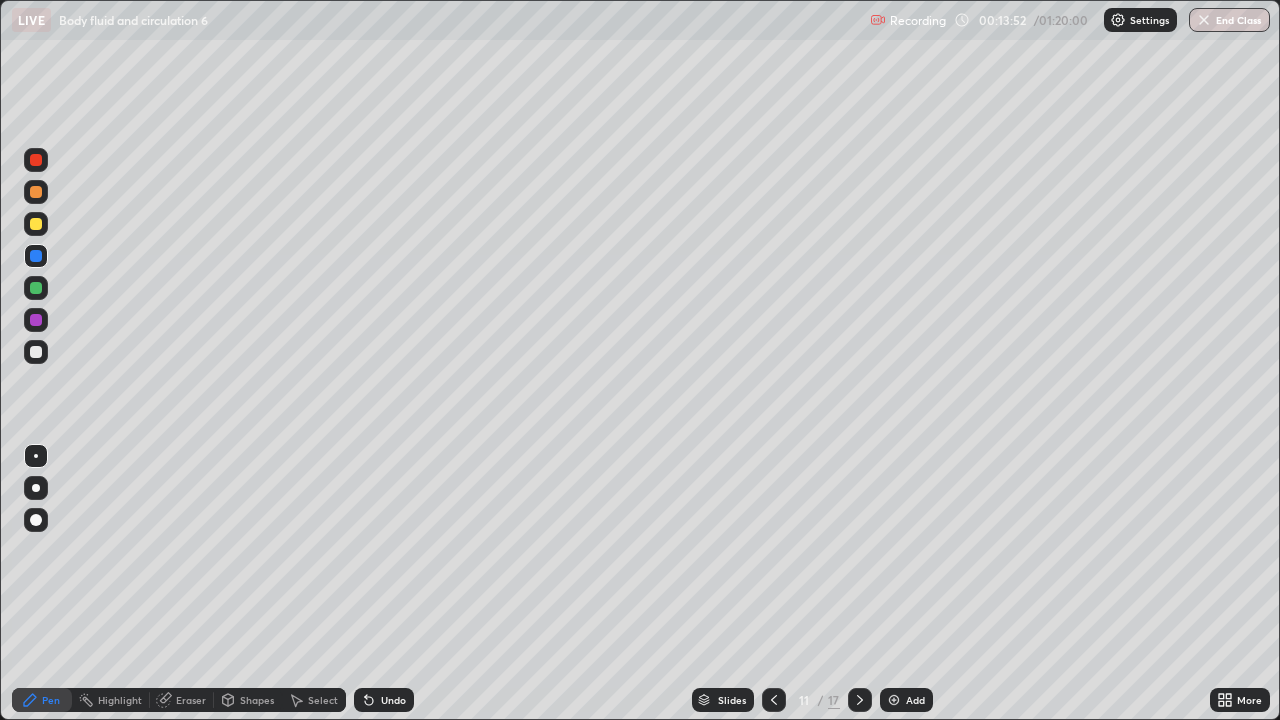 click at bounding box center [36, 256] 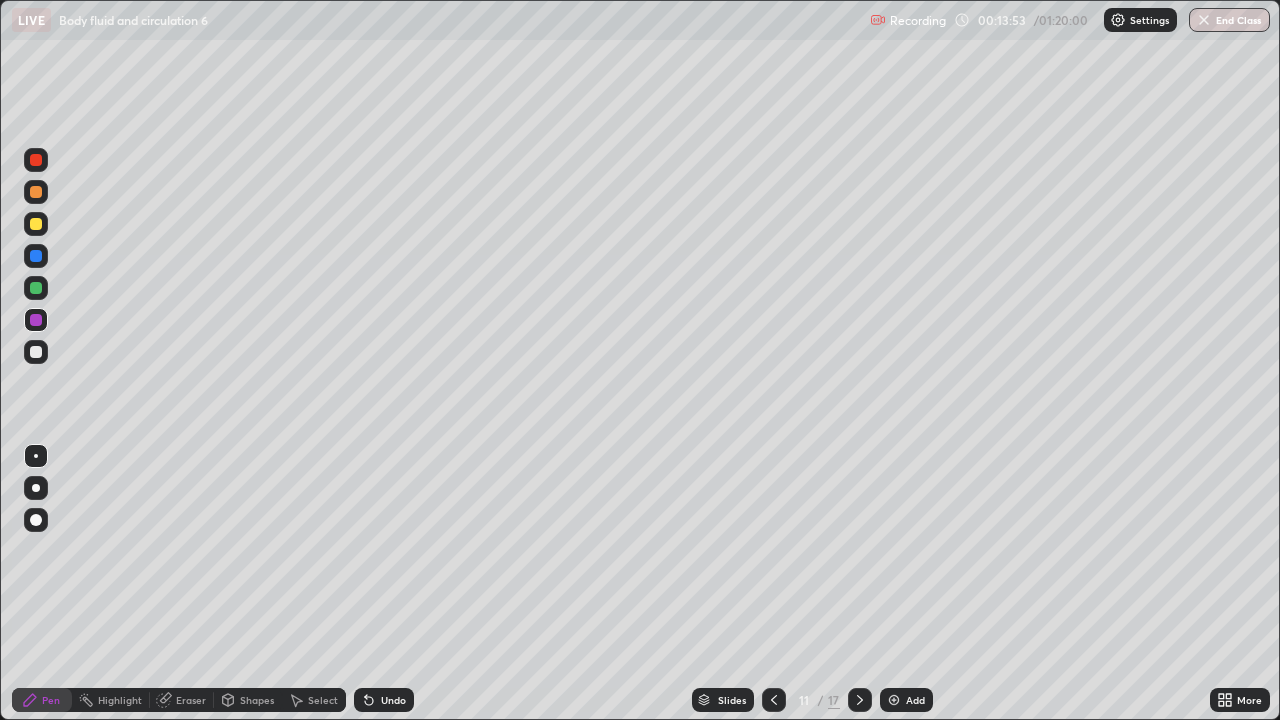 click at bounding box center [36, 320] 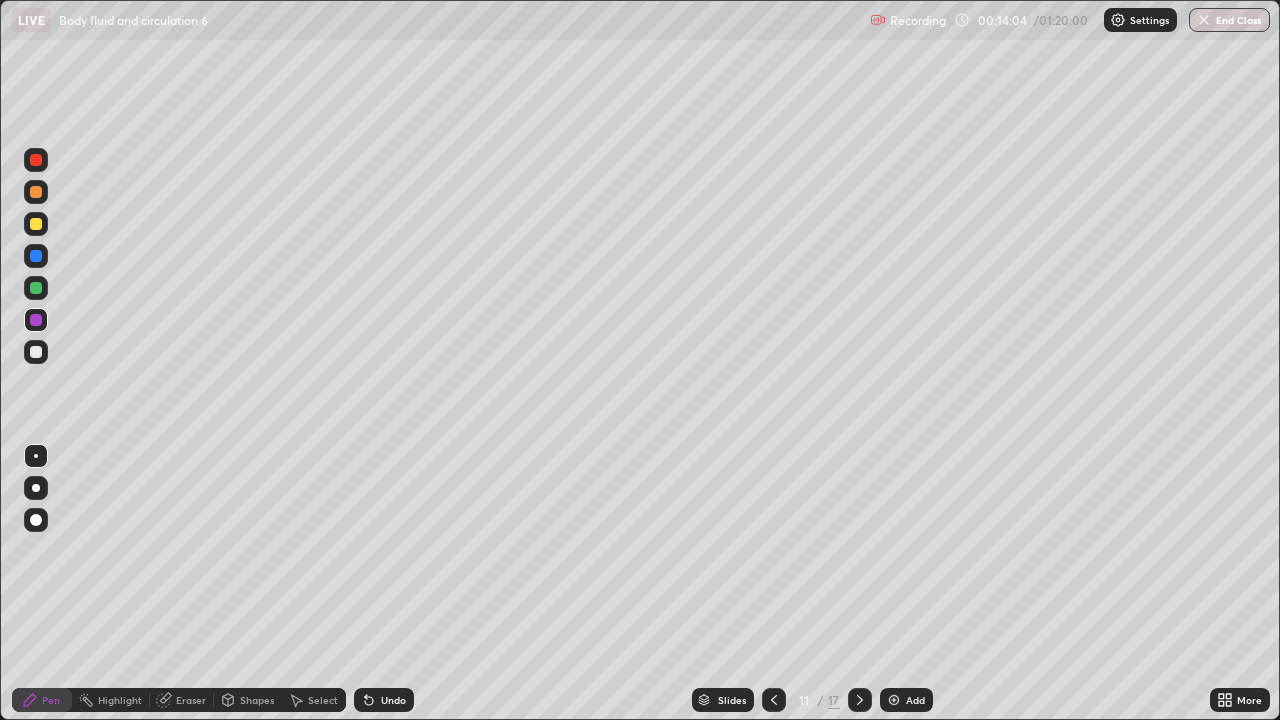 click at bounding box center [36, 352] 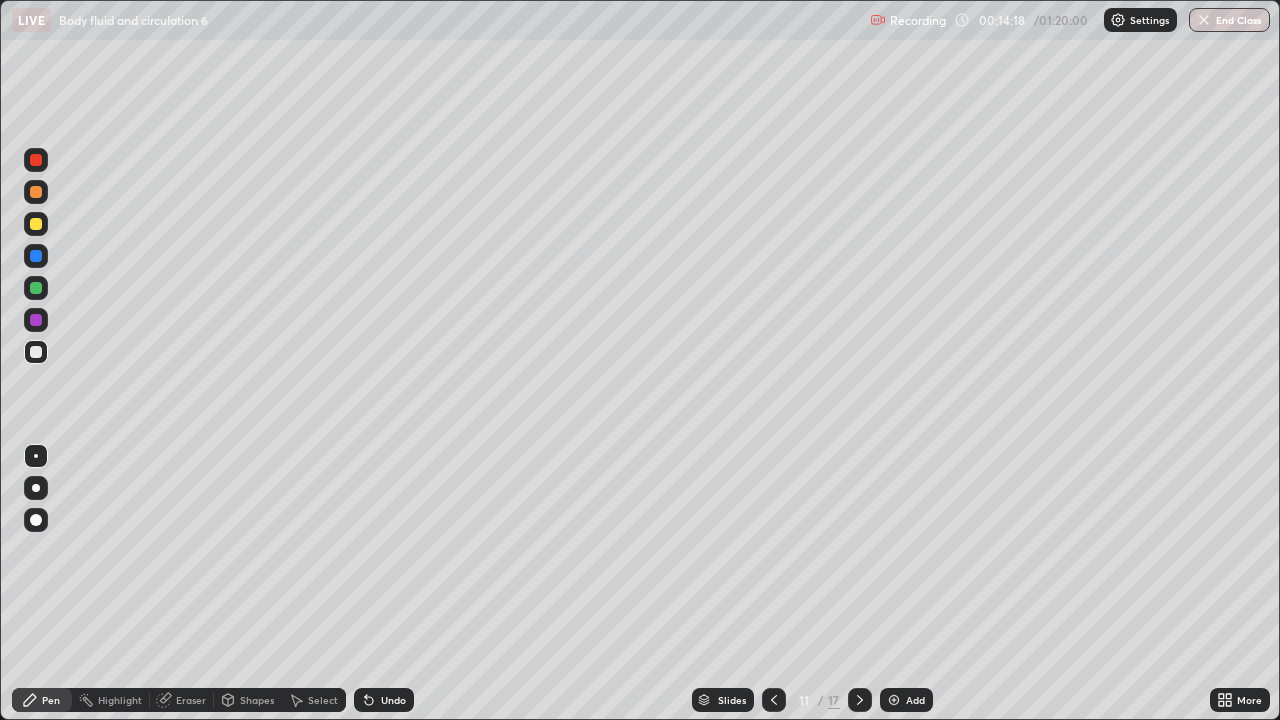 click at bounding box center (36, 256) 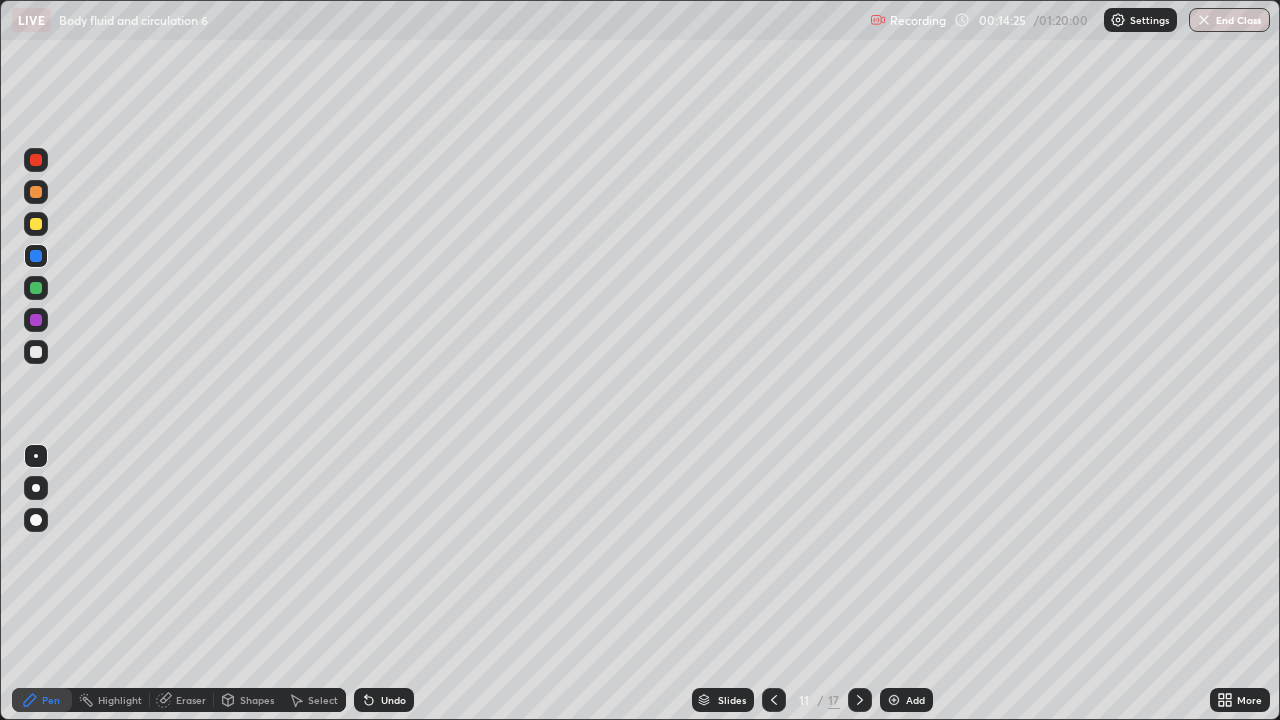 click at bounding box center (36, 352) 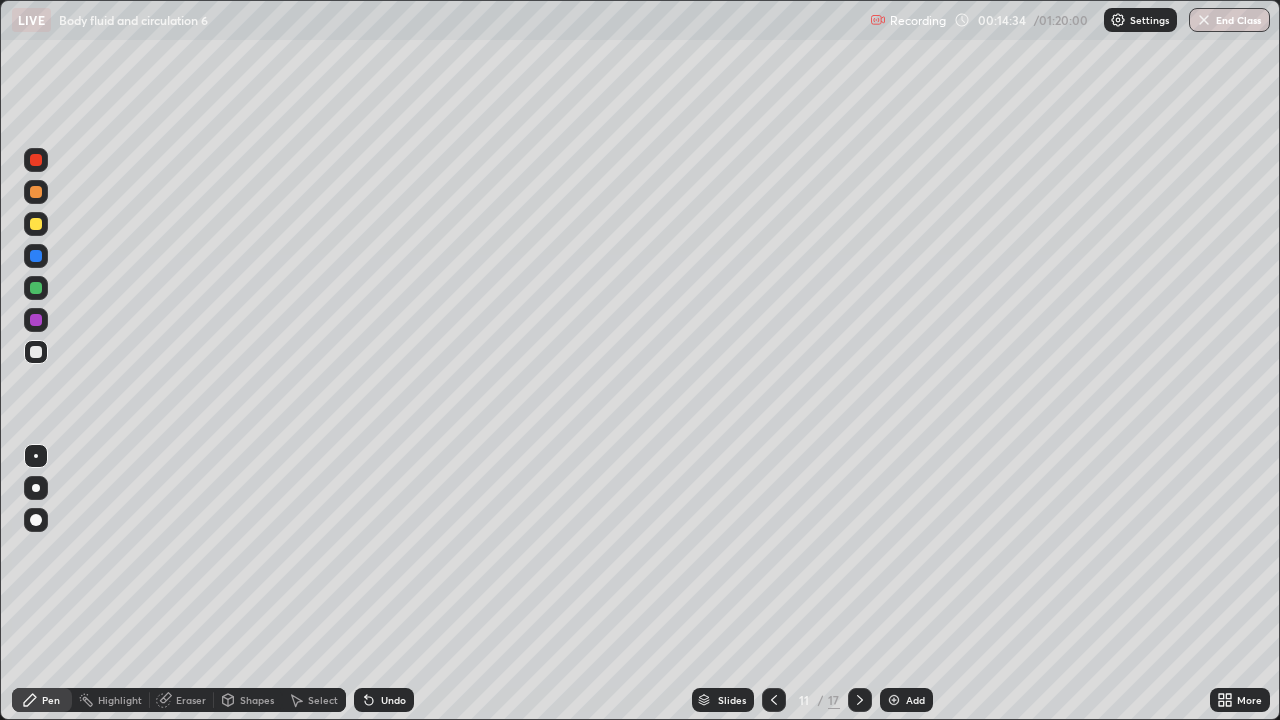 click 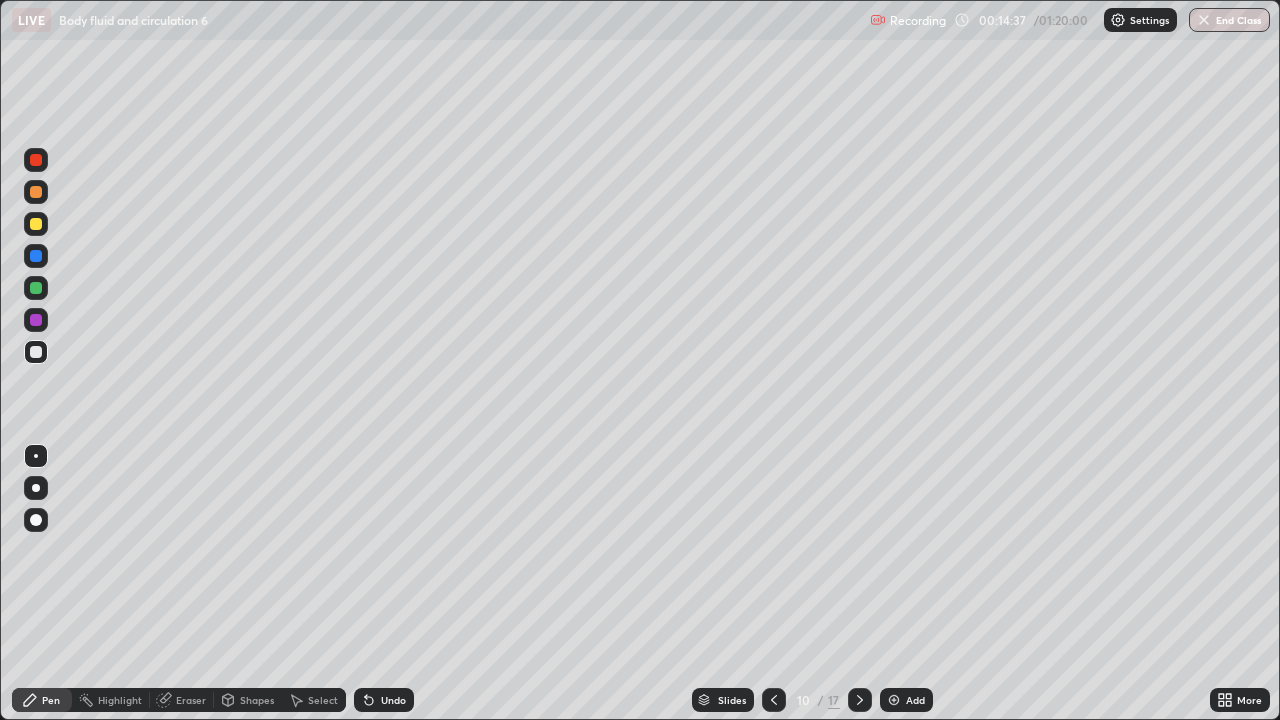 click 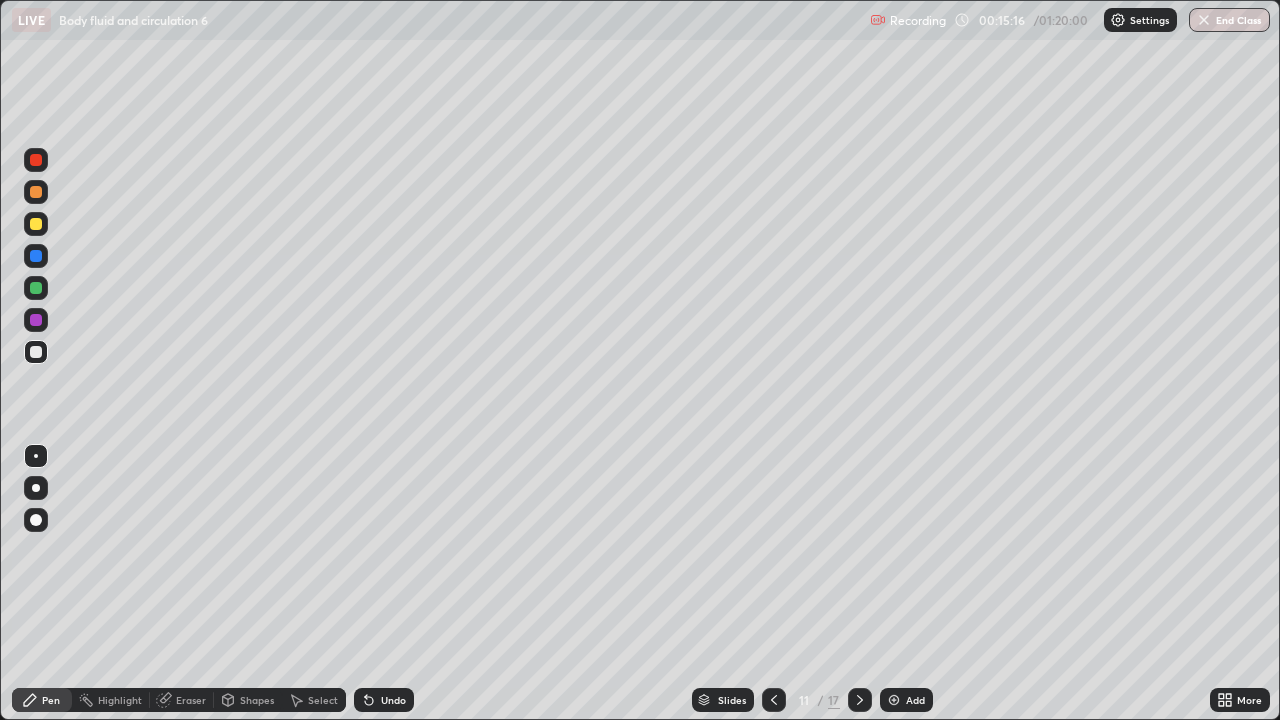 click at bounding box center [36, 352] 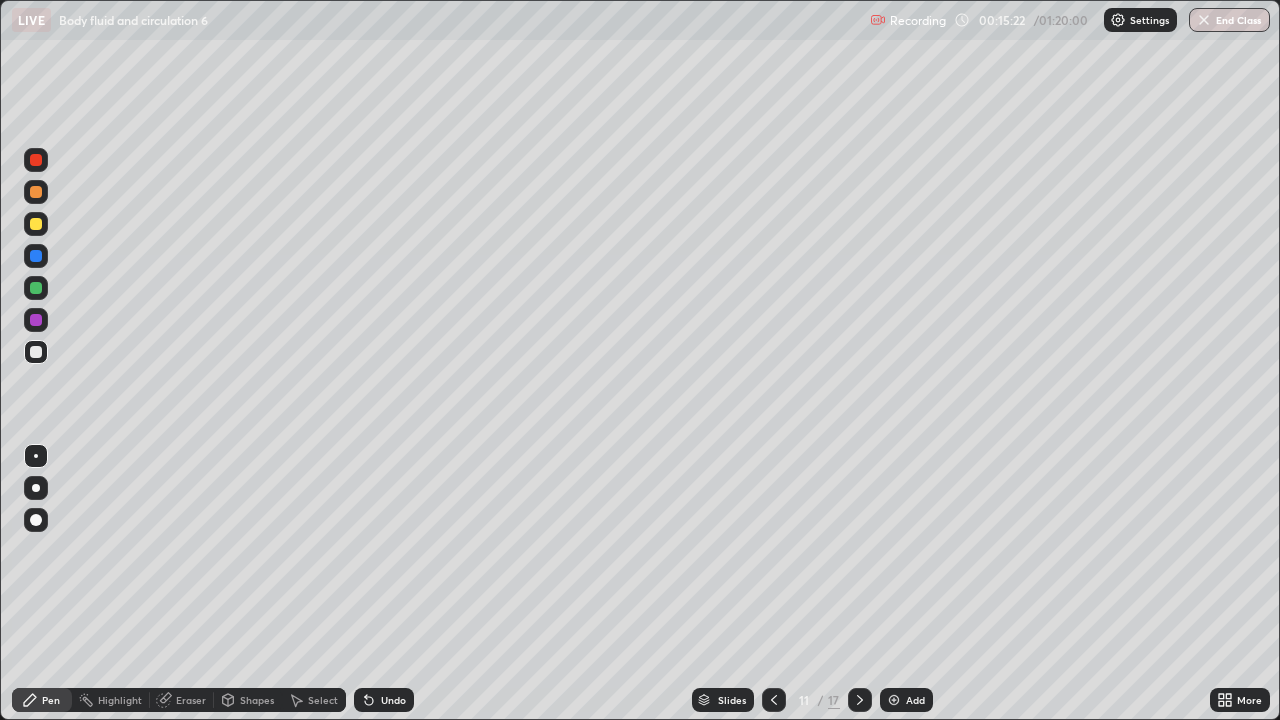 click at bounding box center [36, 320] 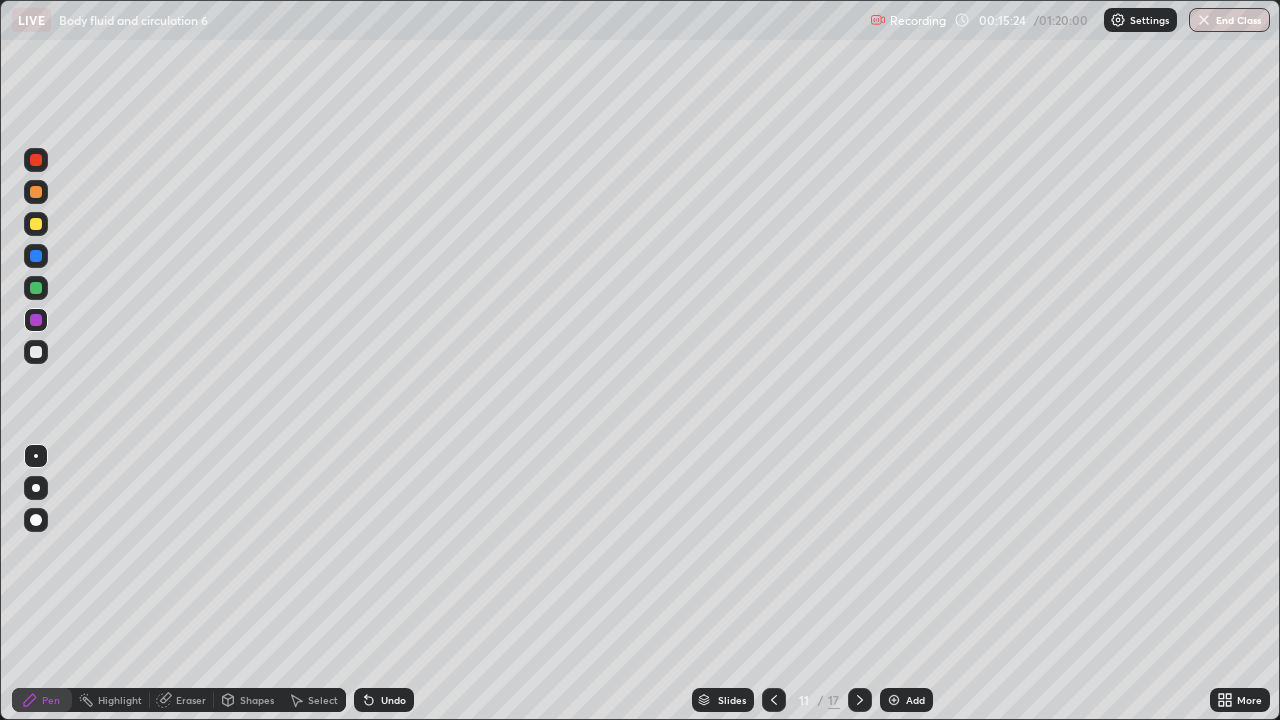 click at bounding box center [36, 224] 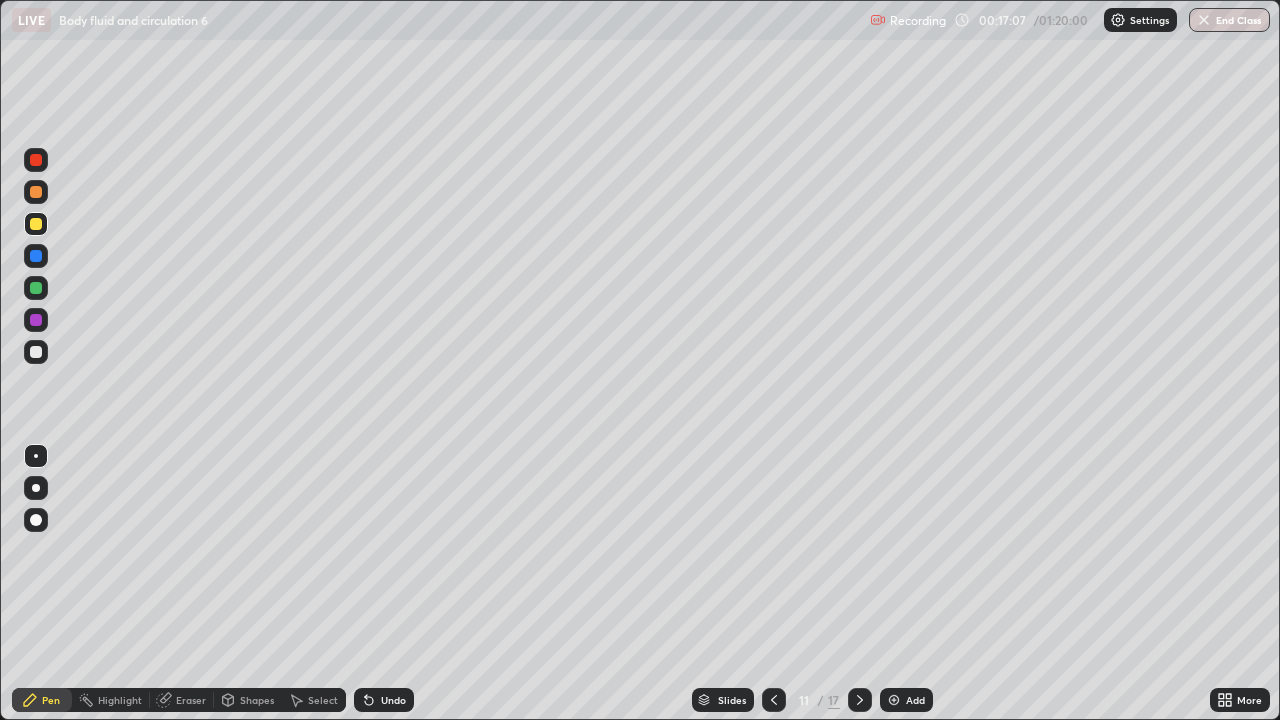 click 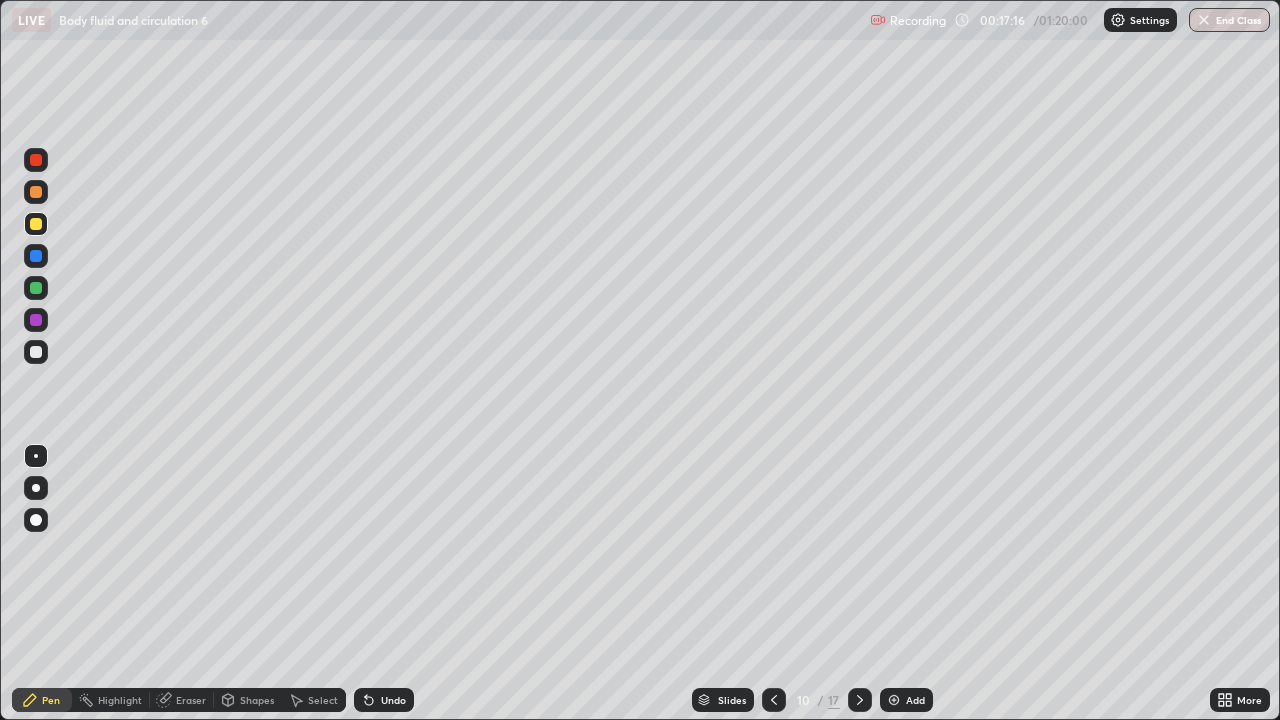 click 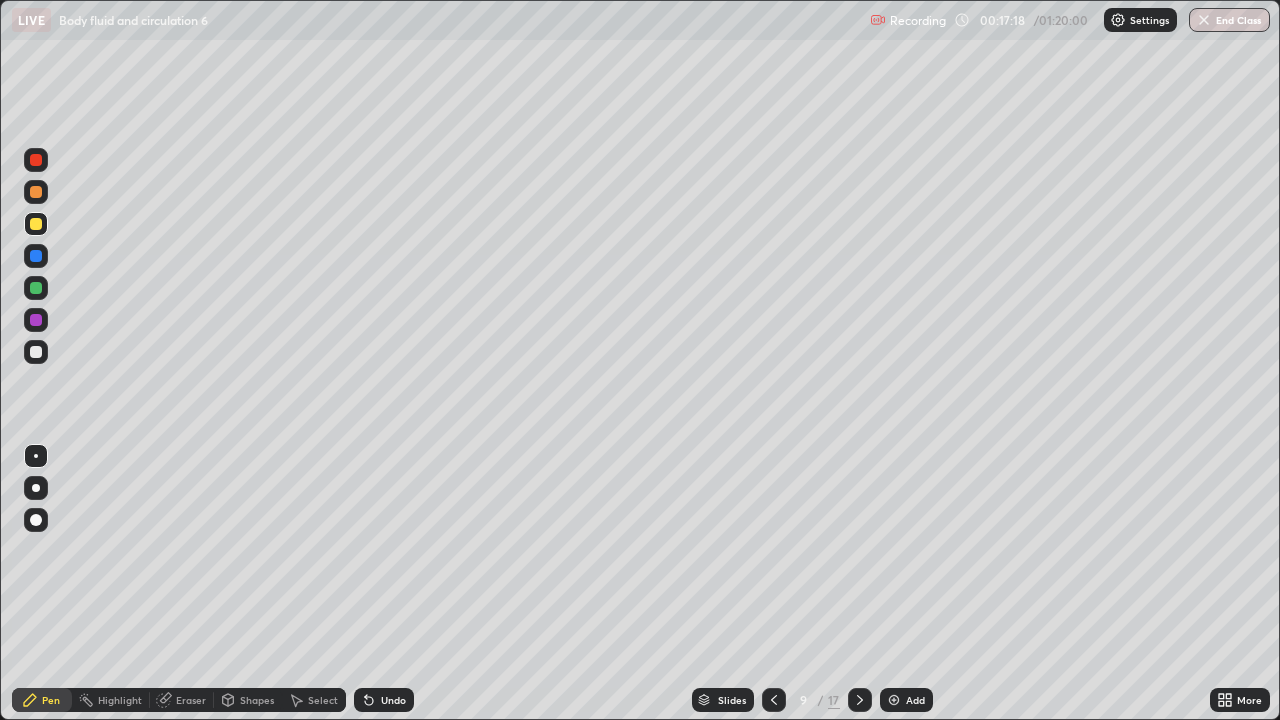 click 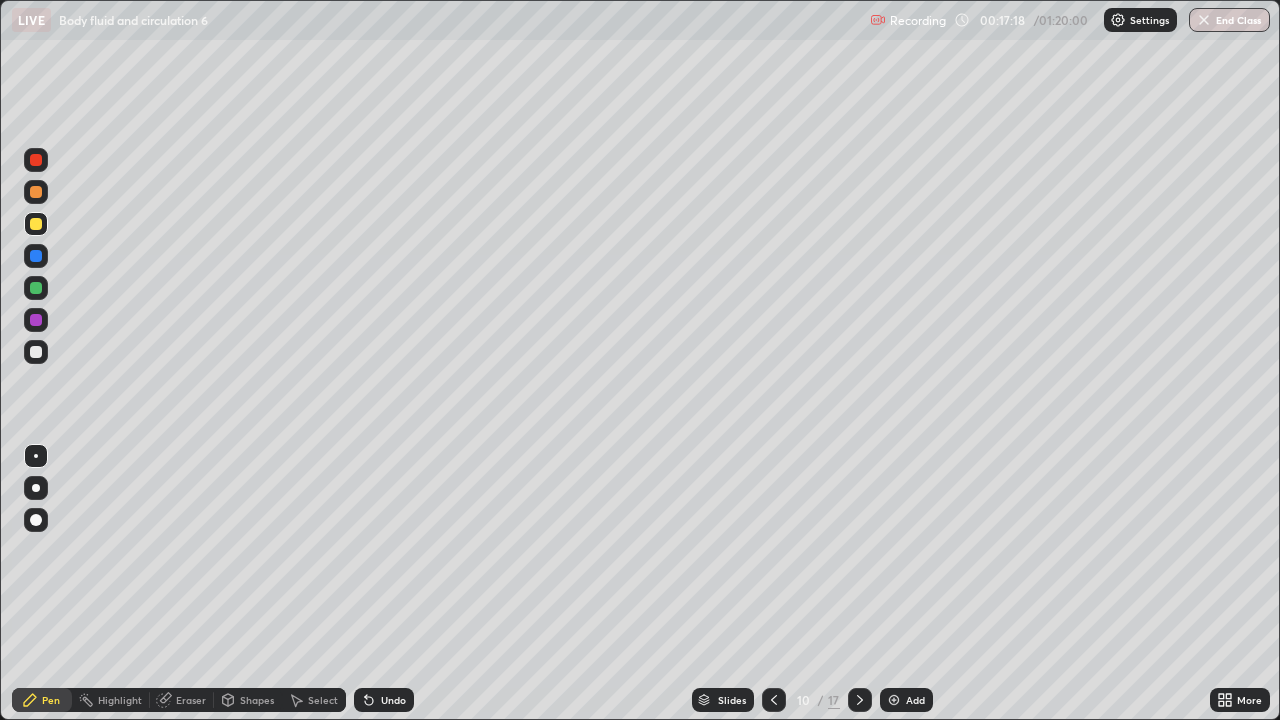 click 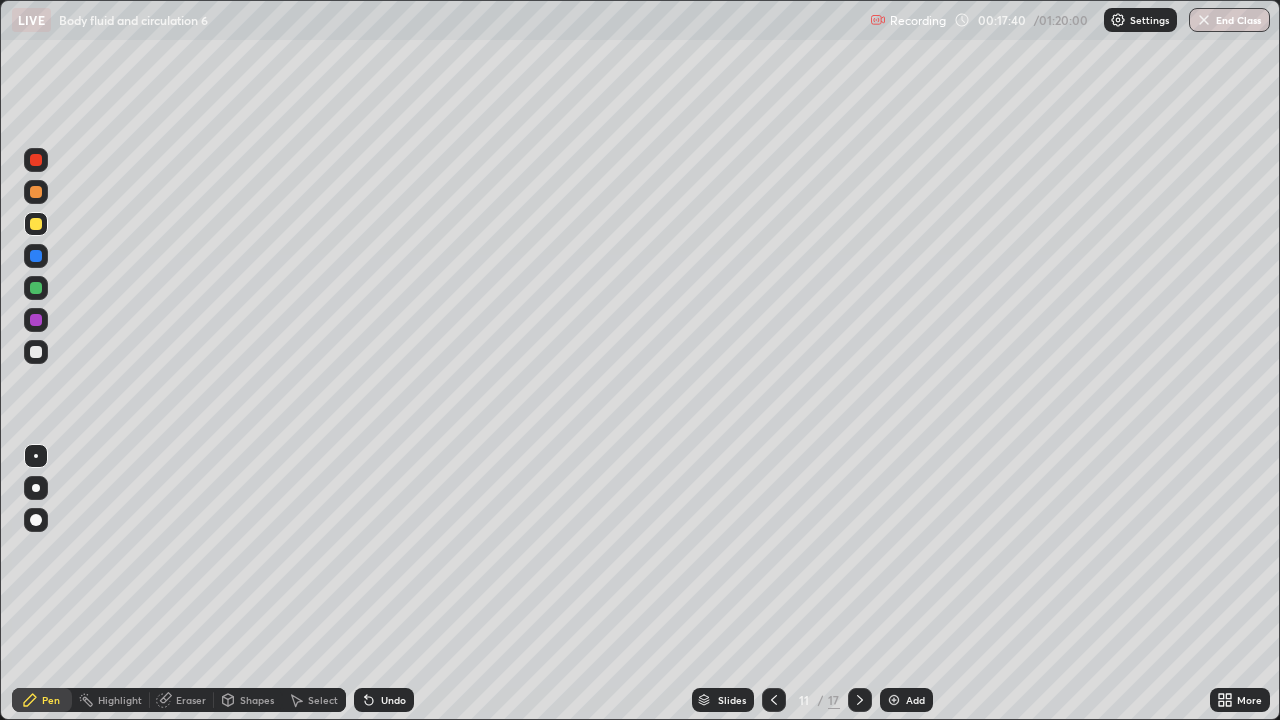 click 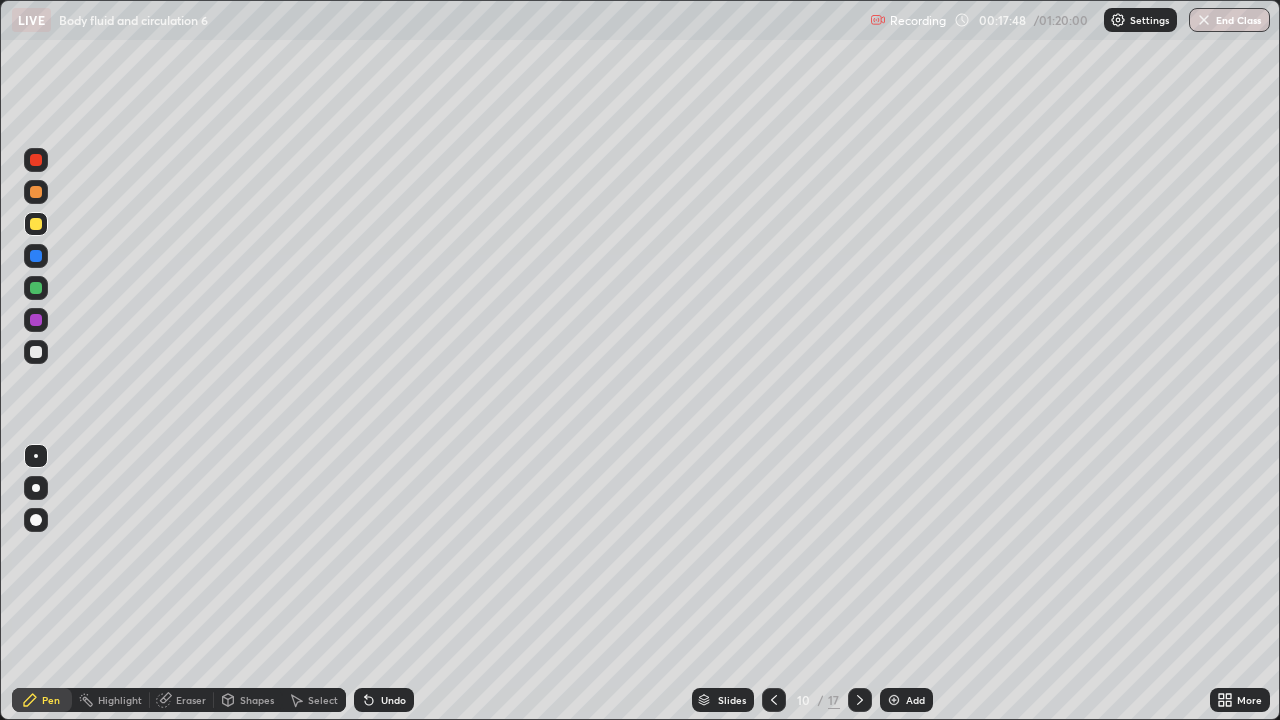click on "Shapes" at bounding box center [257, 700] 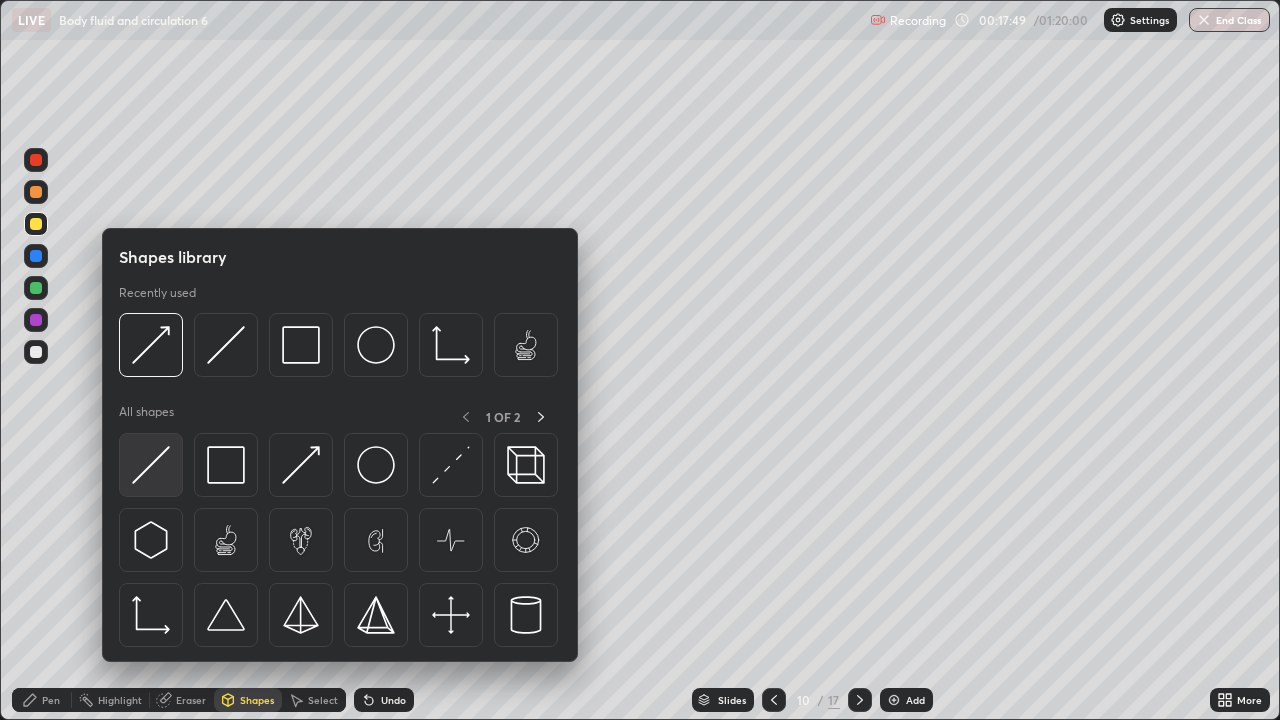 click at bounding box center (151, 465) 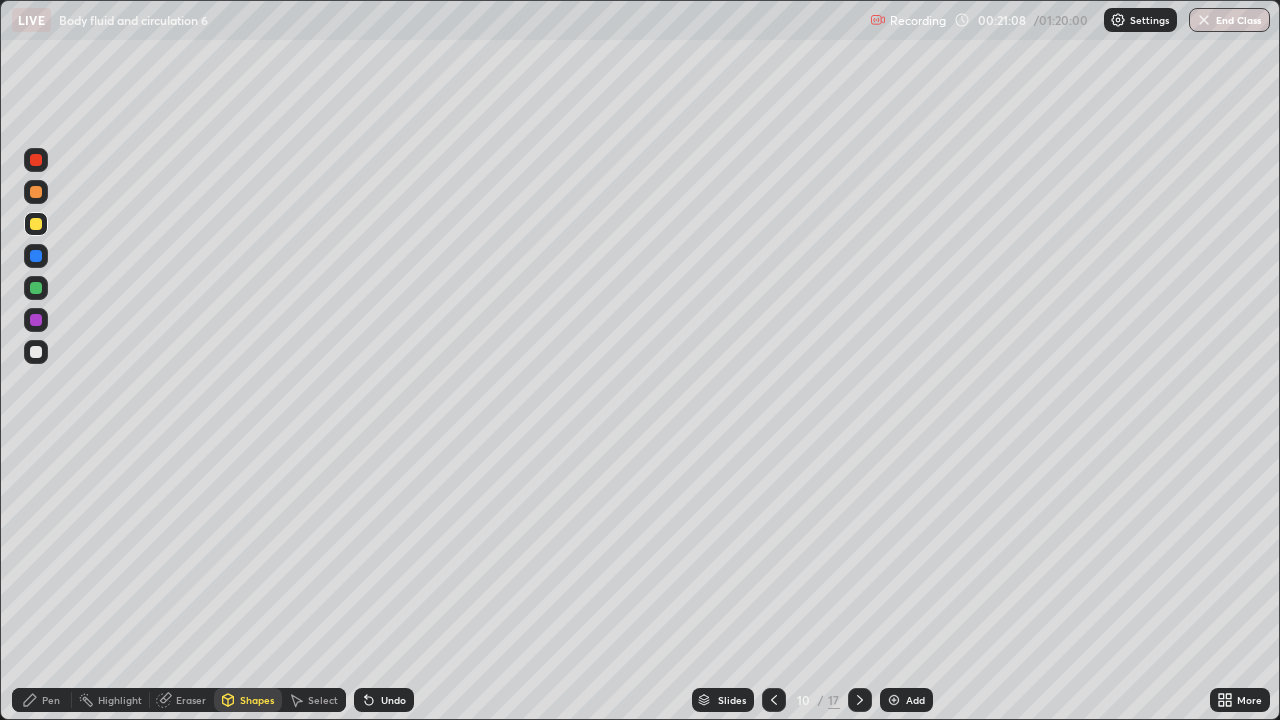 click 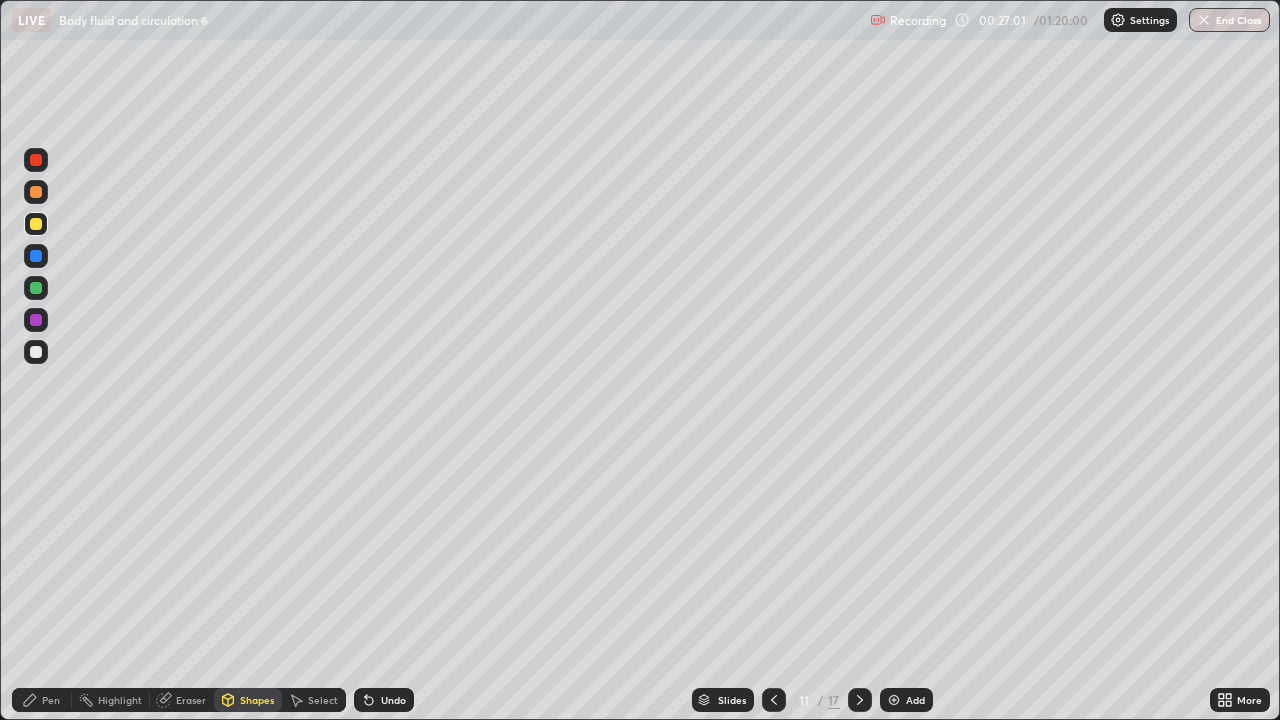 click on "Add" at bounding box center (906, 700) 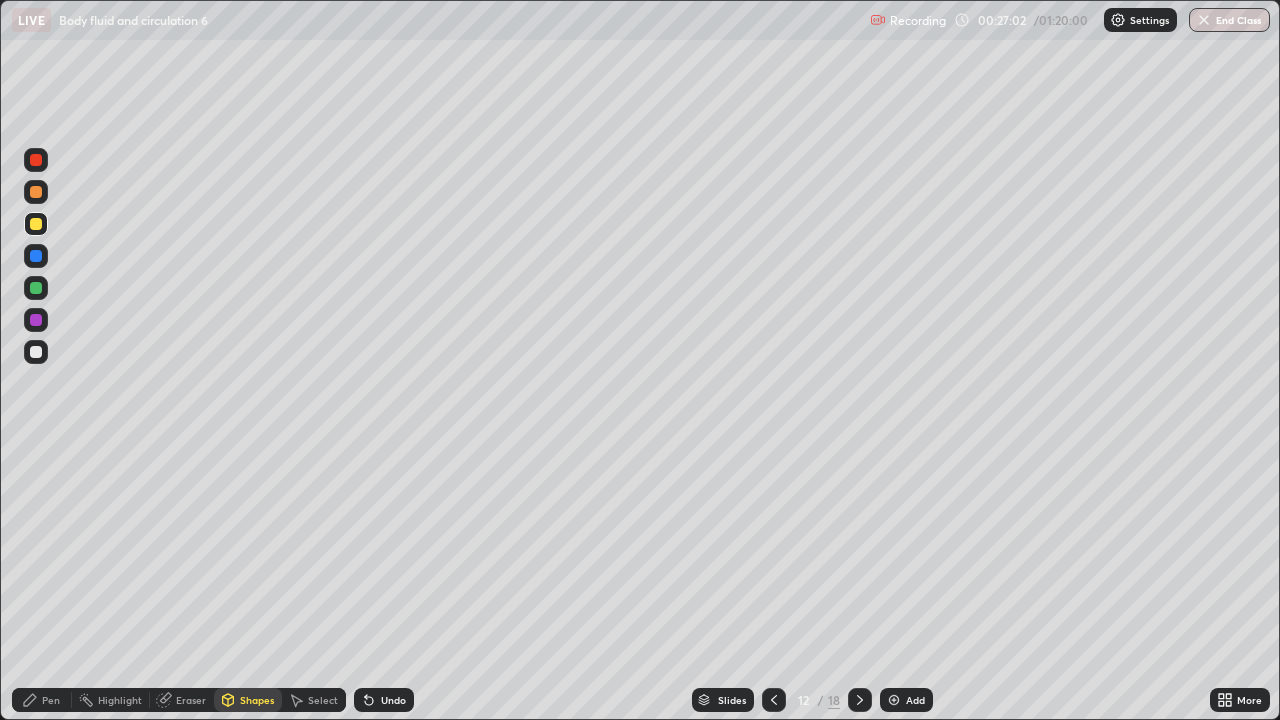 click on "Pen" at bounding box center [51, 700] 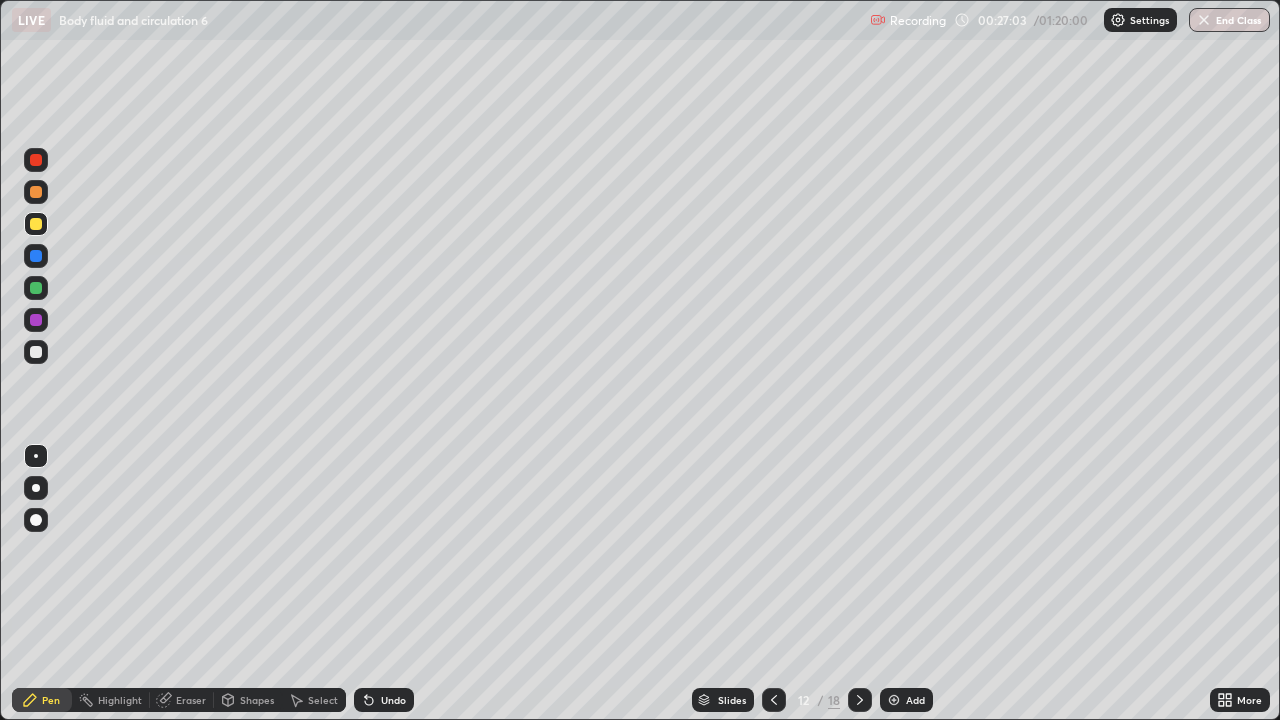 click at bounding box center [36, 192] 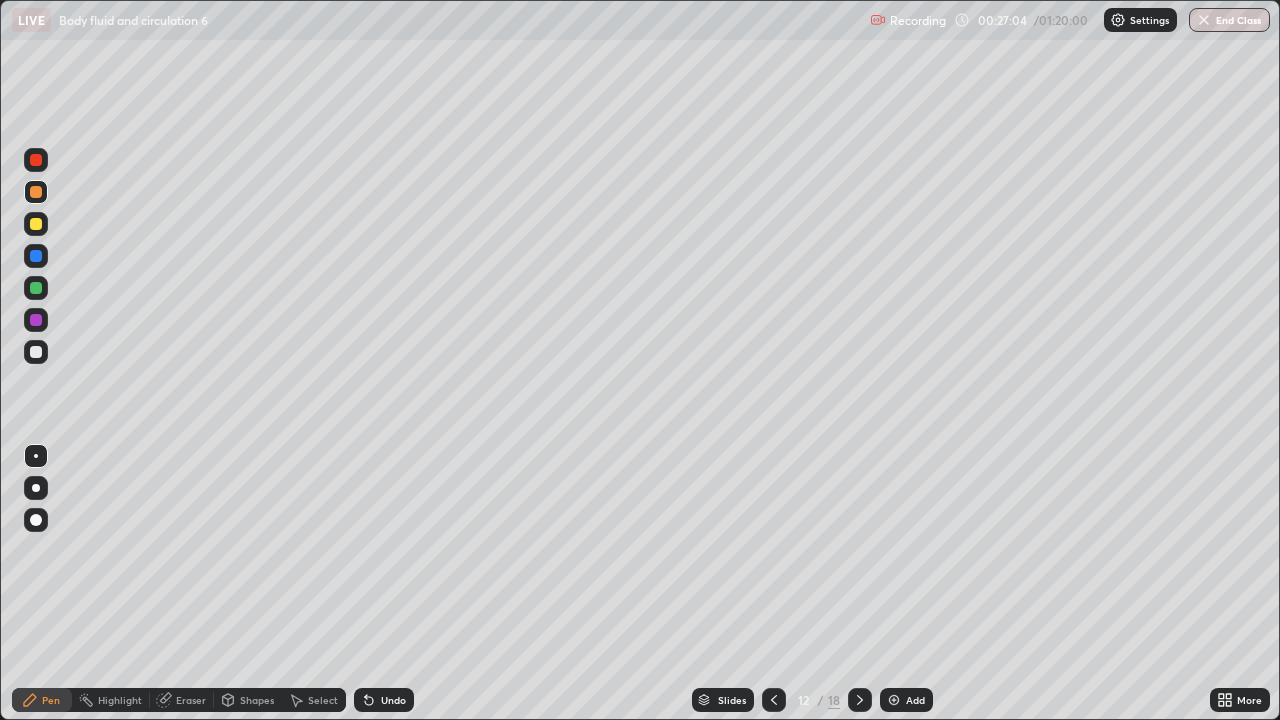click at bounding box center [36, 192] 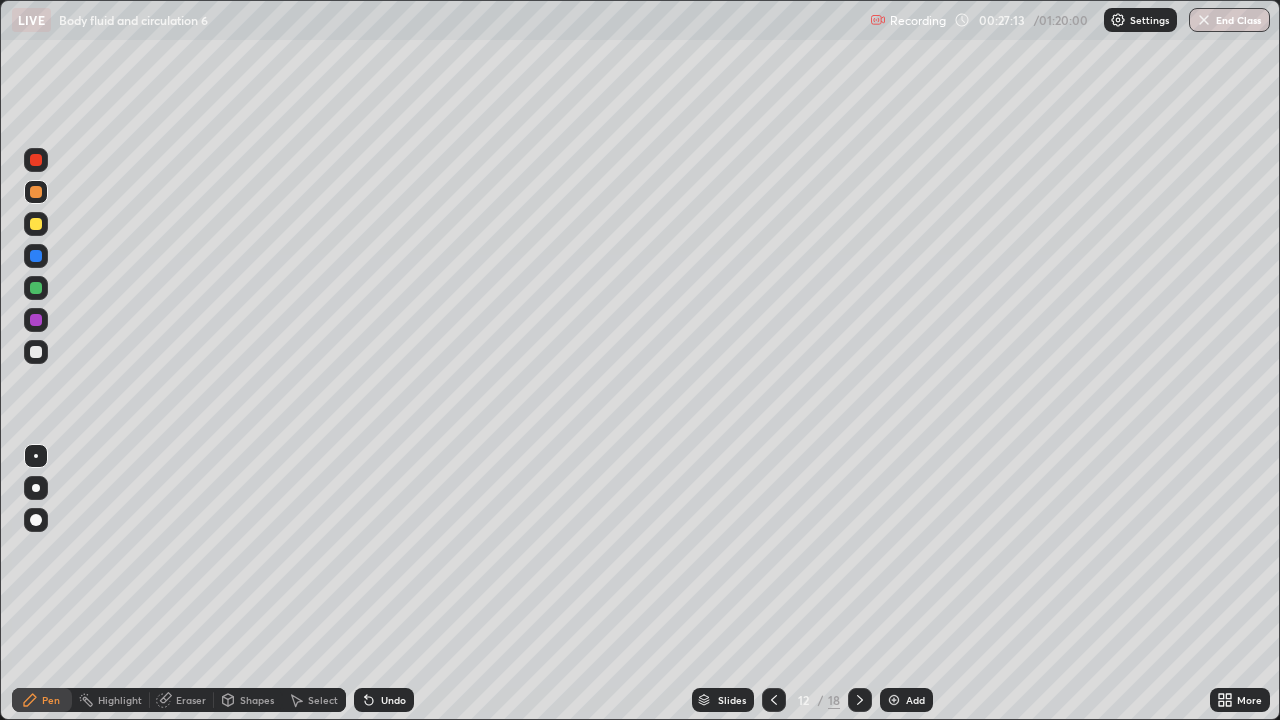 click at bounding box center [36, 288] 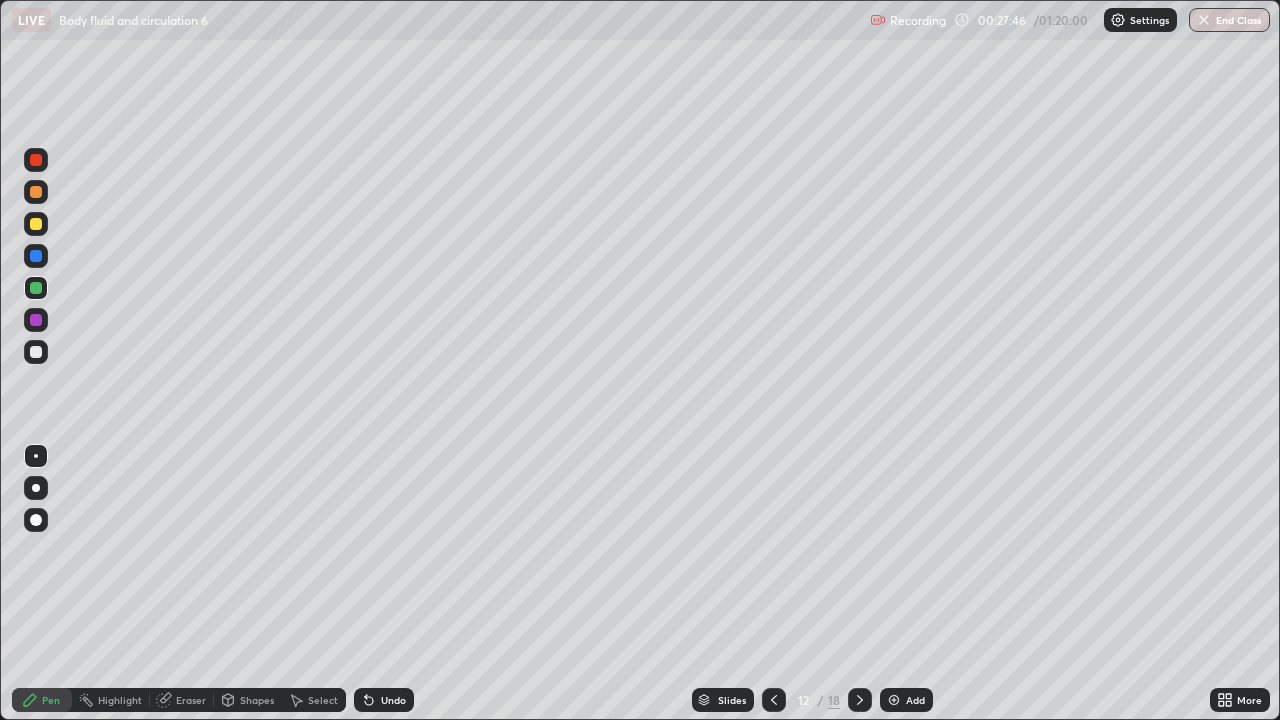 click on "Eraser" at bounding box center [191, 700] 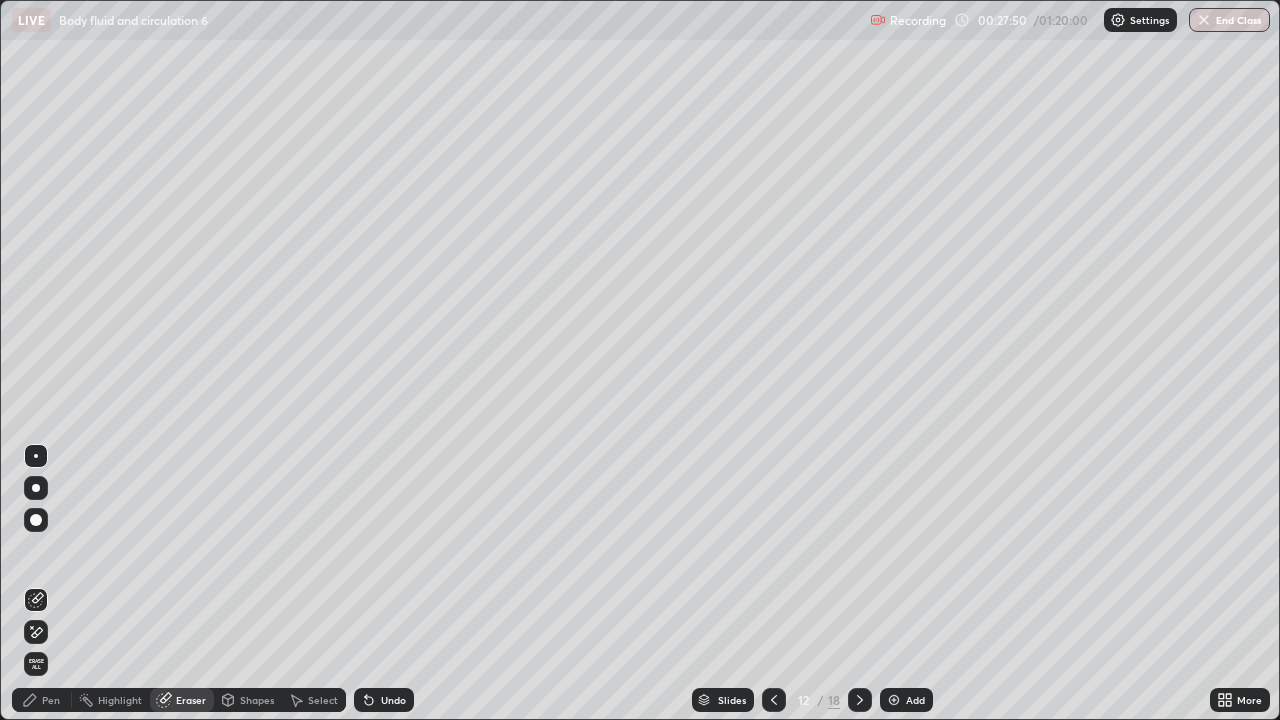 click on "Pen" at bounding box center (51, 700) 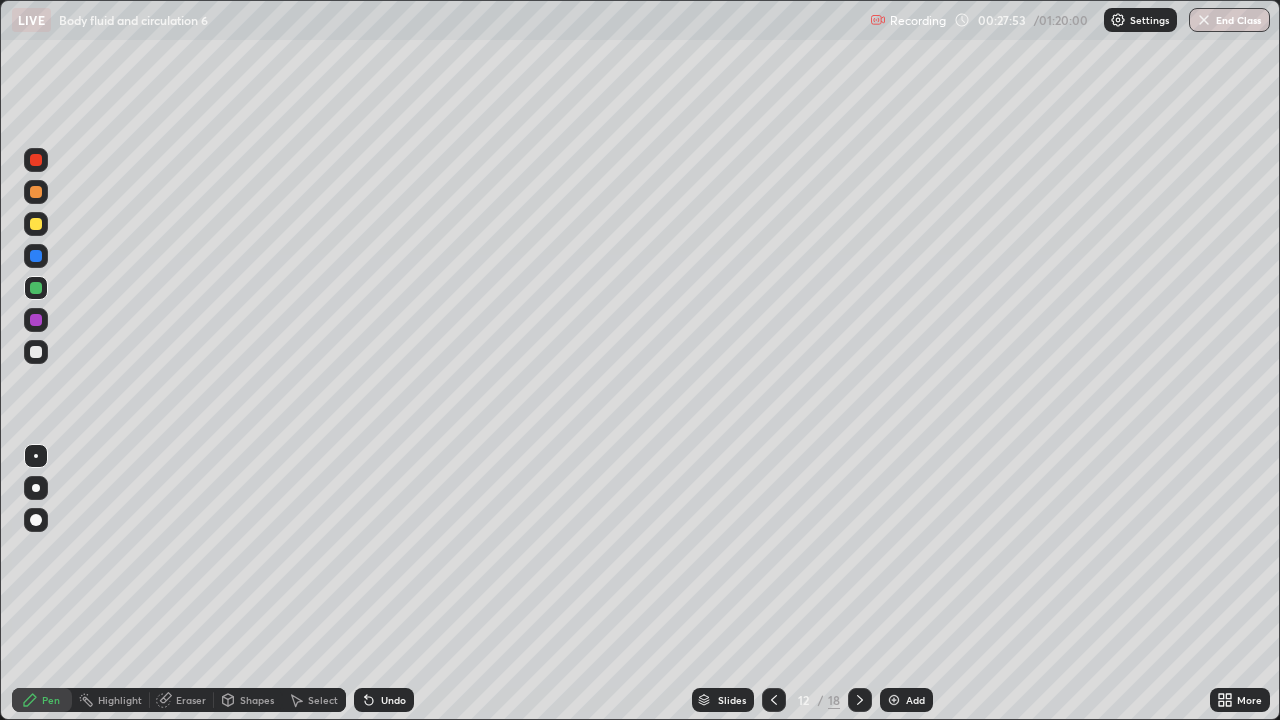click on "Eraser" at bounding box center (191, 700) 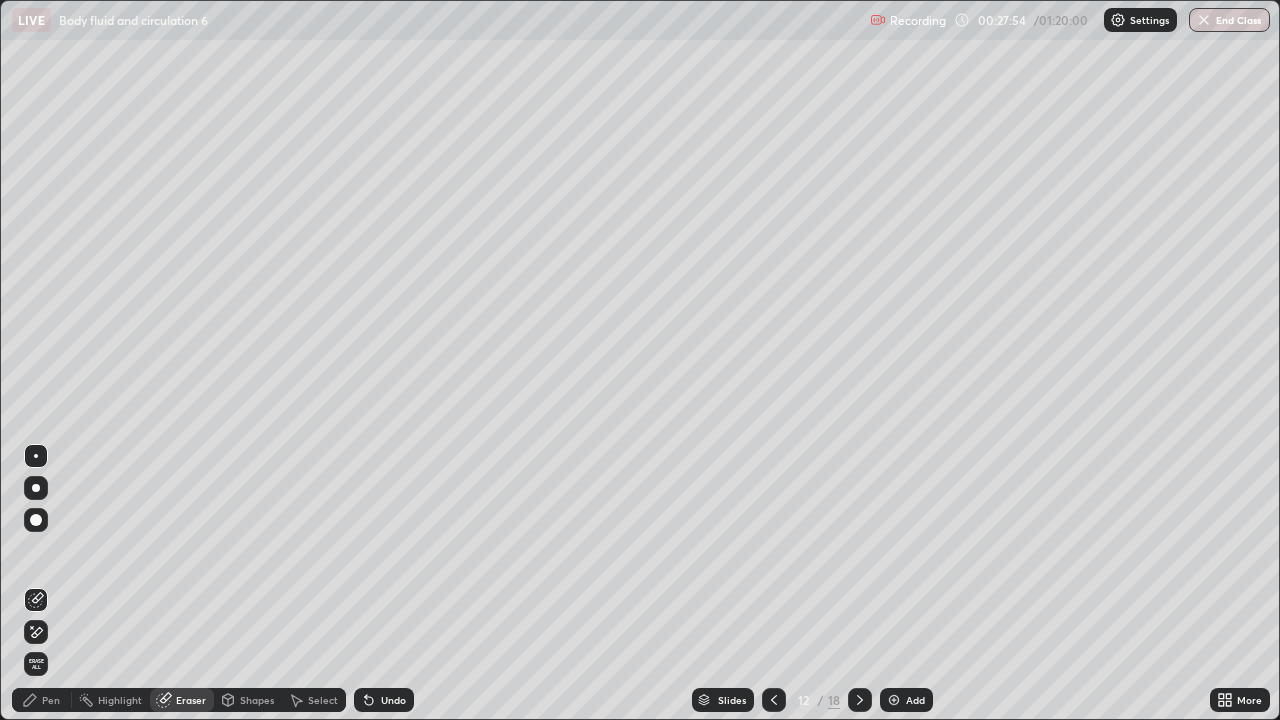 click on "Pen" at bounding box center [51, 700] 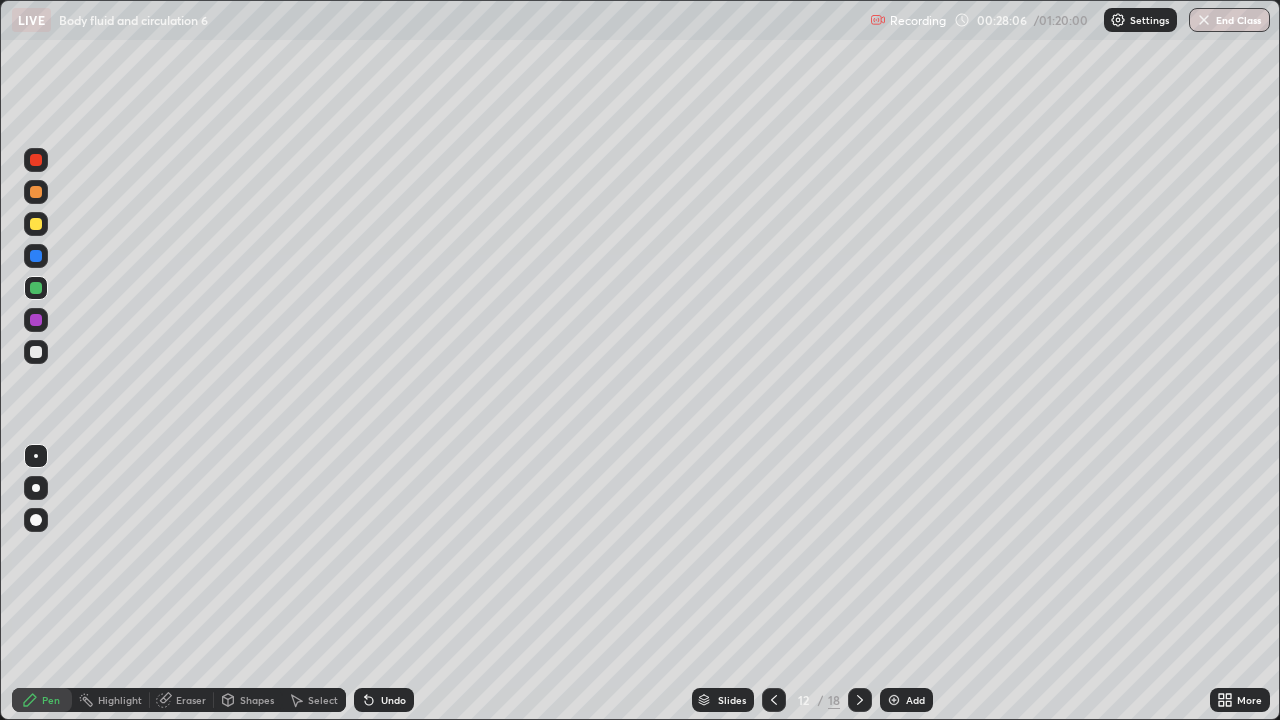 click on "Eraser" at bounding box center [191, 700] 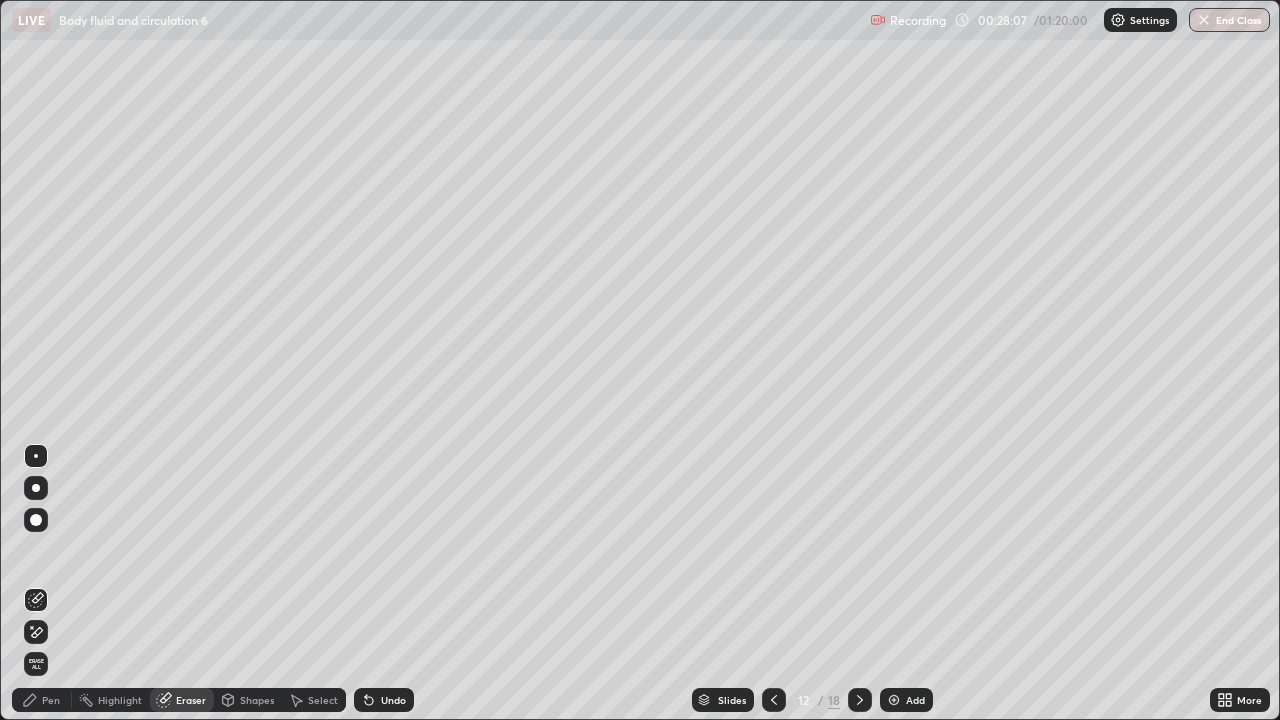 click on "Pen" at bounding box center [51, 700] 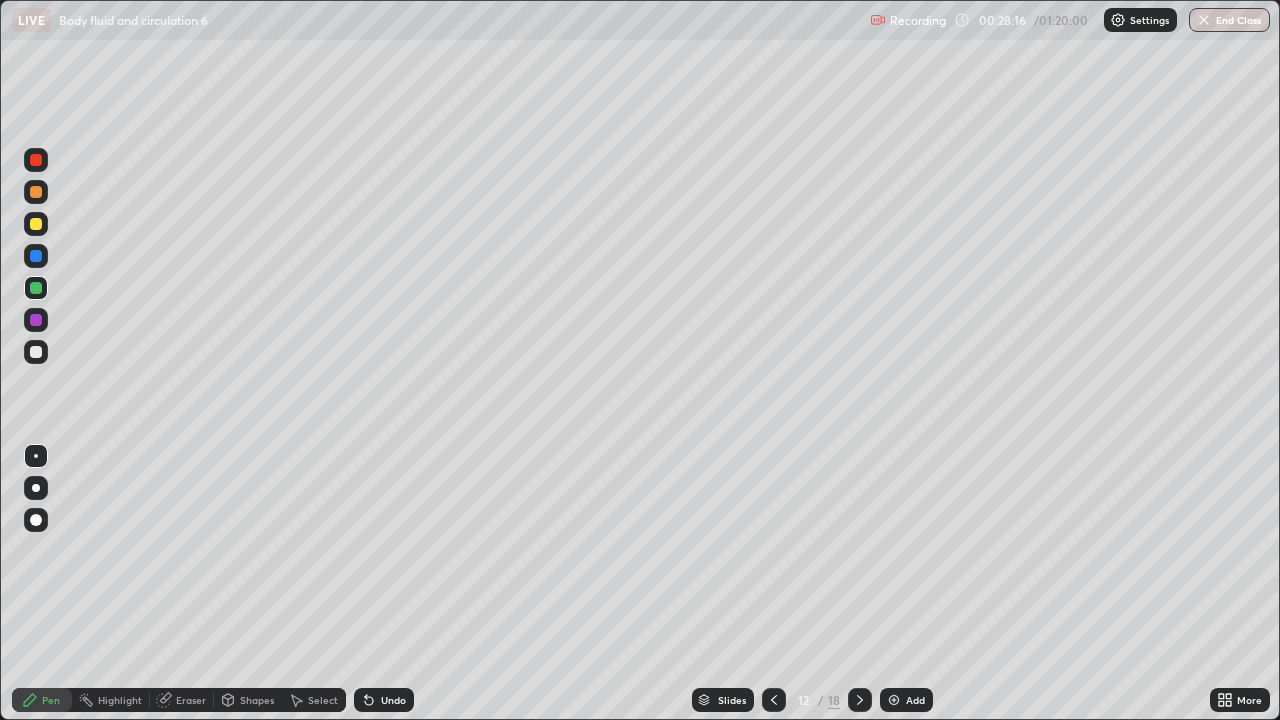 click on "Pen" at bounding box center (51, 700) 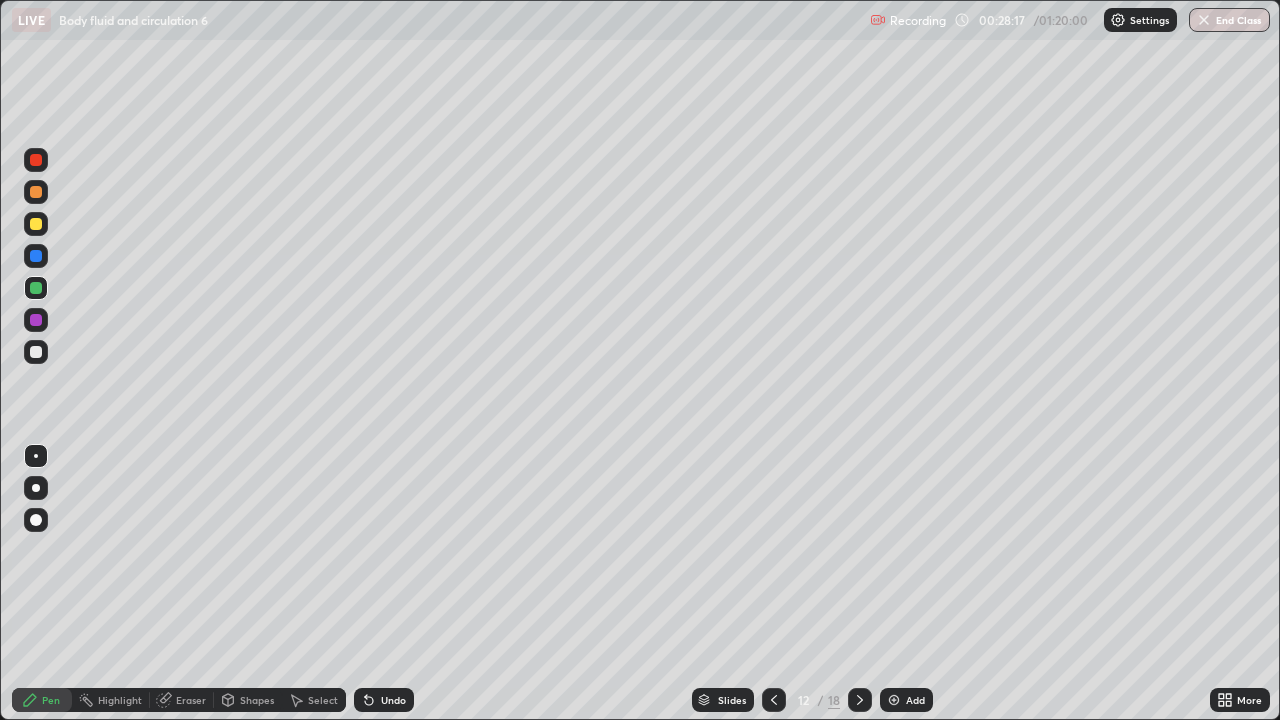 click at bounding box center (36, 192) 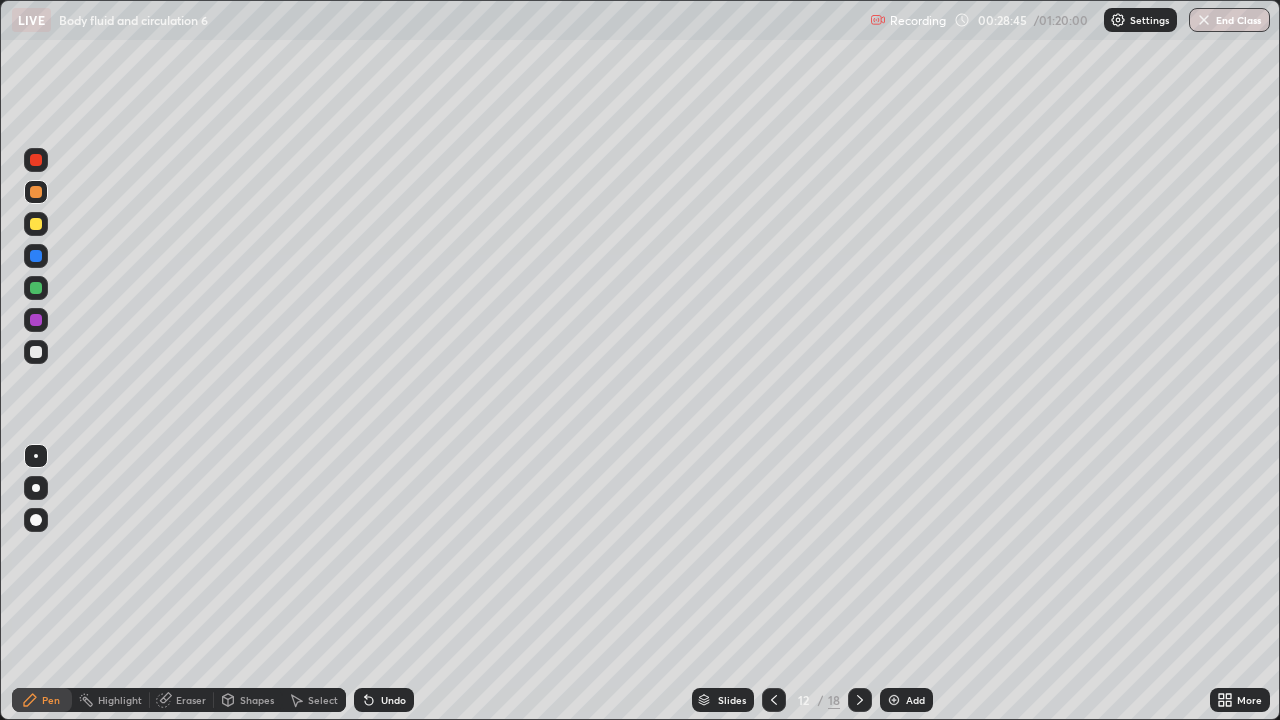 click at bounding box center (36, 288) 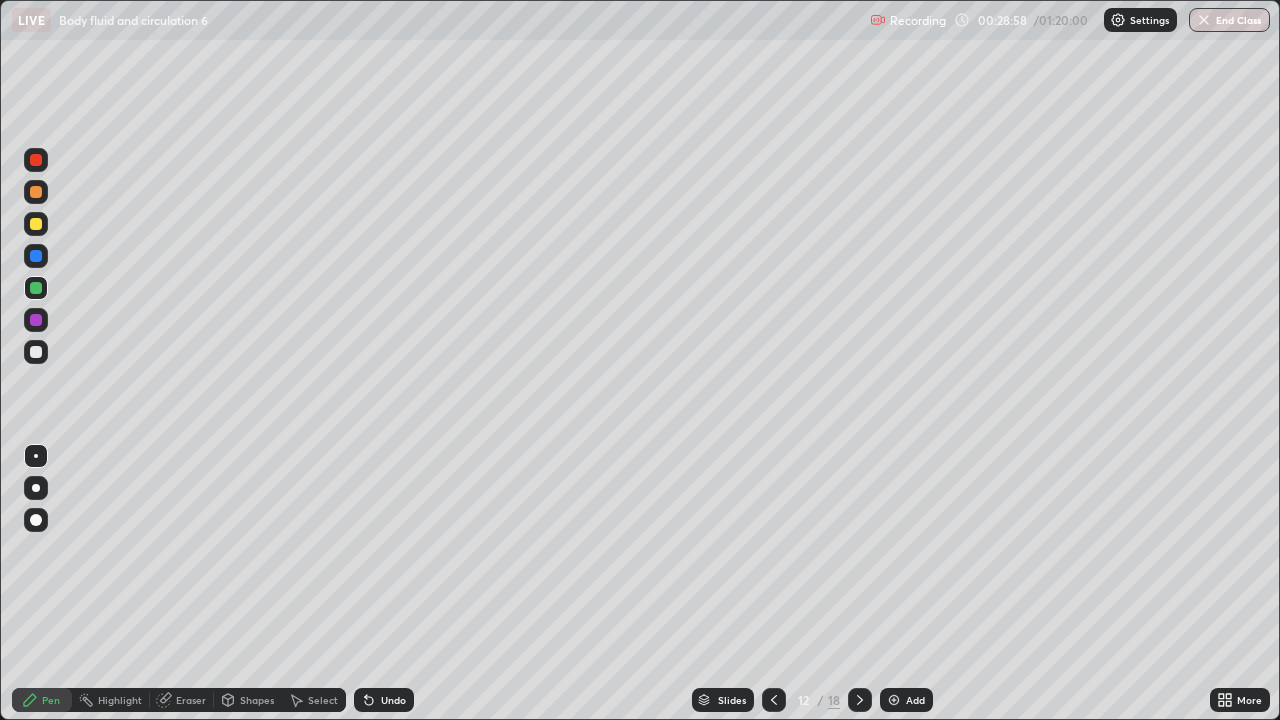 click at bounding box center [36, 320] 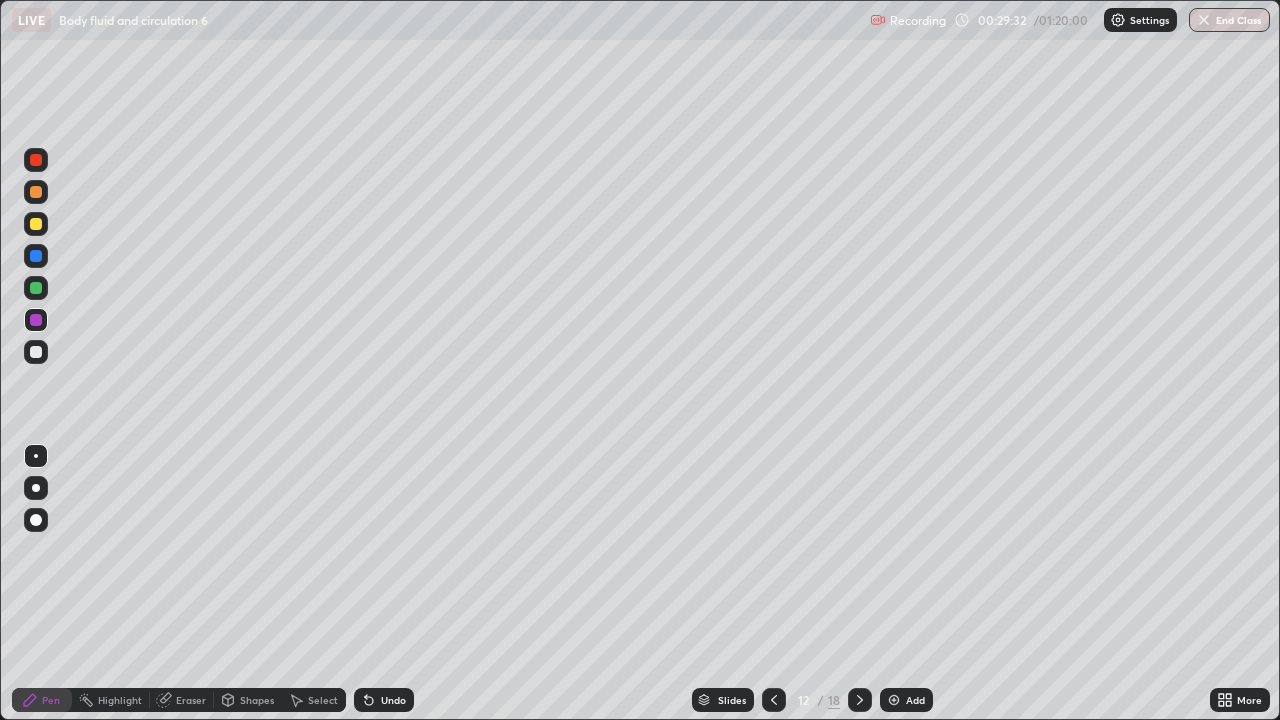 click at bounding box center [36, 352] 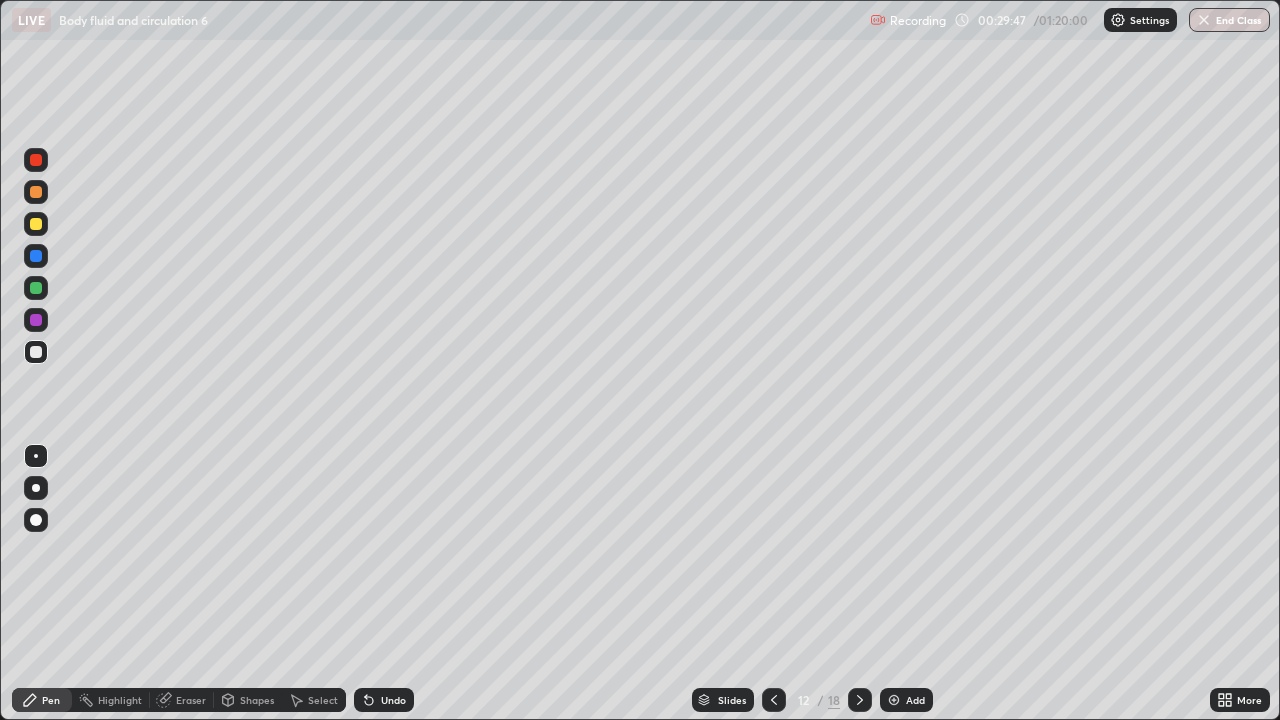 click at bounding box center [36, 224] 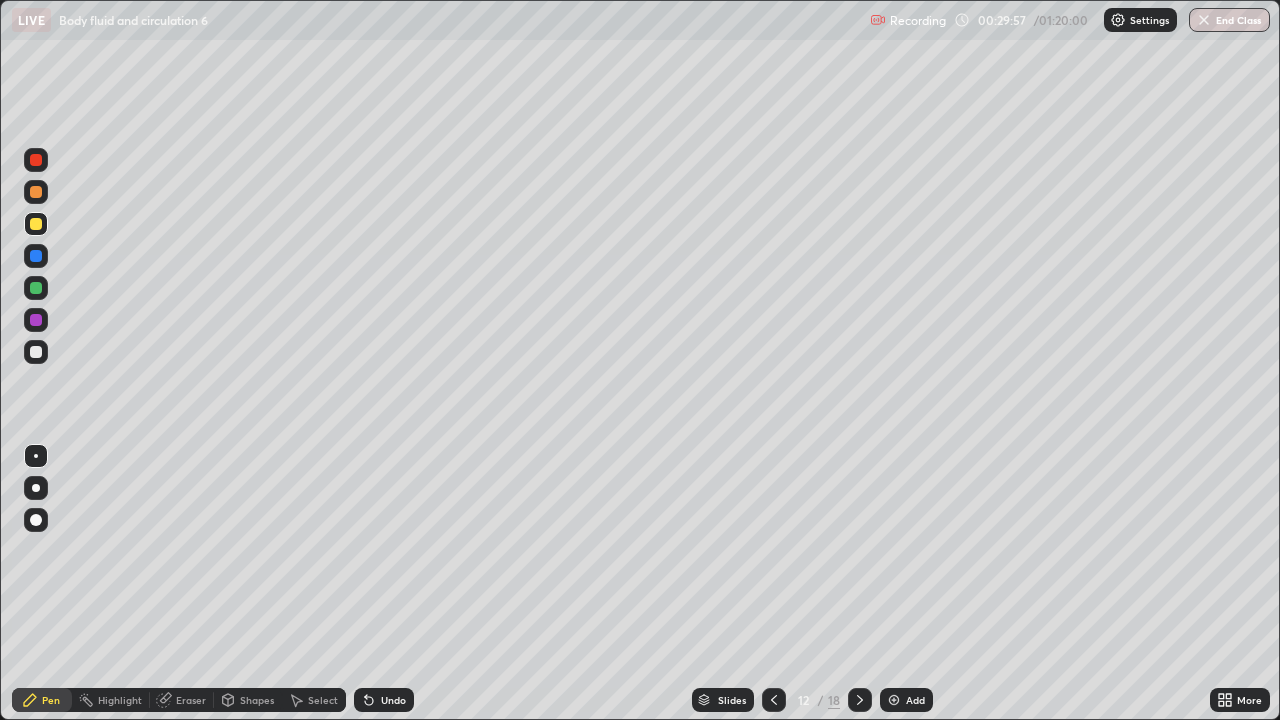 click at bounding box center (36, 352) 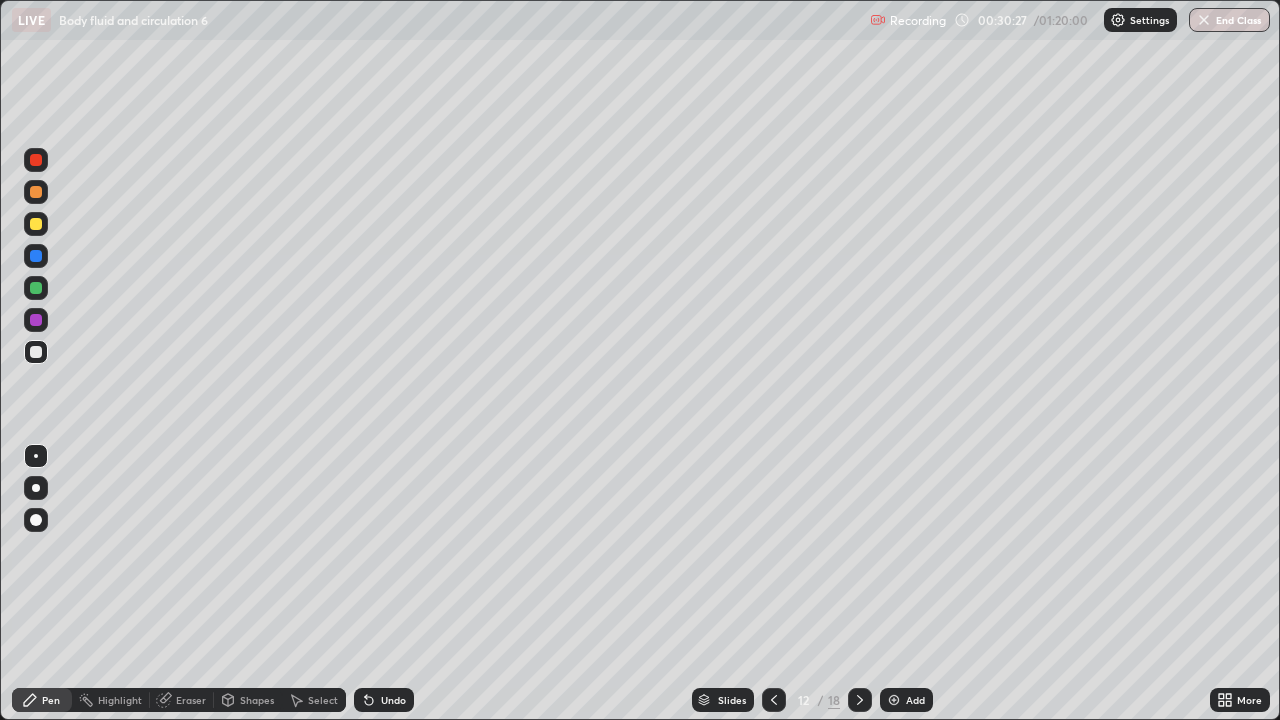 click at bounding box center [36, 224] 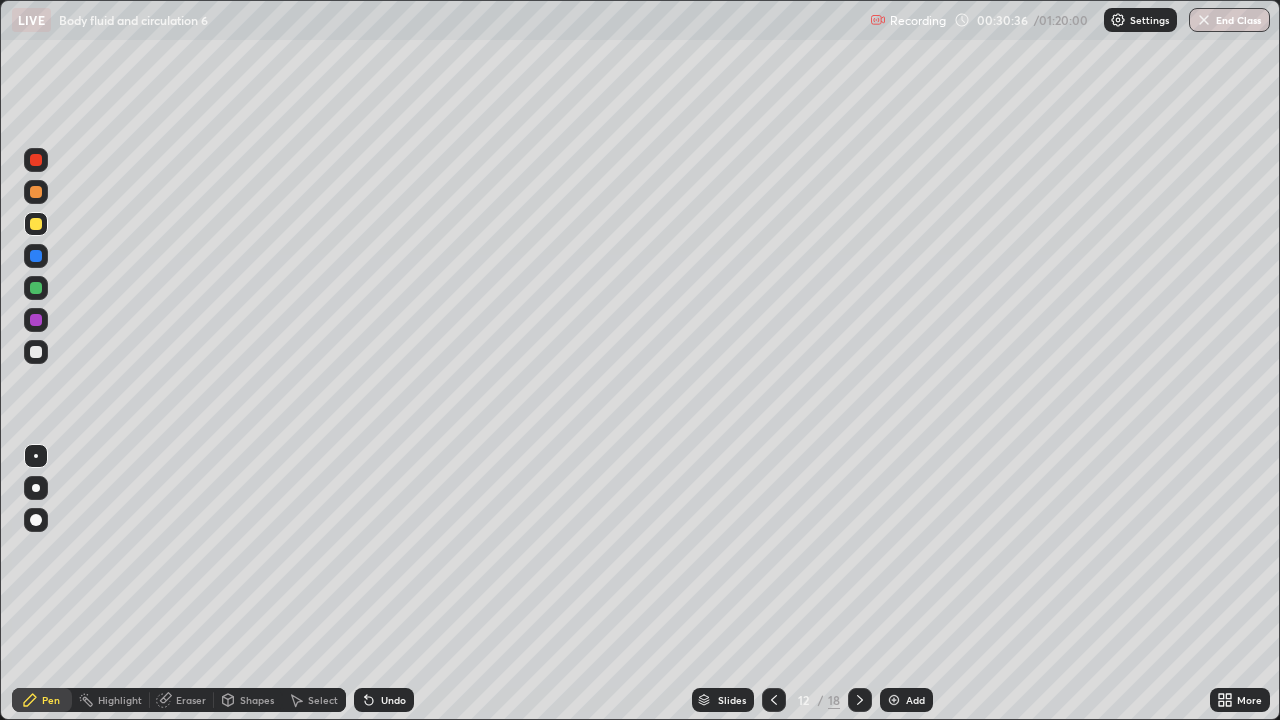 click at bounding box center (36, 256) 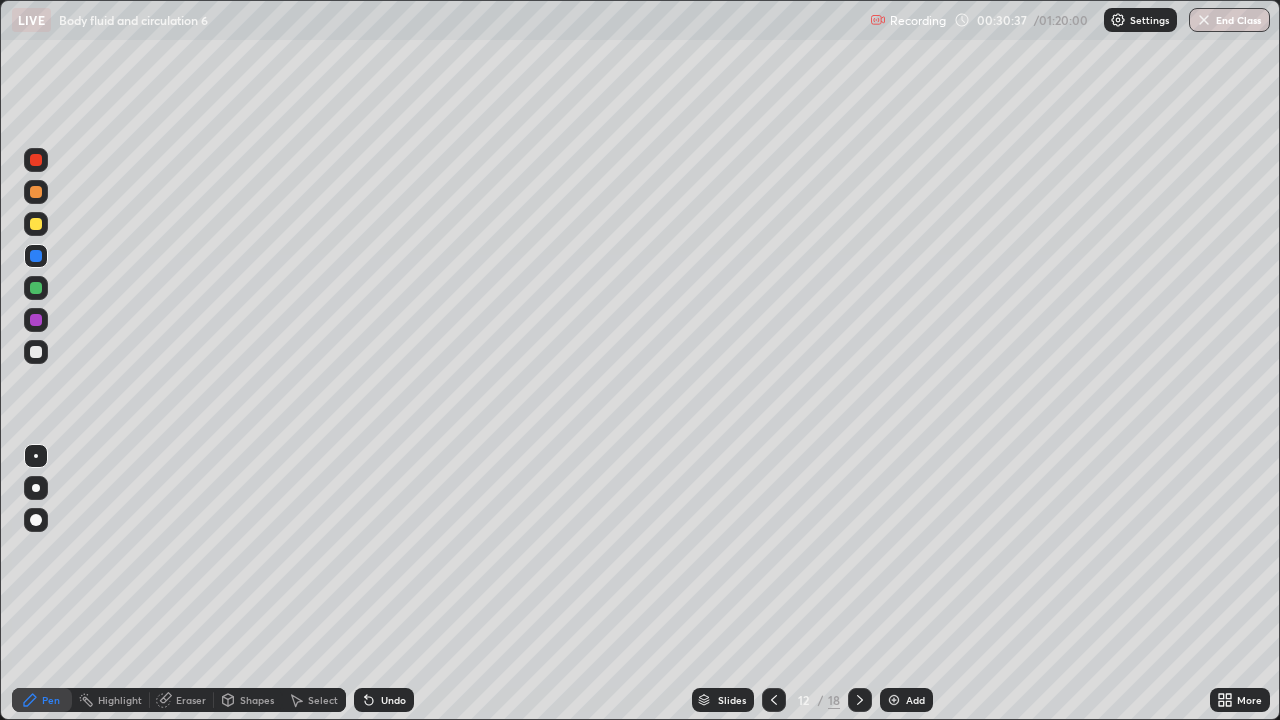 click at bounding box center [36, 320] 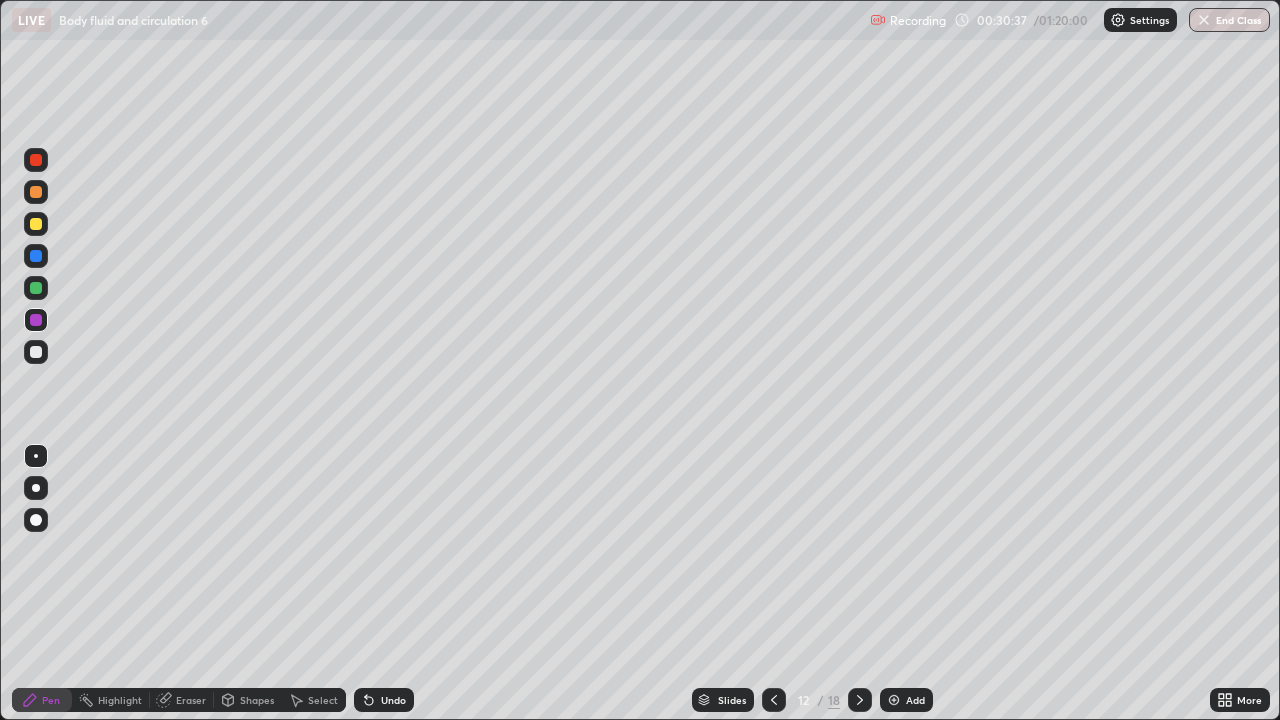 click at bounding box center (36, 320) 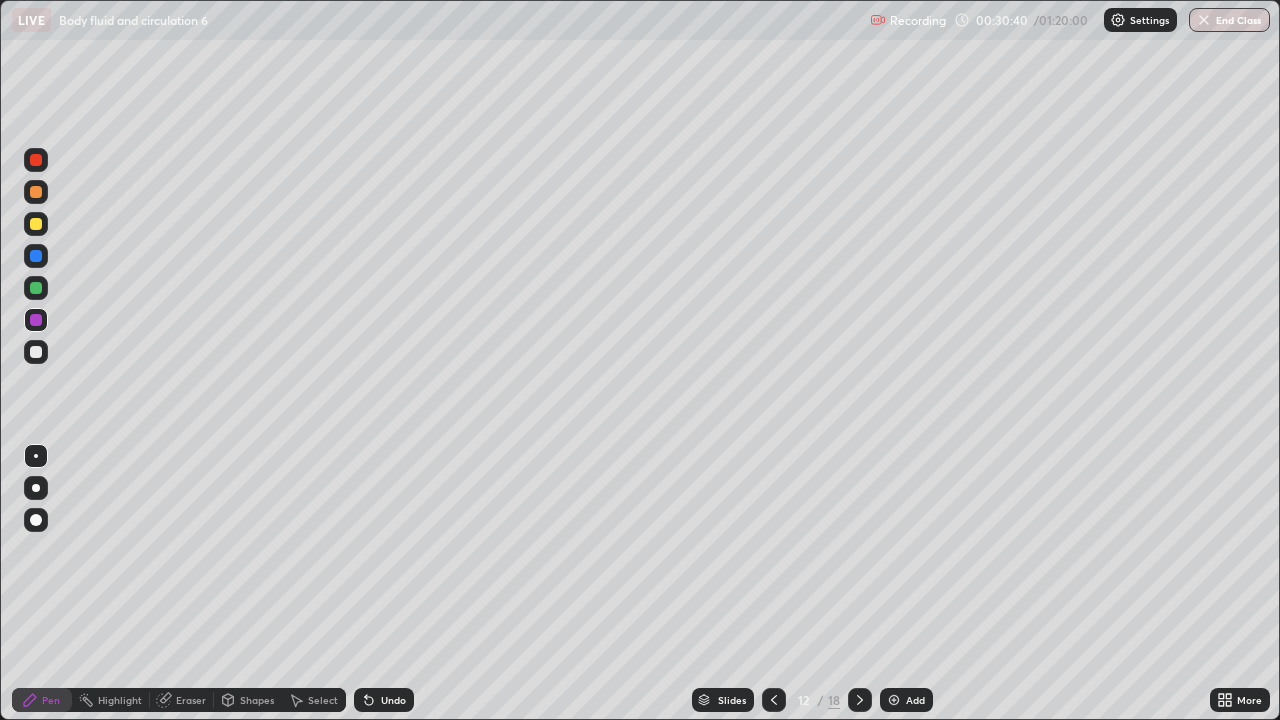 click at bounding box center [36, 160] 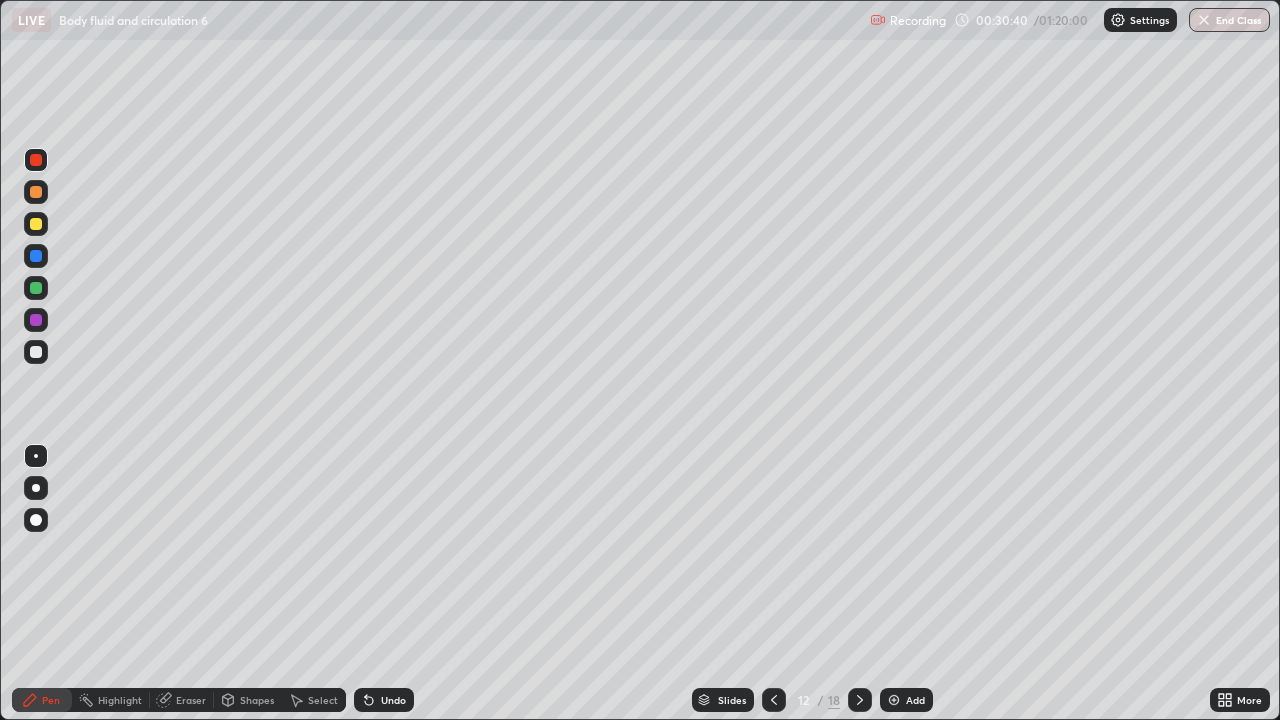 click at bounding box center (36, 160) 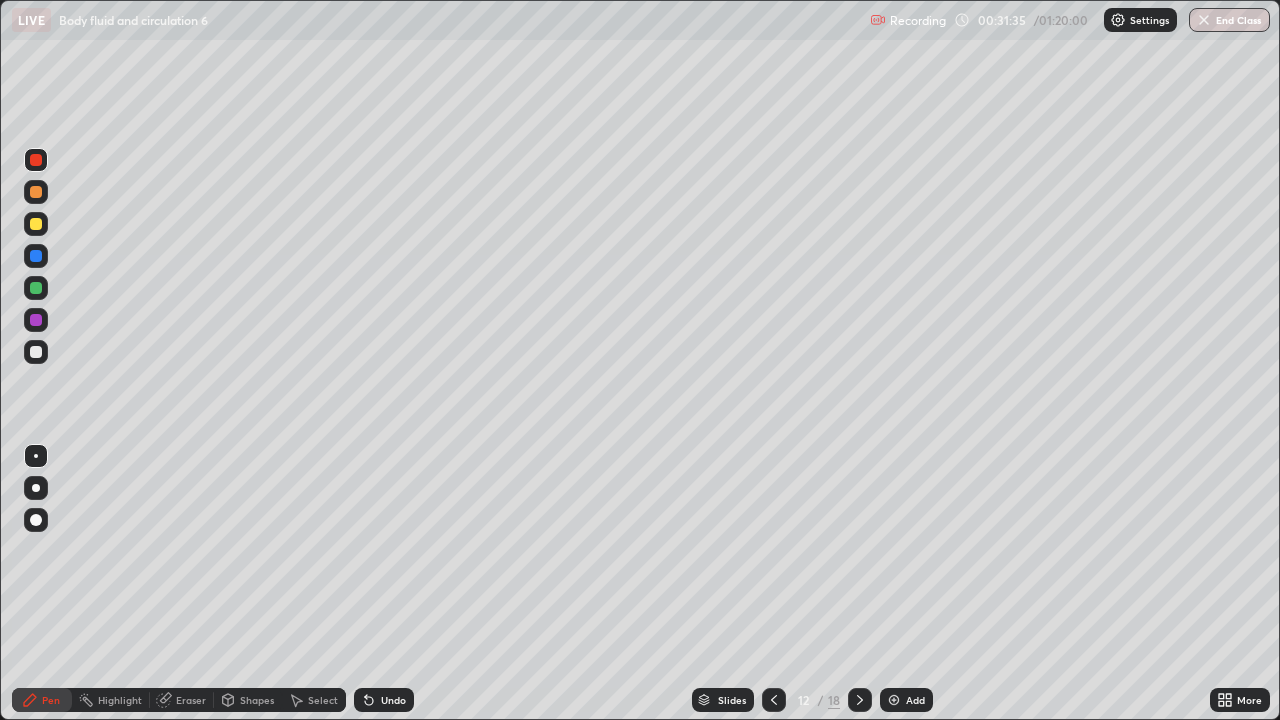 click at bounding box center [36, 352] 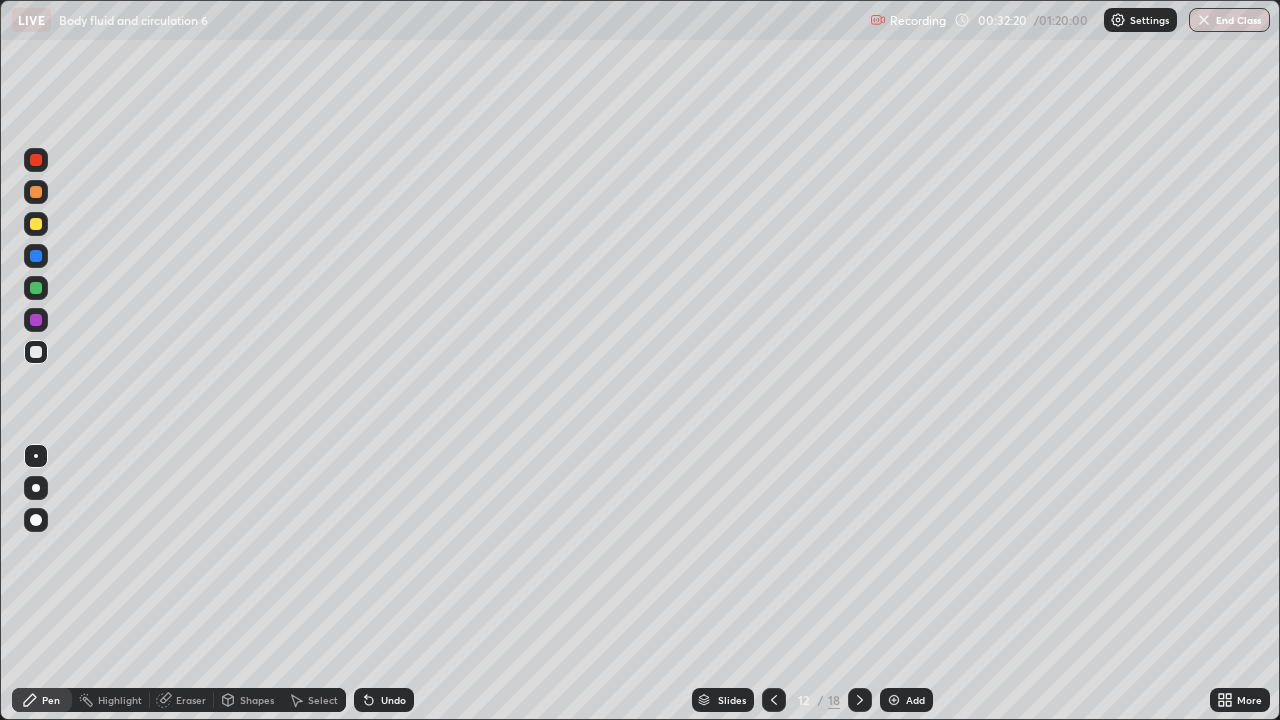 click at bounding box center (36, 352) 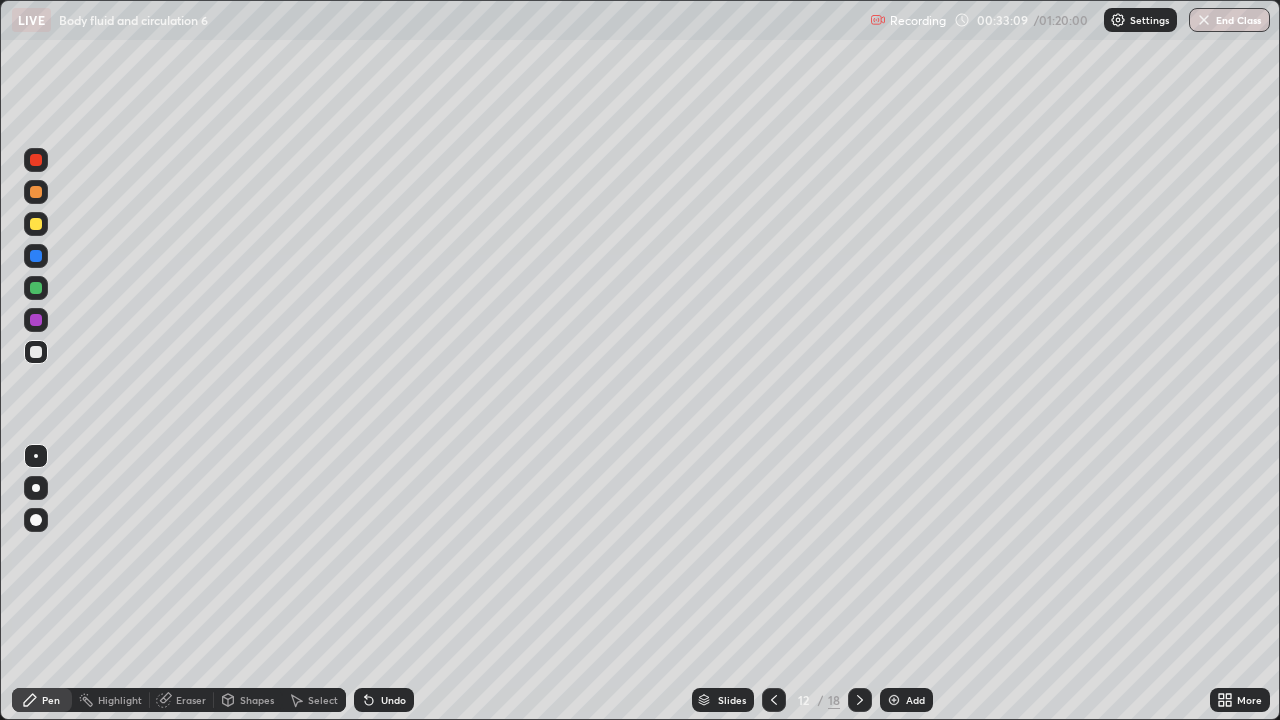 click at bounding box center [36, 288] 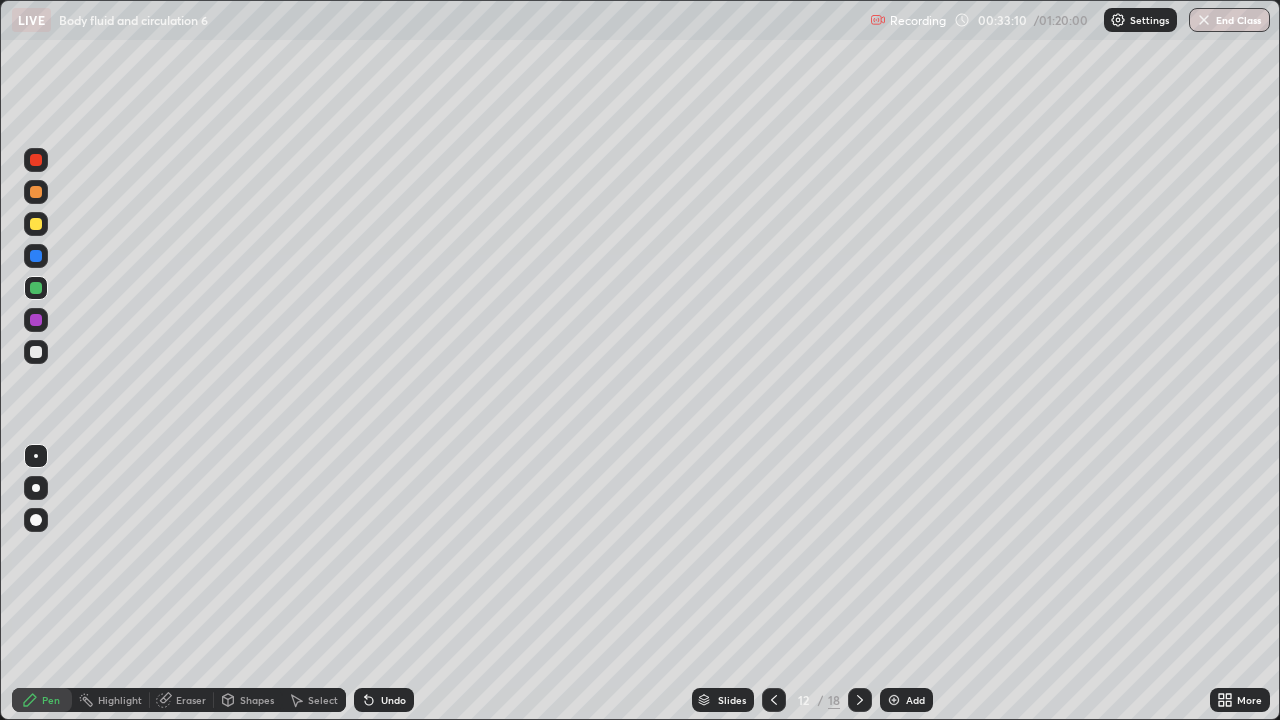 click at bounding box center [36, 288] 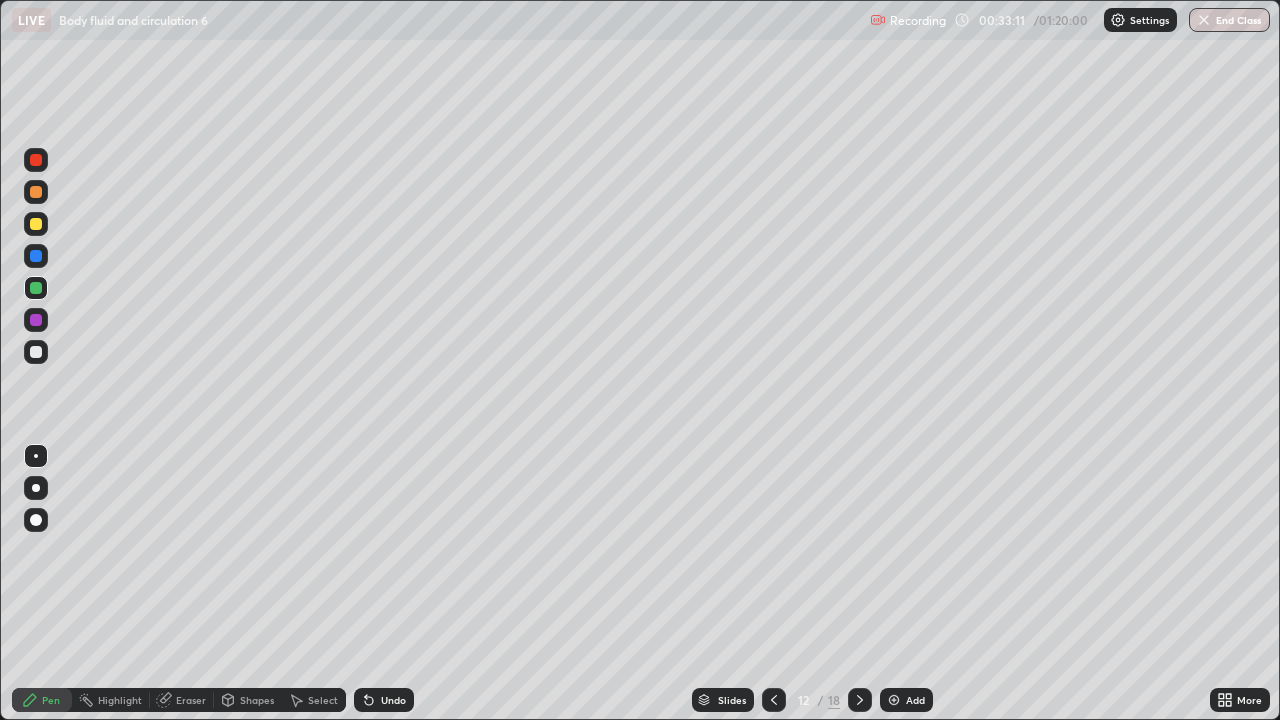 click at bounding box center [36, 192] 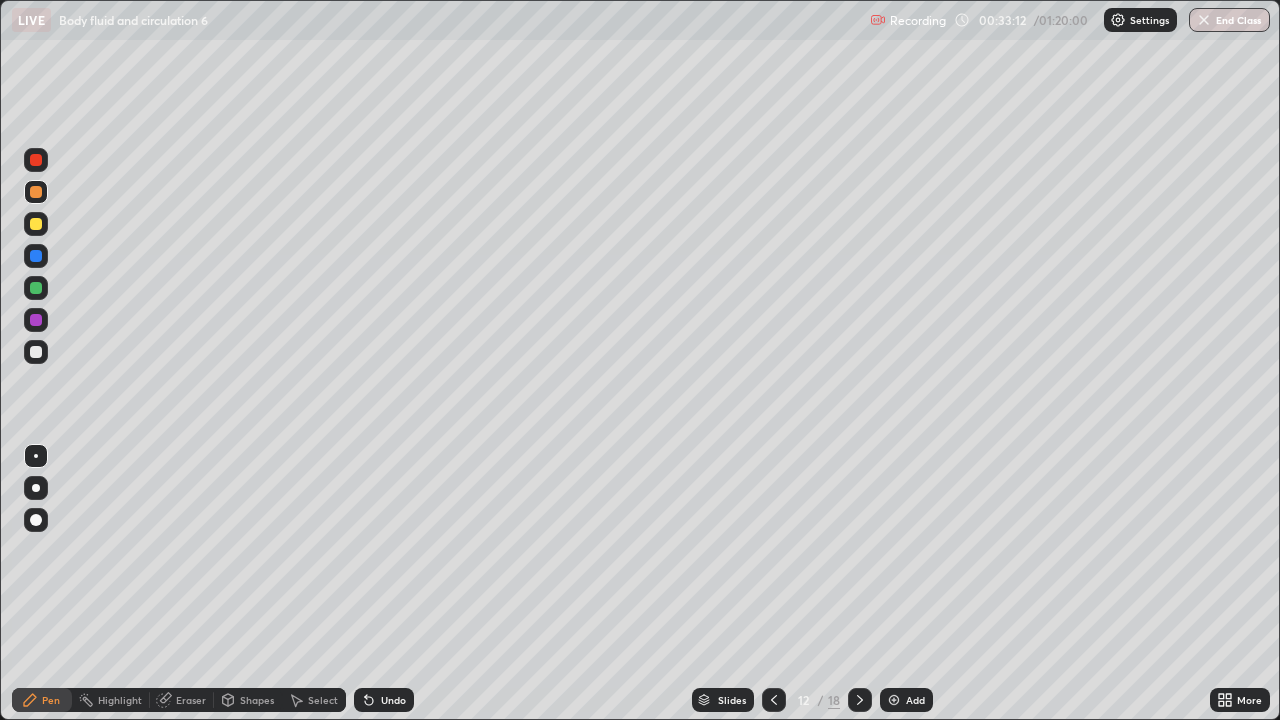 click at bounding box center (36, 192) 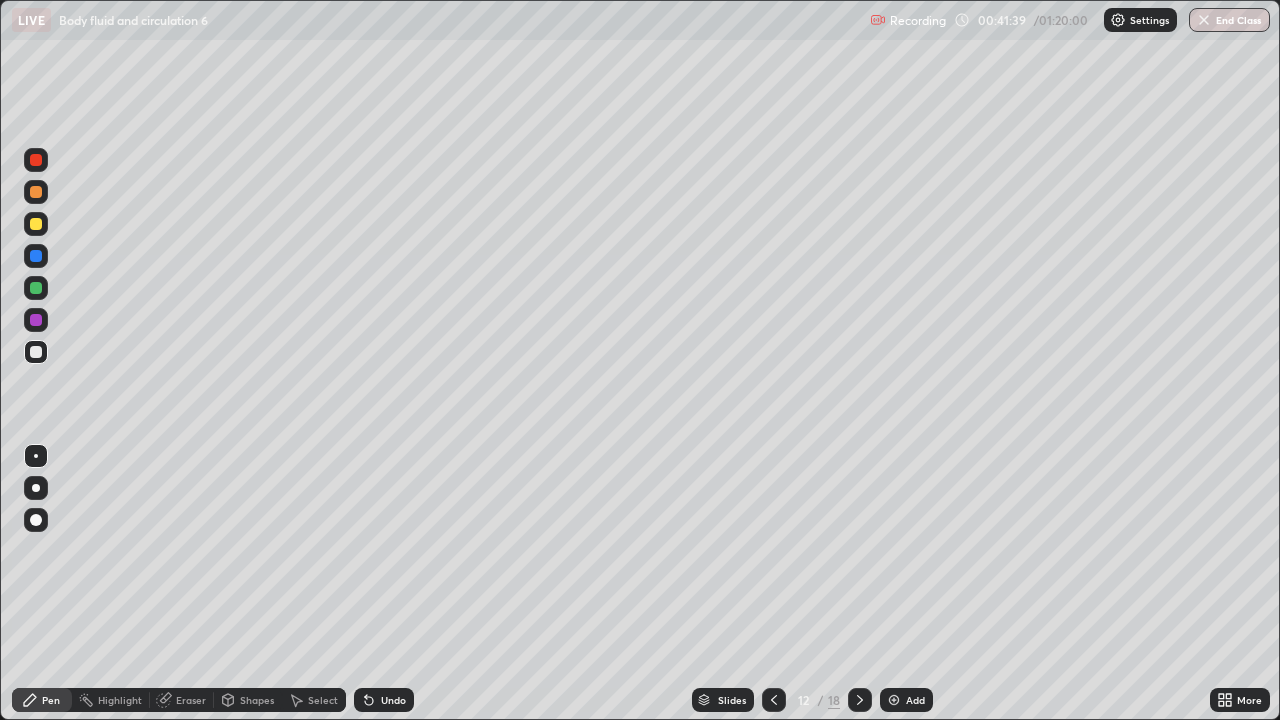 click 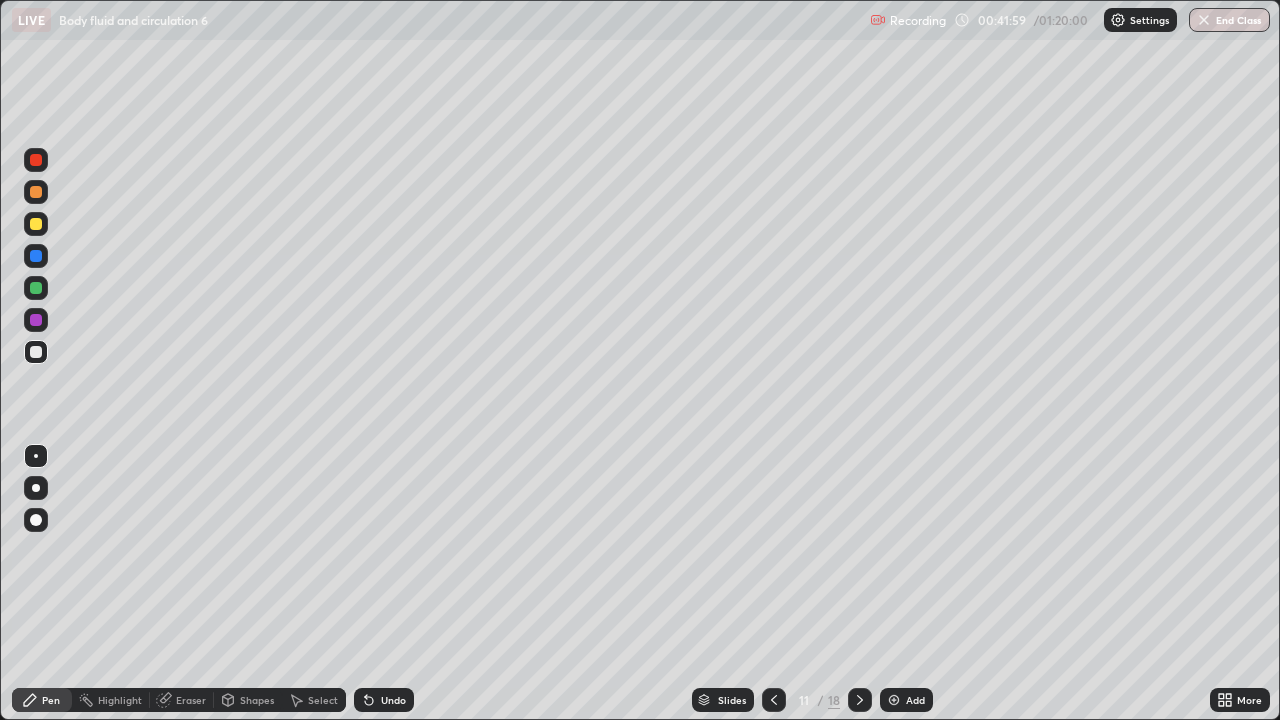 click 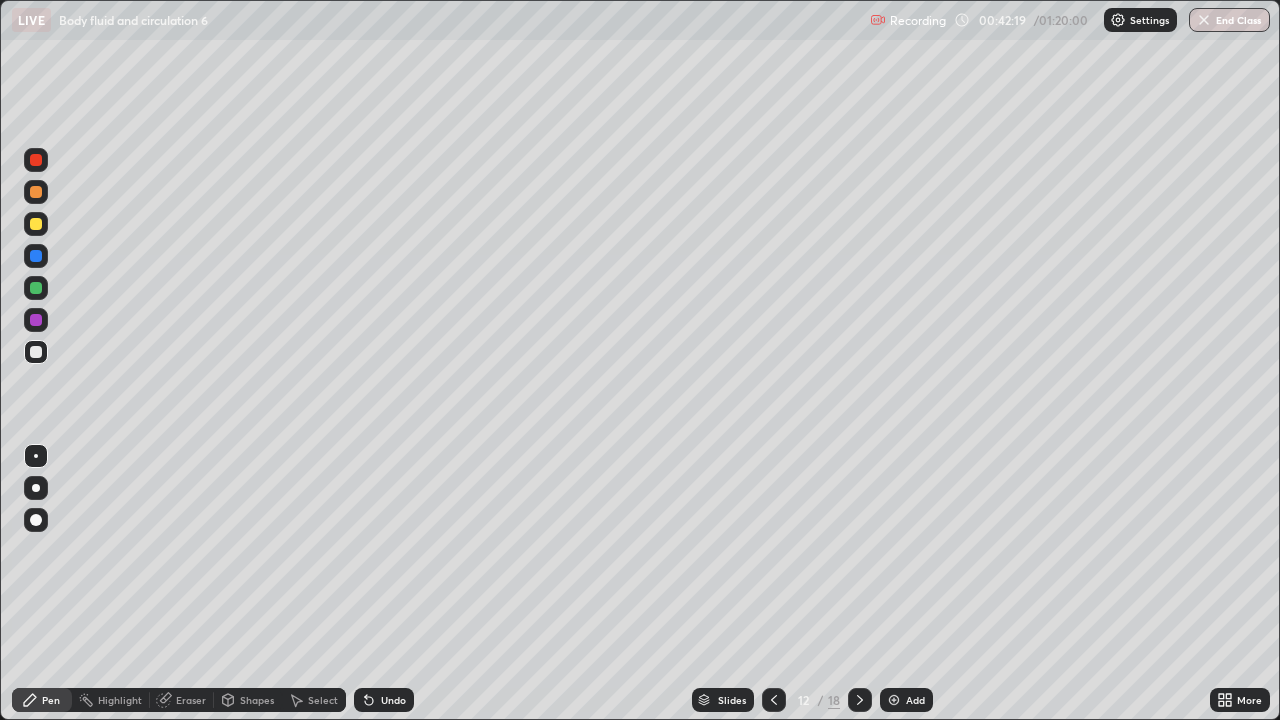 click on "Eraser" at bounding box center [182, 700] 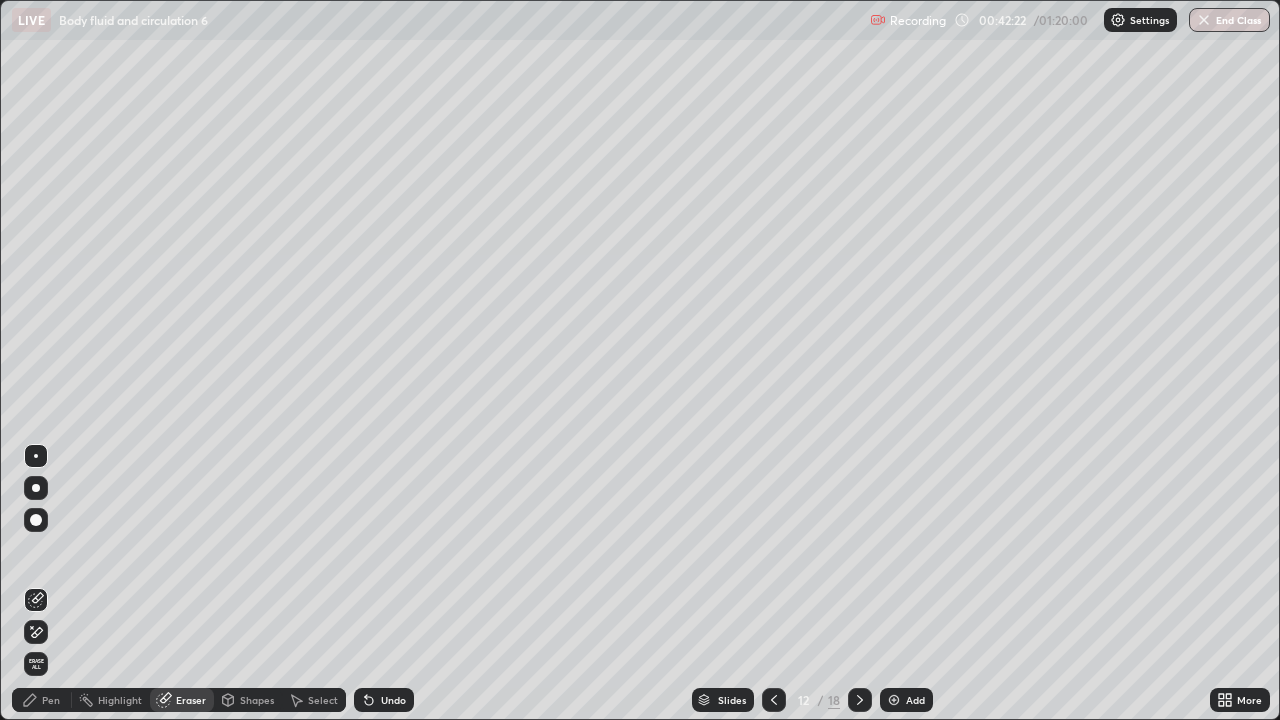 click on "Pen" at bounding box center [42, 700] 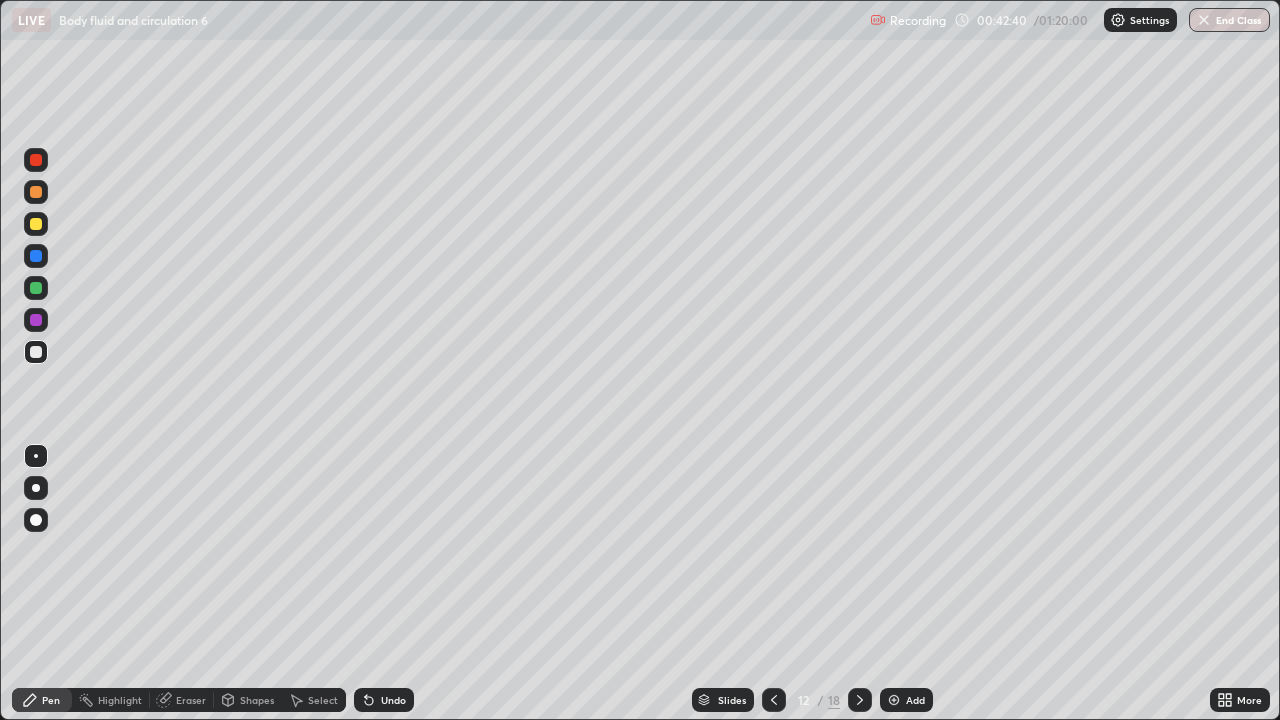 click at bounding box center [36, 224] 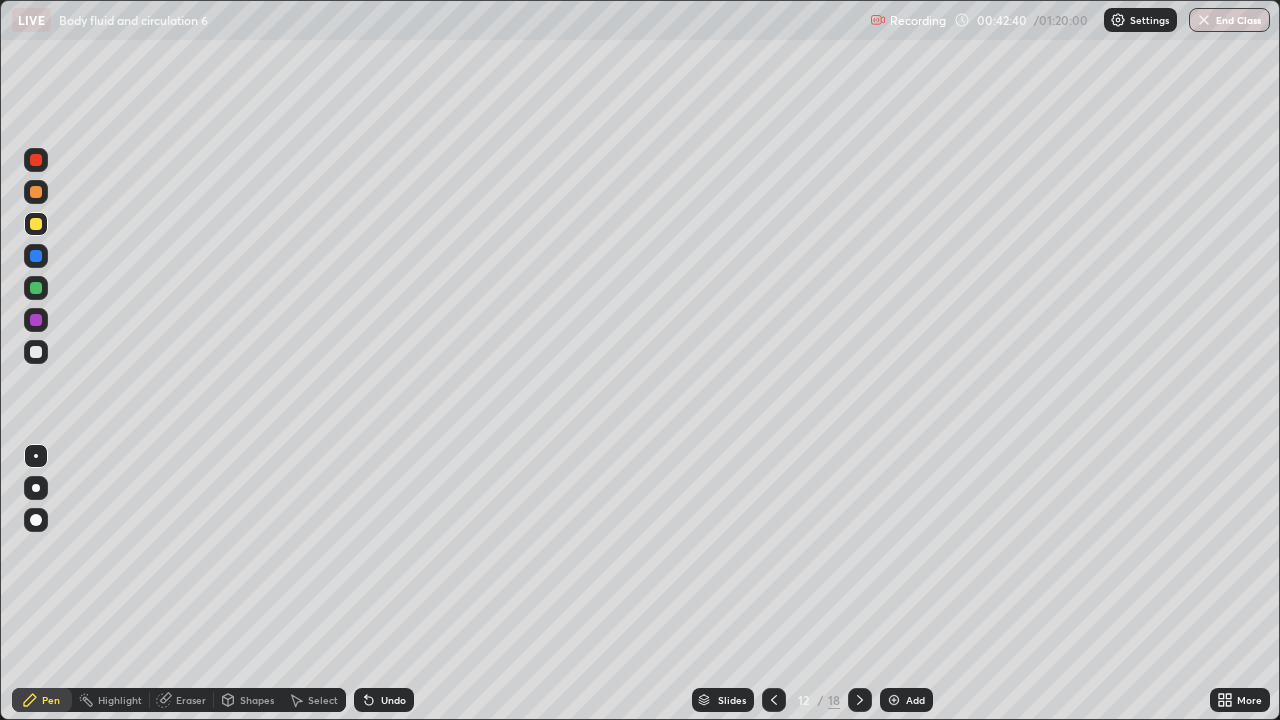 click at bounding box center (36, 224) 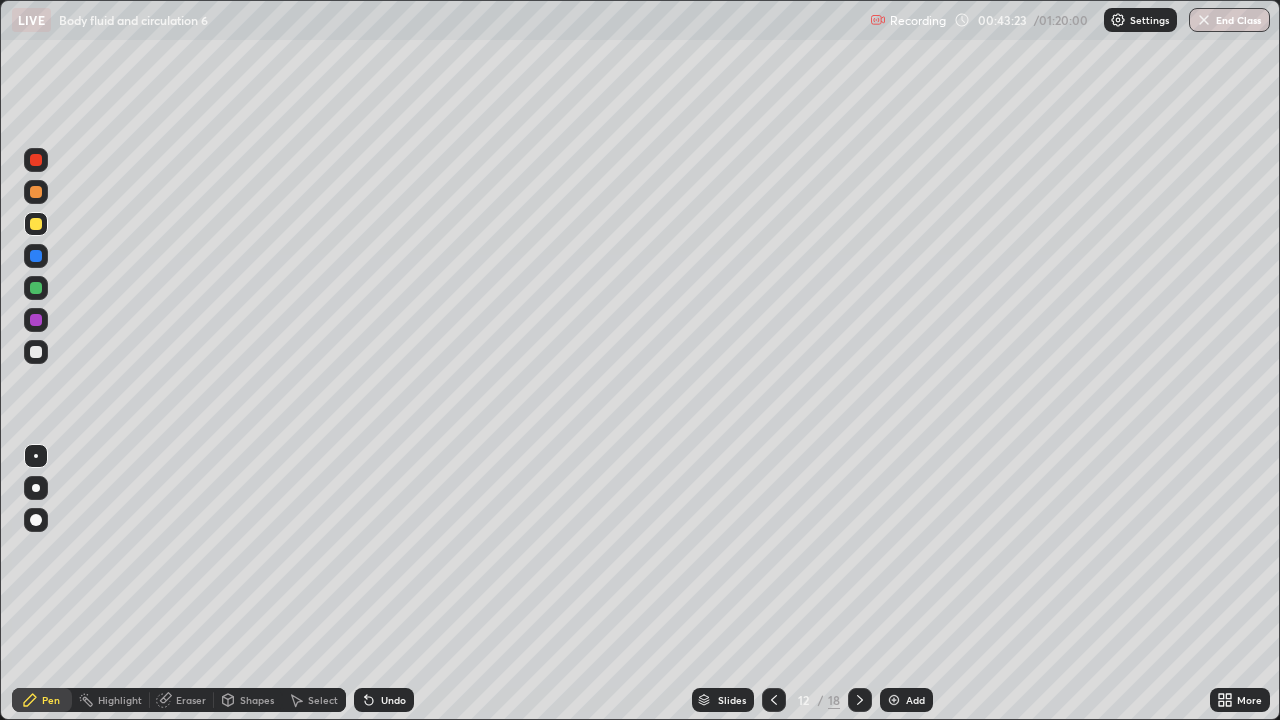 click at bounding box center (36, 320) 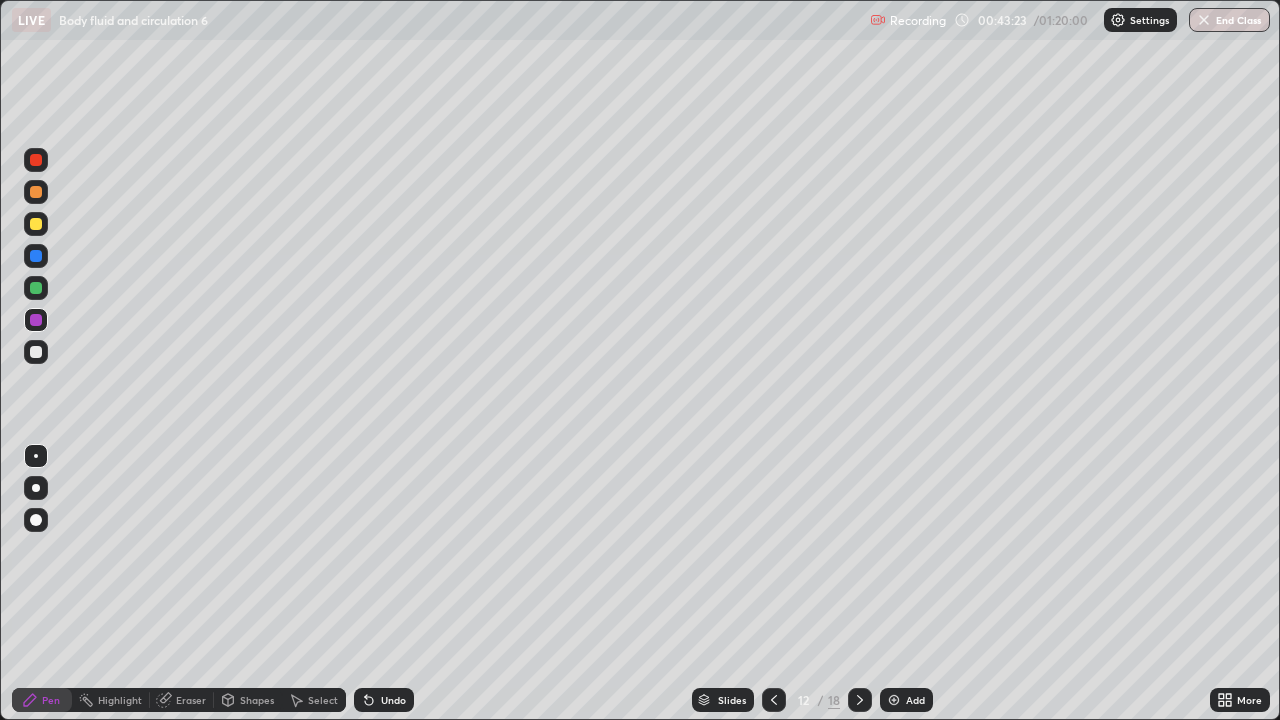 click at bounding box center (36, 320) 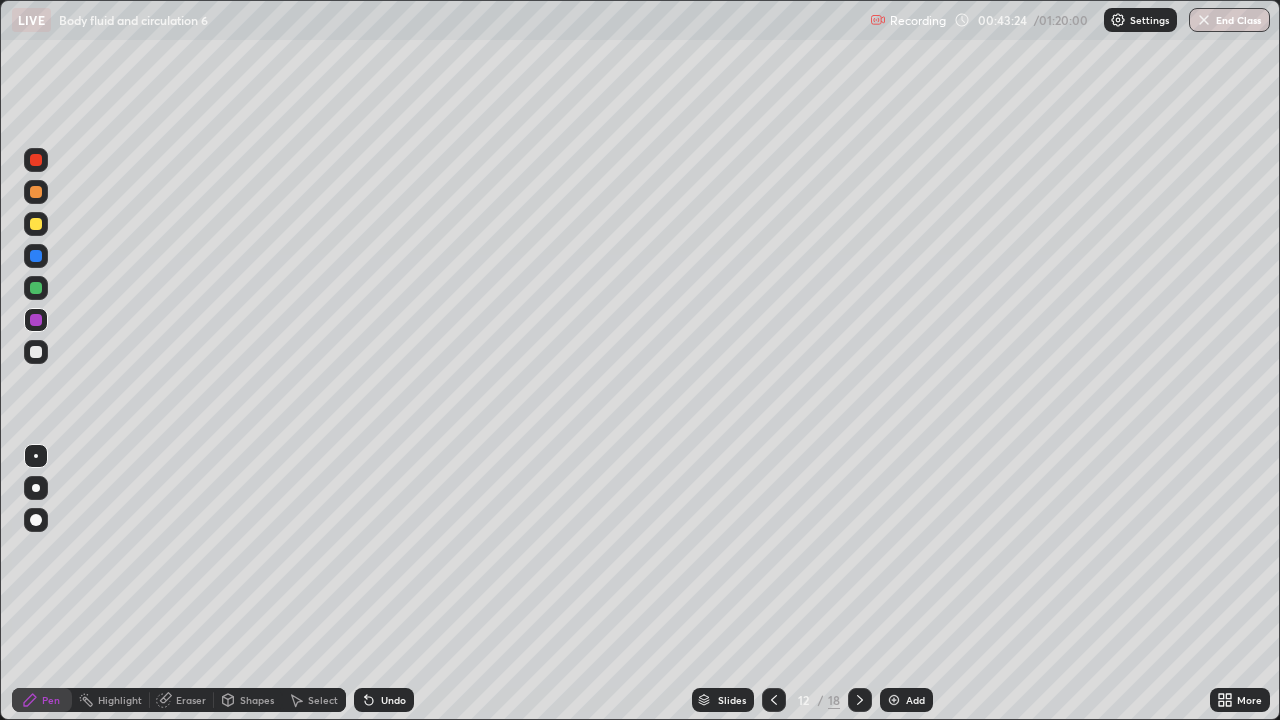 click at bounding box center (36, 224) 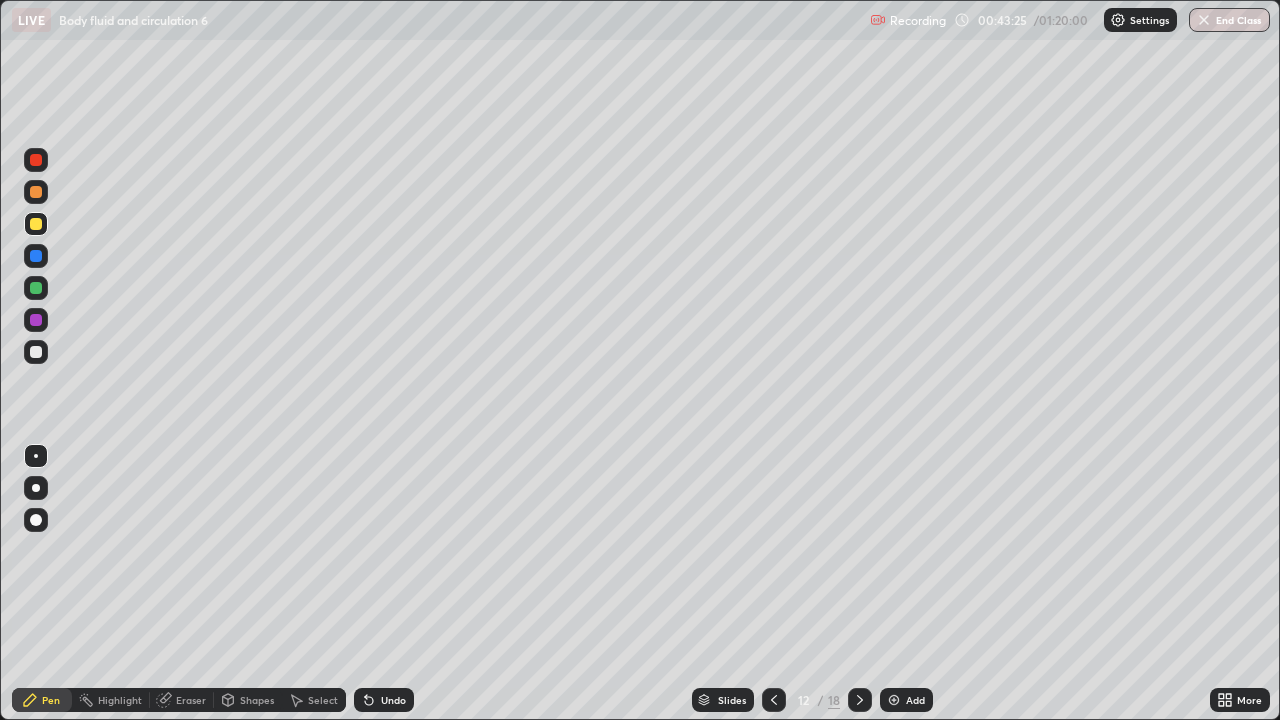 click at bounding box center [36, 224] 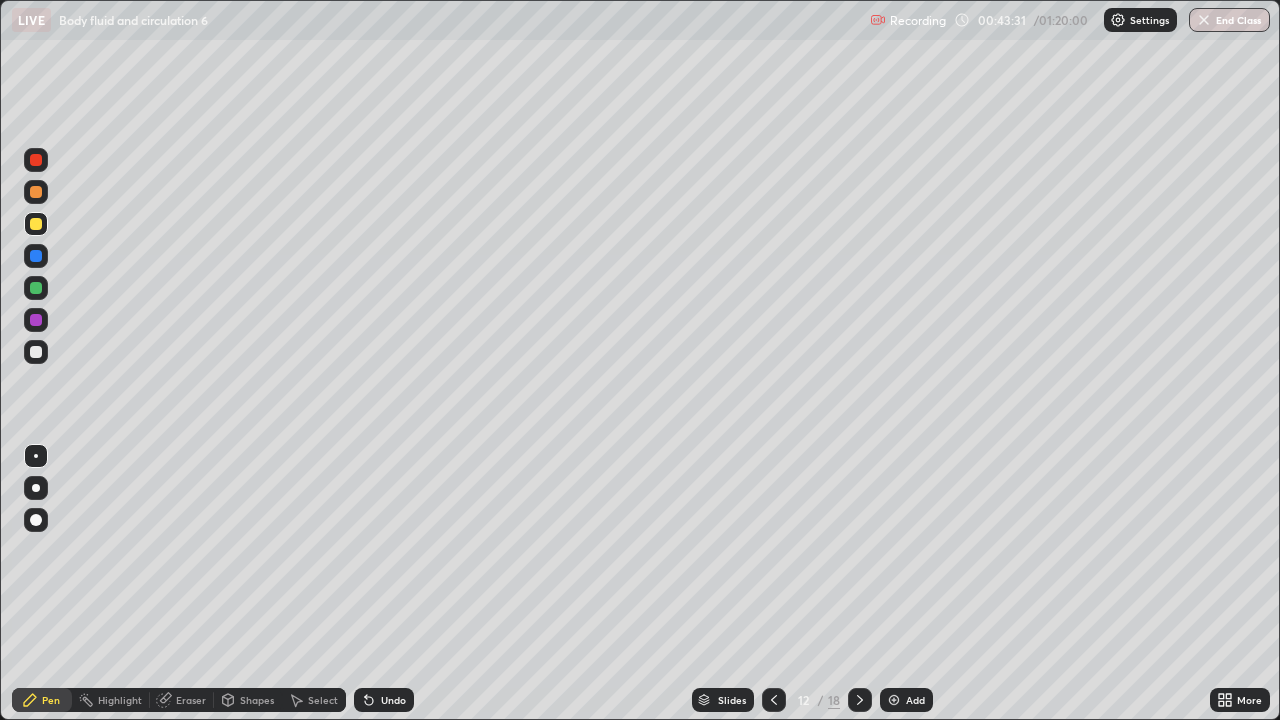 click at bounding box center [36, 352] 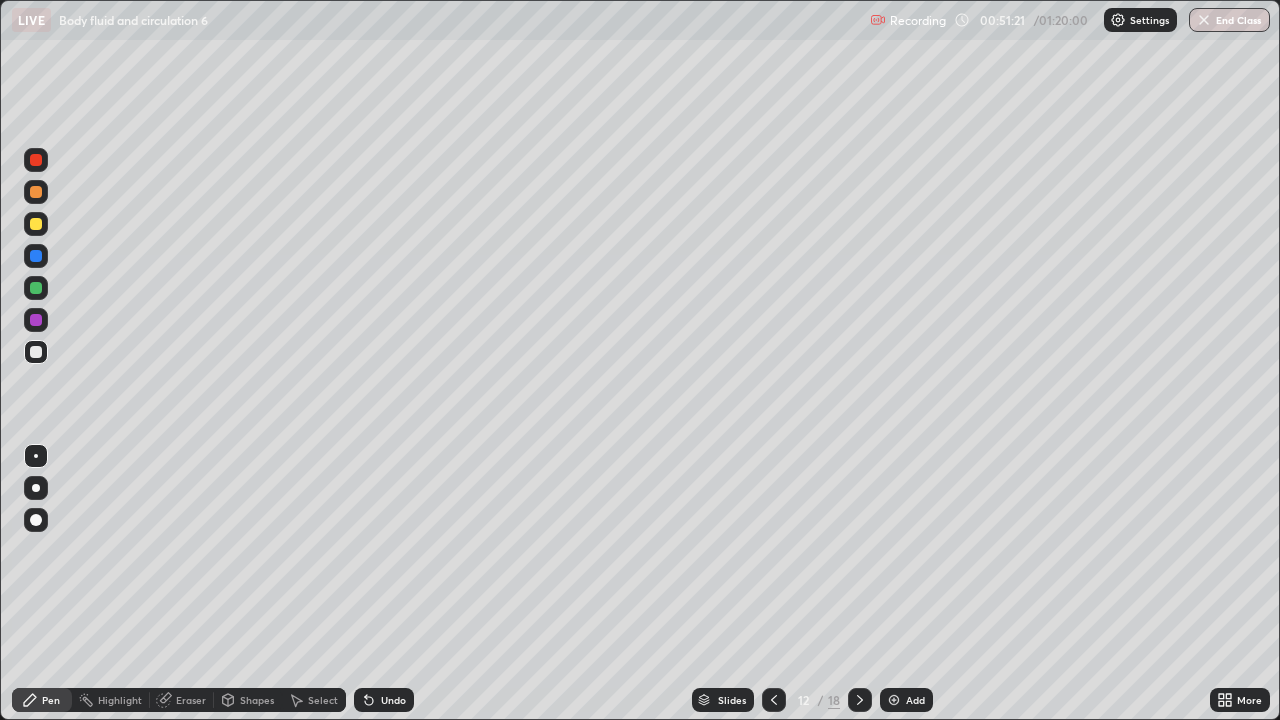 click on "Eraser" at bounding box center (191, 700) 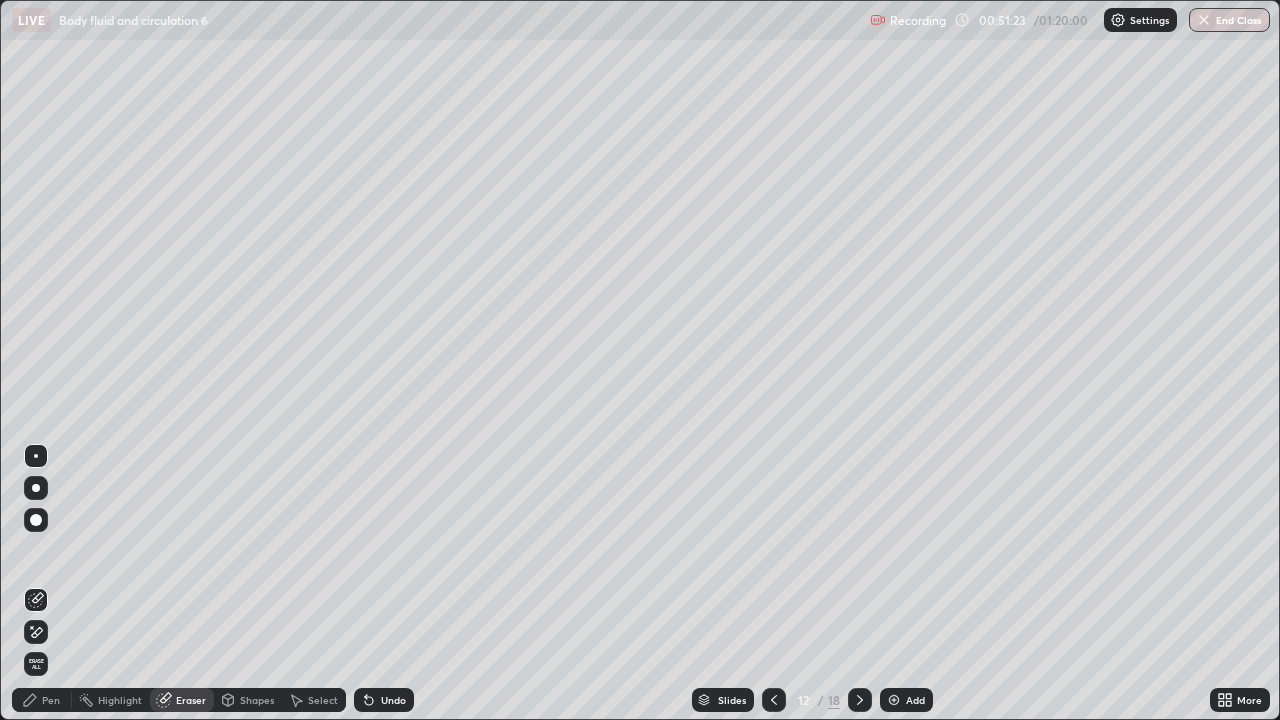 click on "Pen" at bounding box center [51, 700] 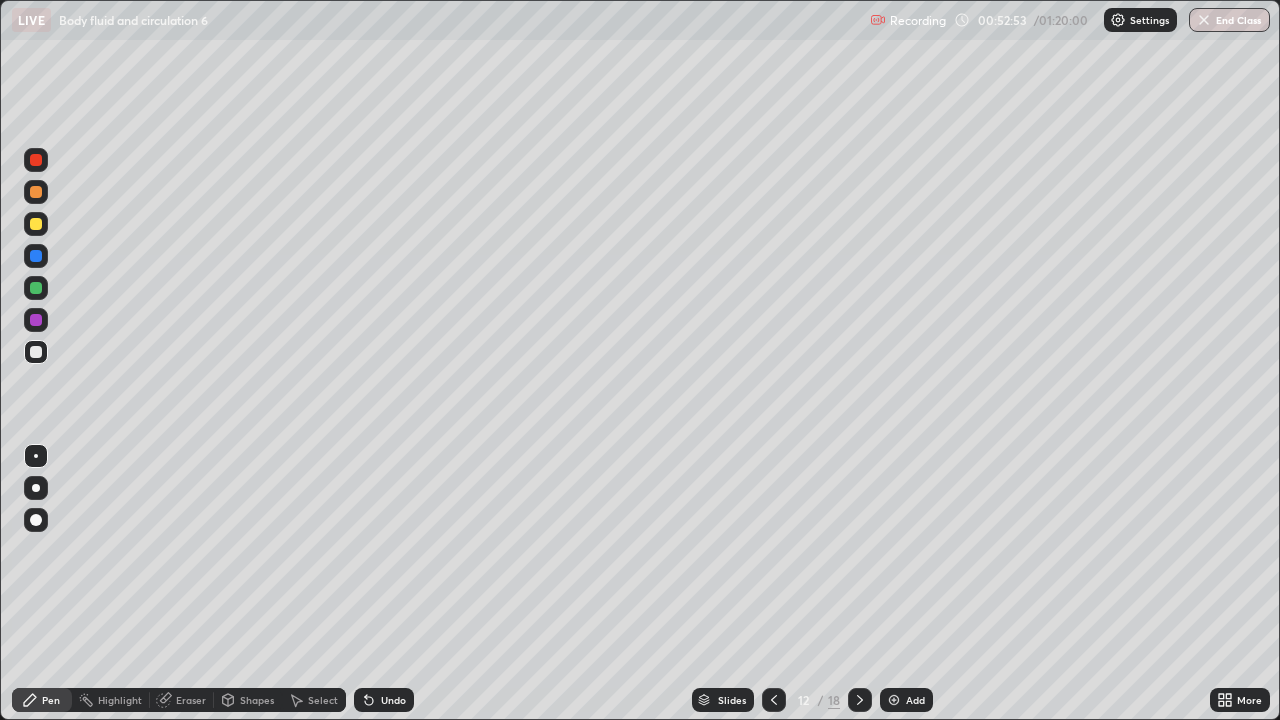 click on "Add" at bounding box center (915, 700) 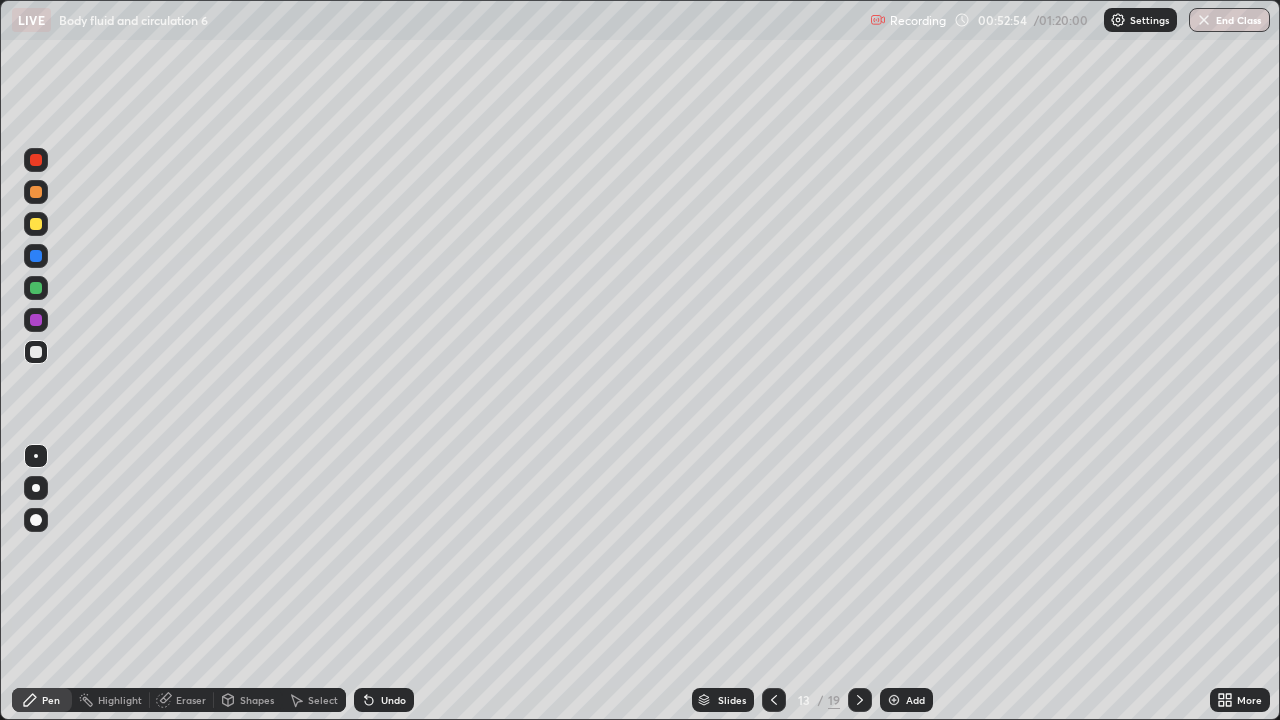 click at bounding box center [36, 224] 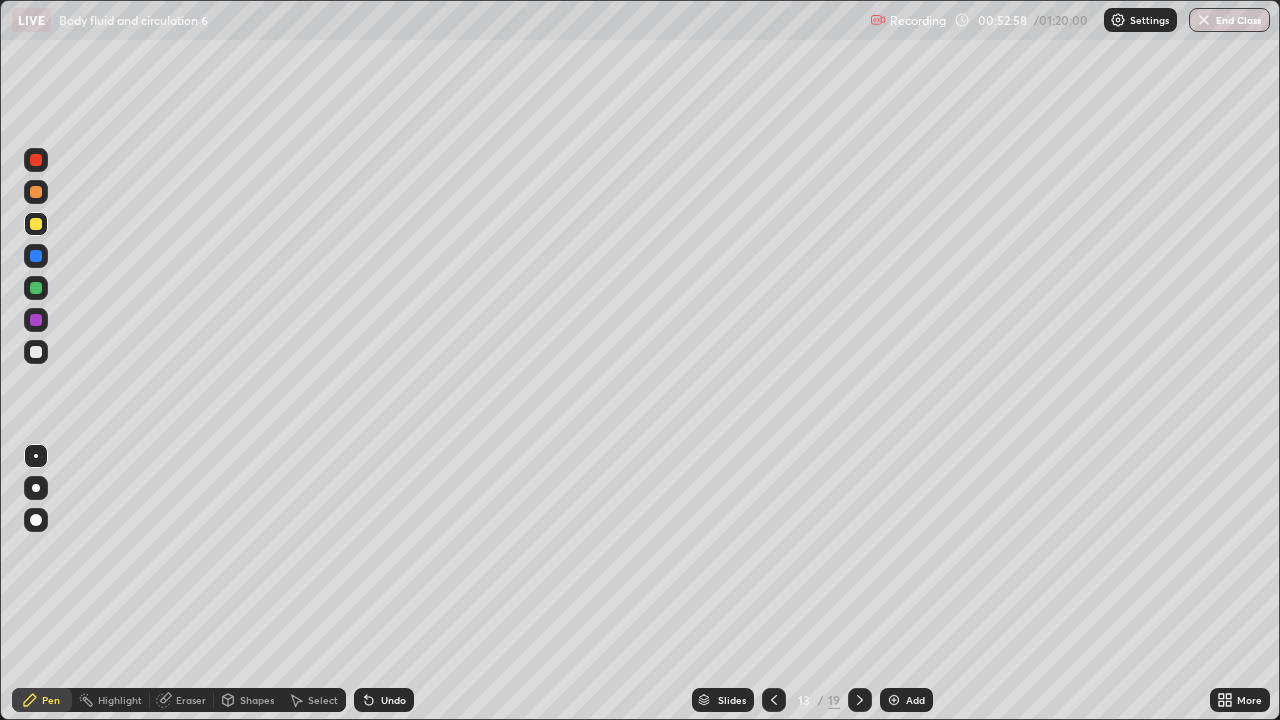 click at bounding box center (36, 288) 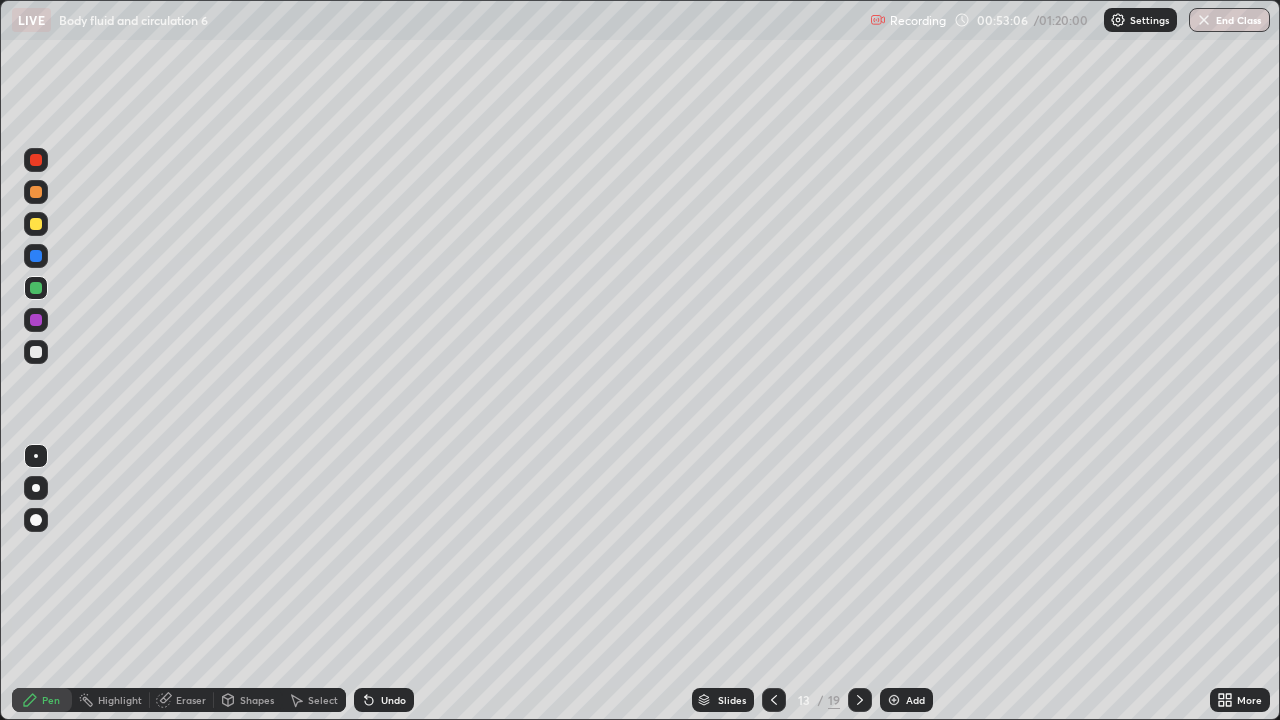 click at bounding box center [36, 320] 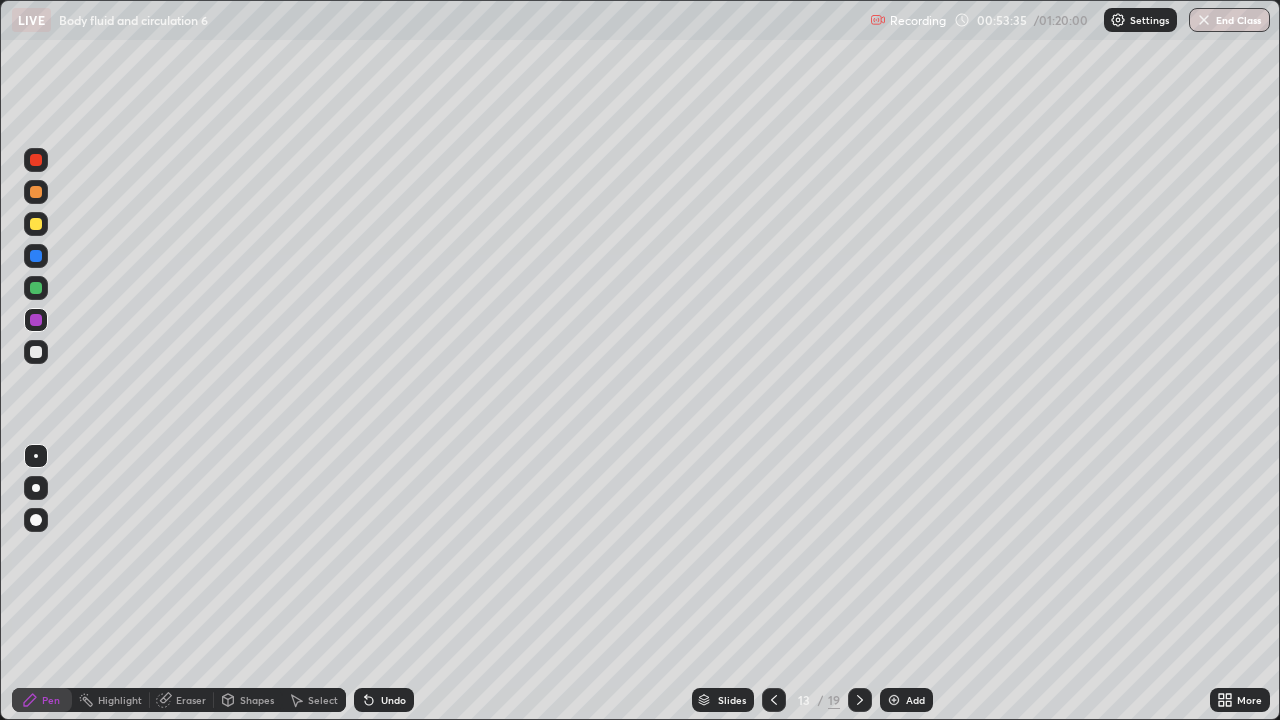 click at bounding box center (36, 352) 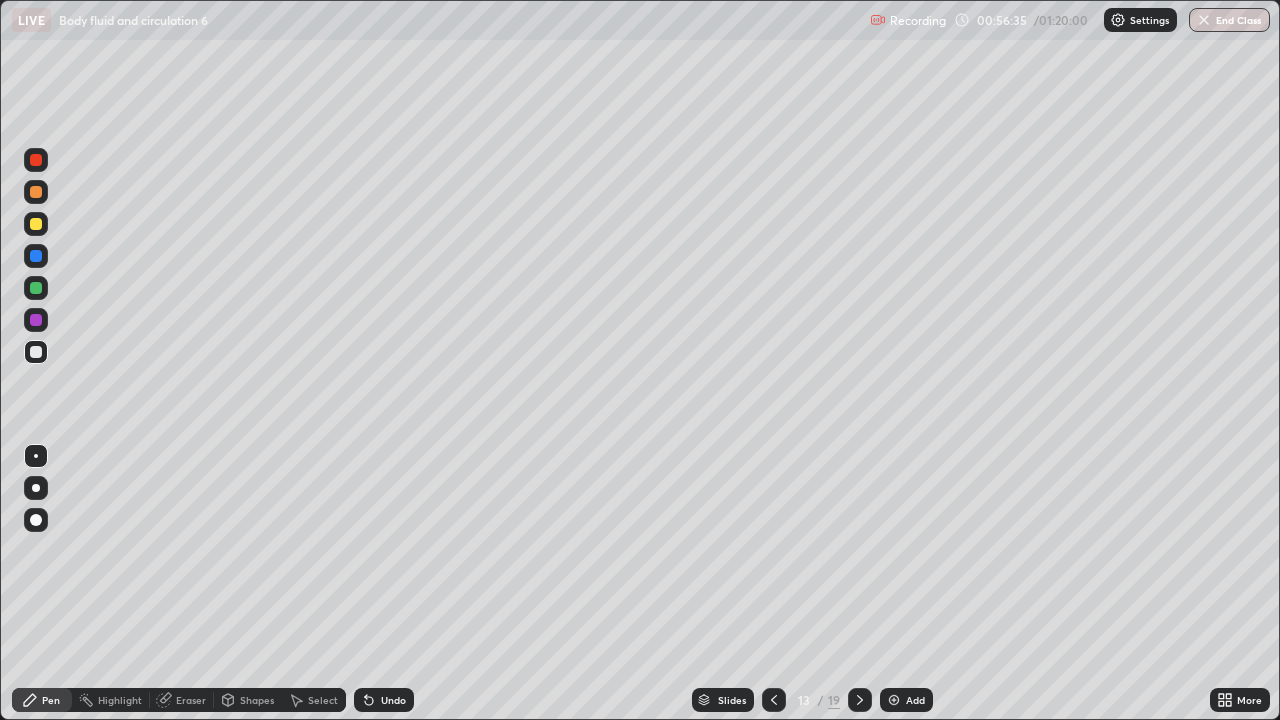click 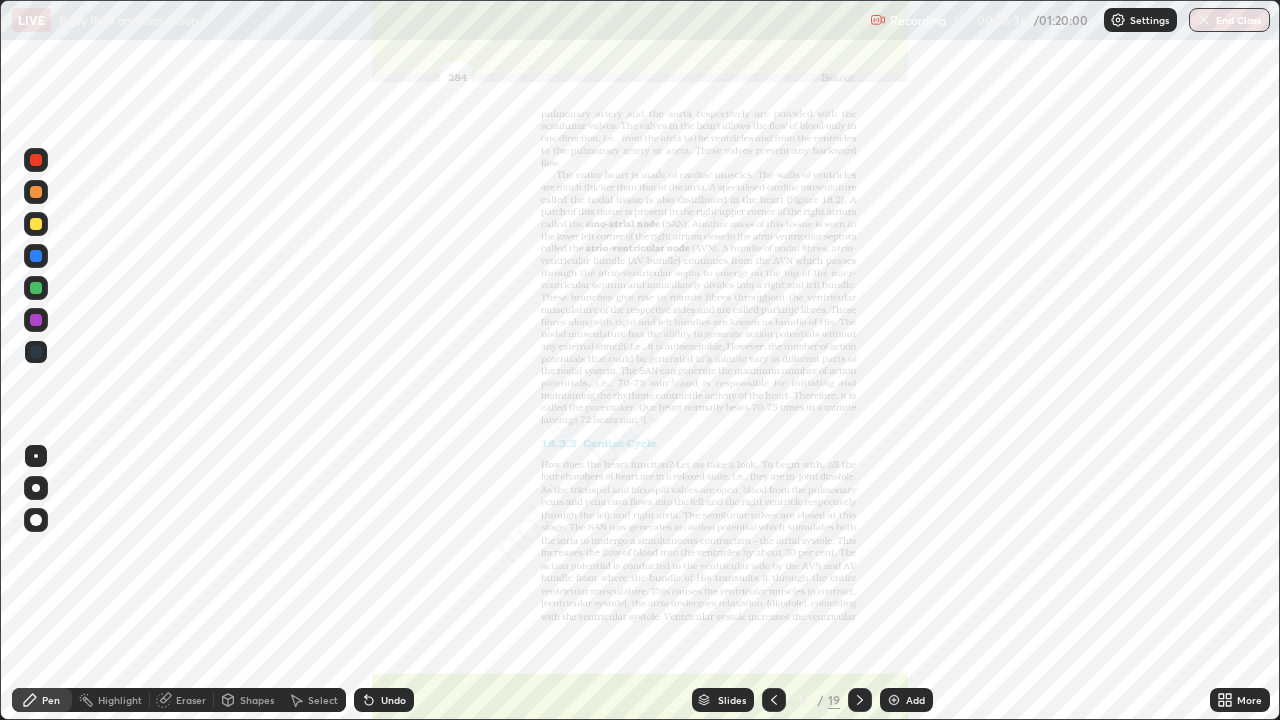 click at bounding box center (774, 700) 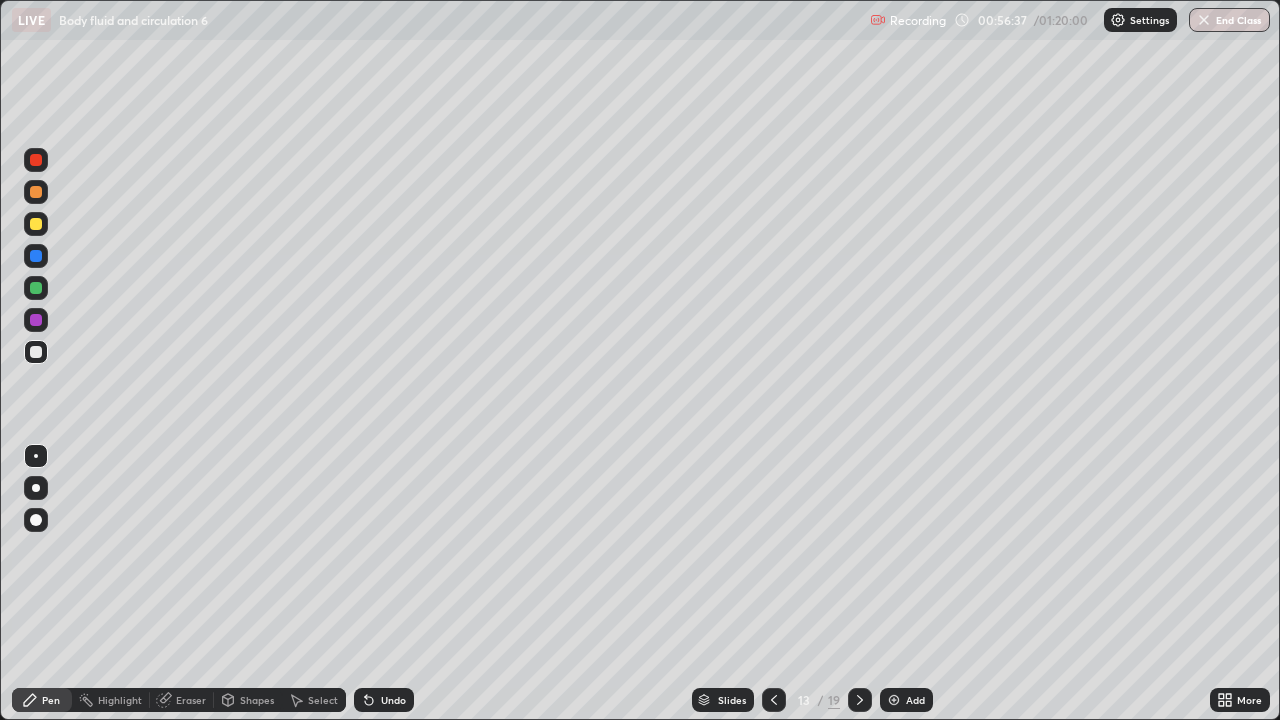 click on "Add" at bounding box center [915, 700] 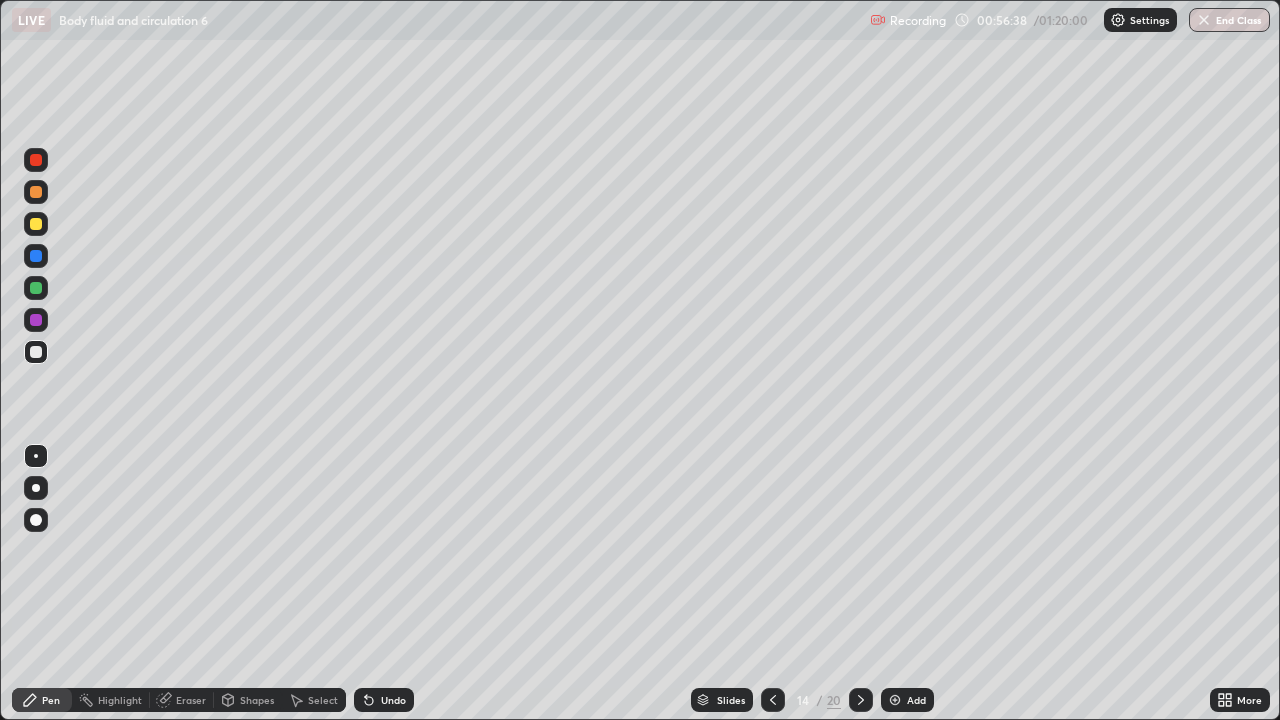click at bounding box center [36, 192] 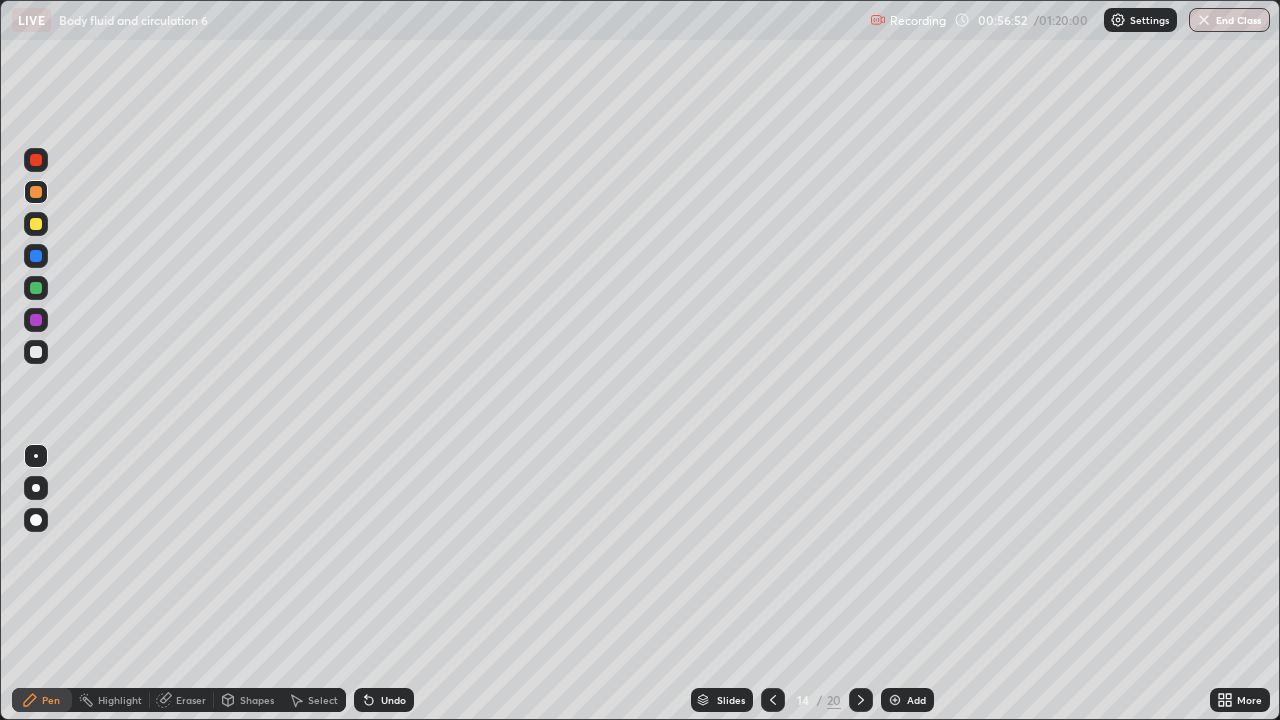 click on "Pen" at bounding box center (51, 700) 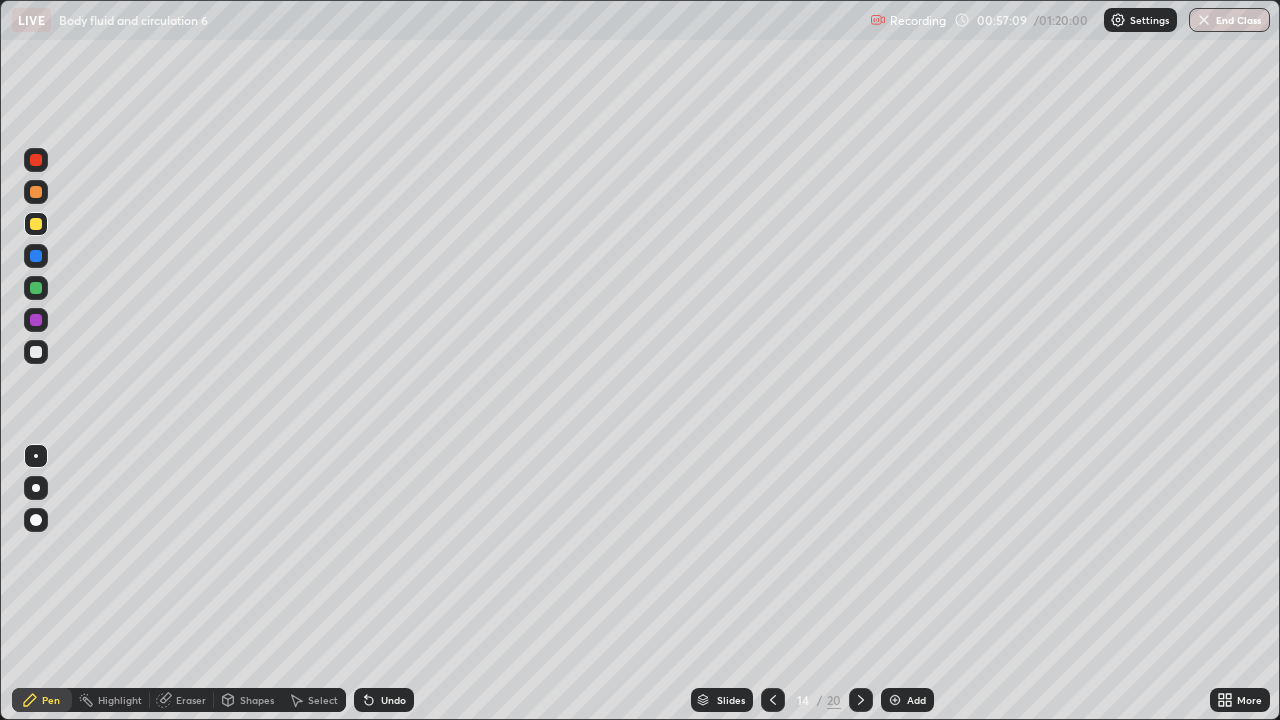 click at bounding box center [36, 320] 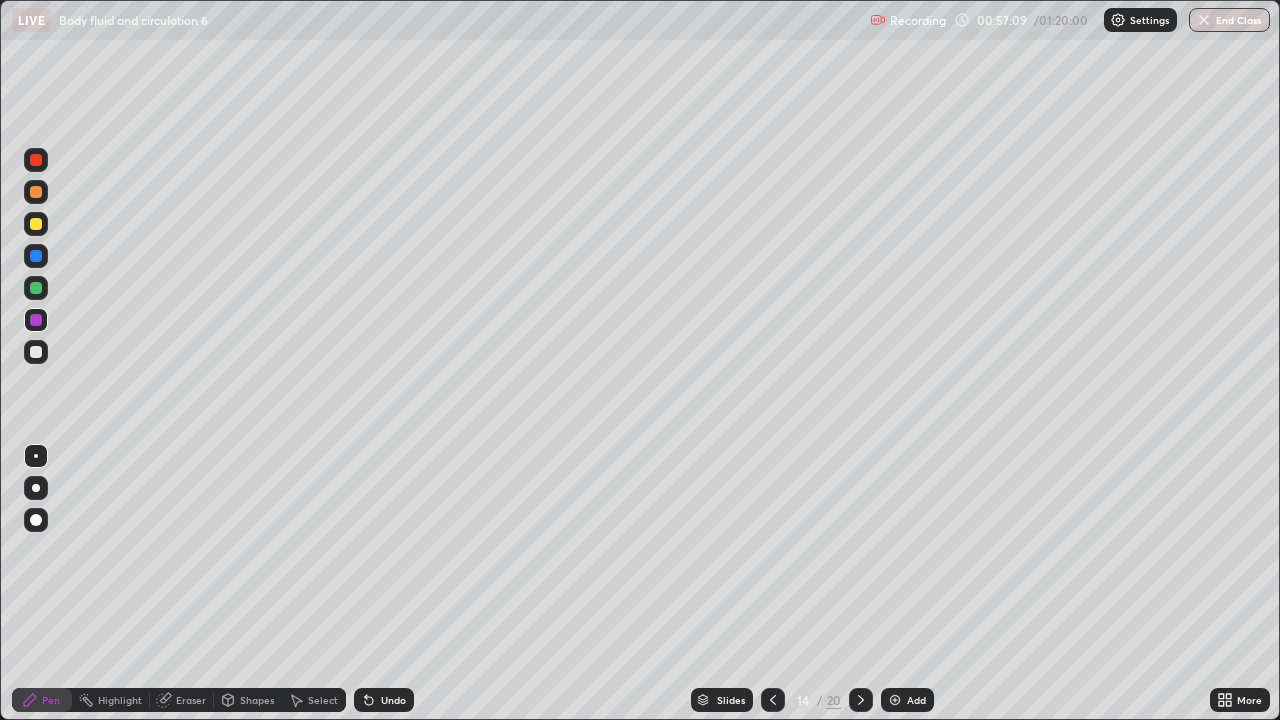 click at bounding box center [36, 192] 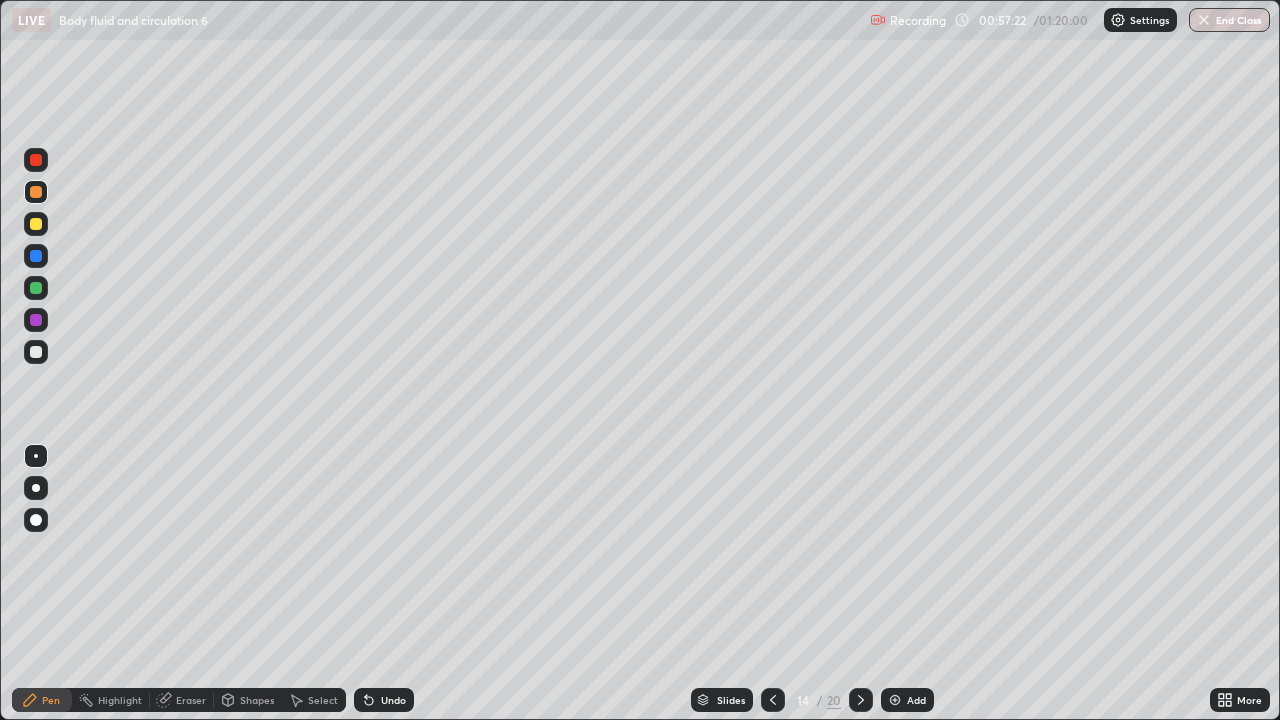 click at bounding box center [36, 224] 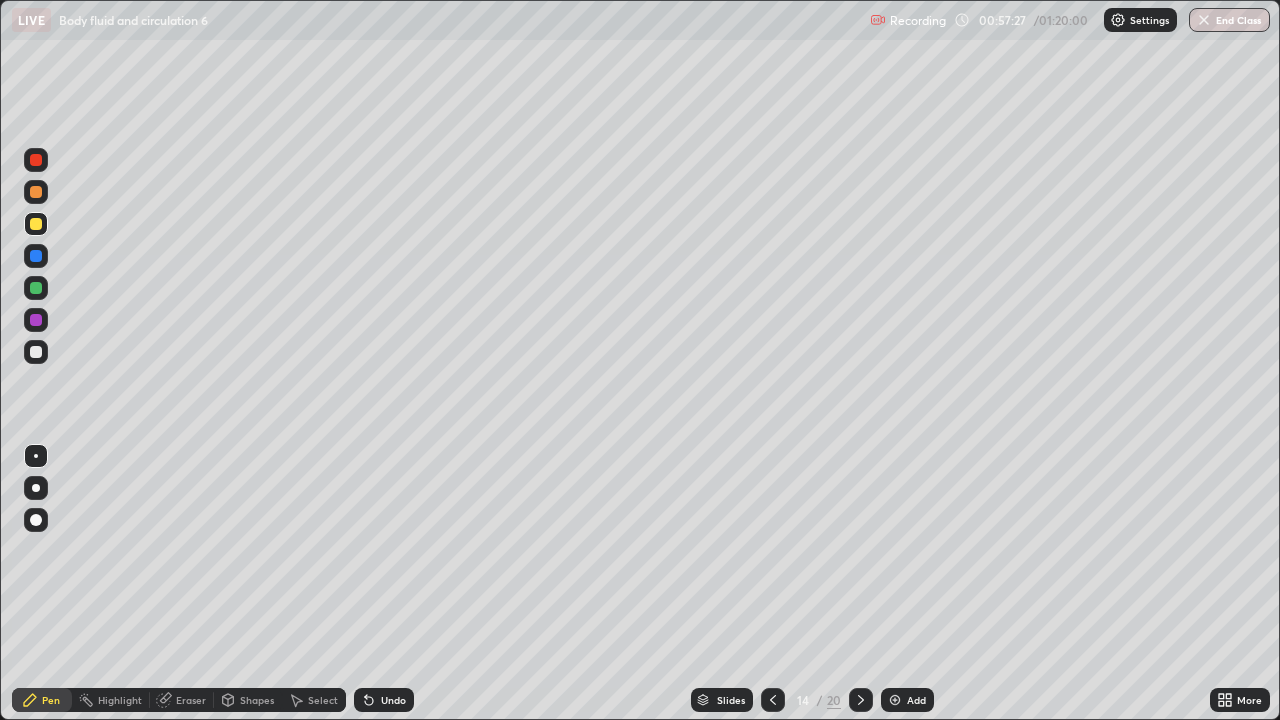 click on "Eraser" at bounding box center (191, 700) 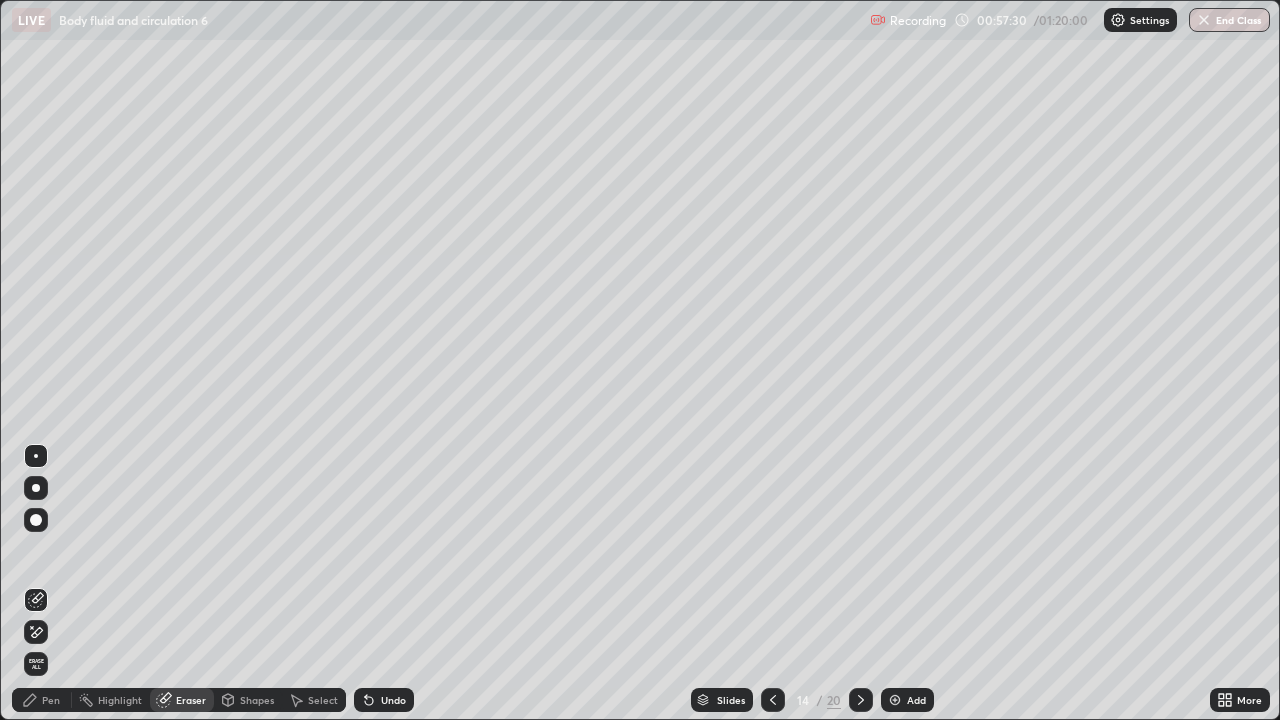 click on "Pen" at bounding box center [42, 700] 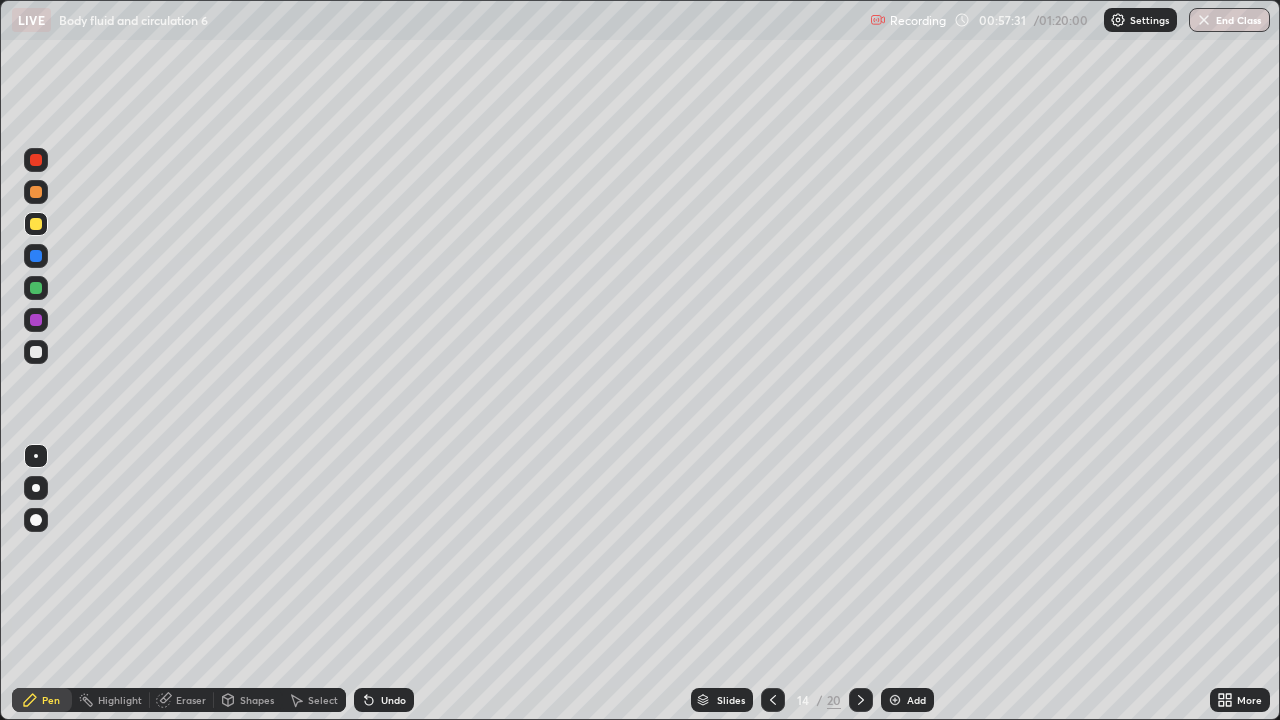 click at bounding box center (36, 224) 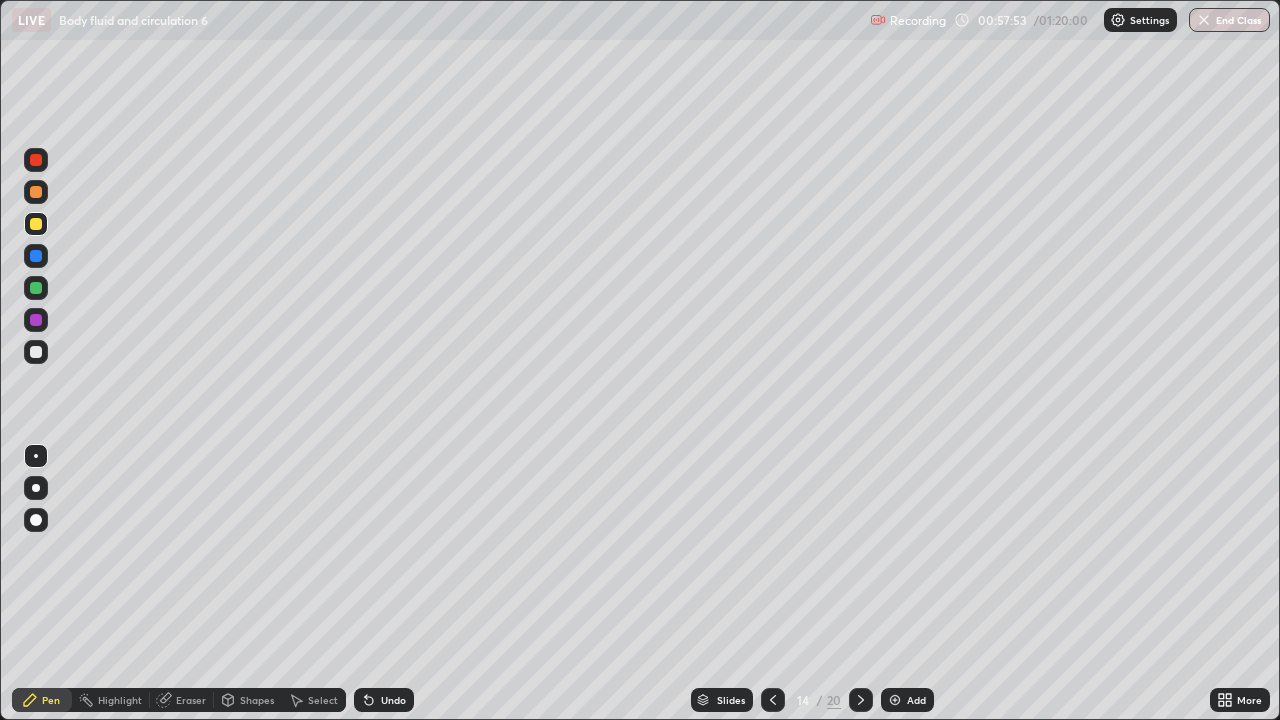 click at bounding box center [36, 288] 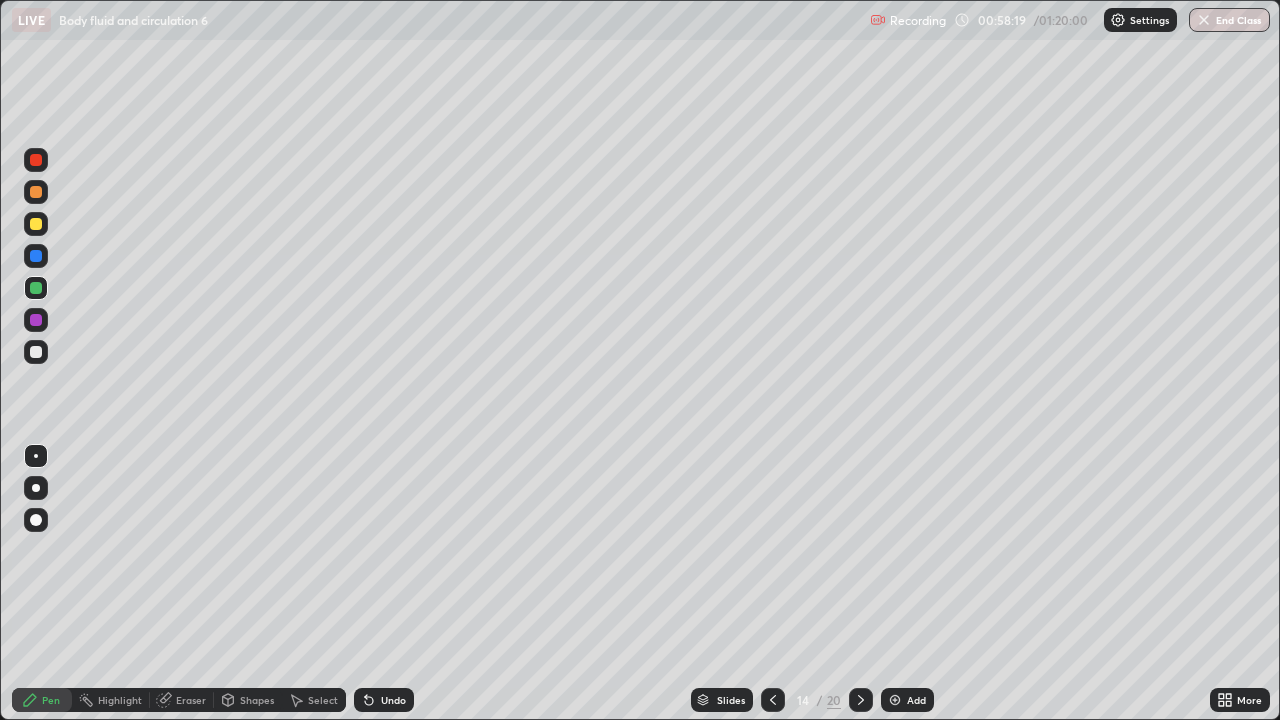click at bounding box center (36, 352) 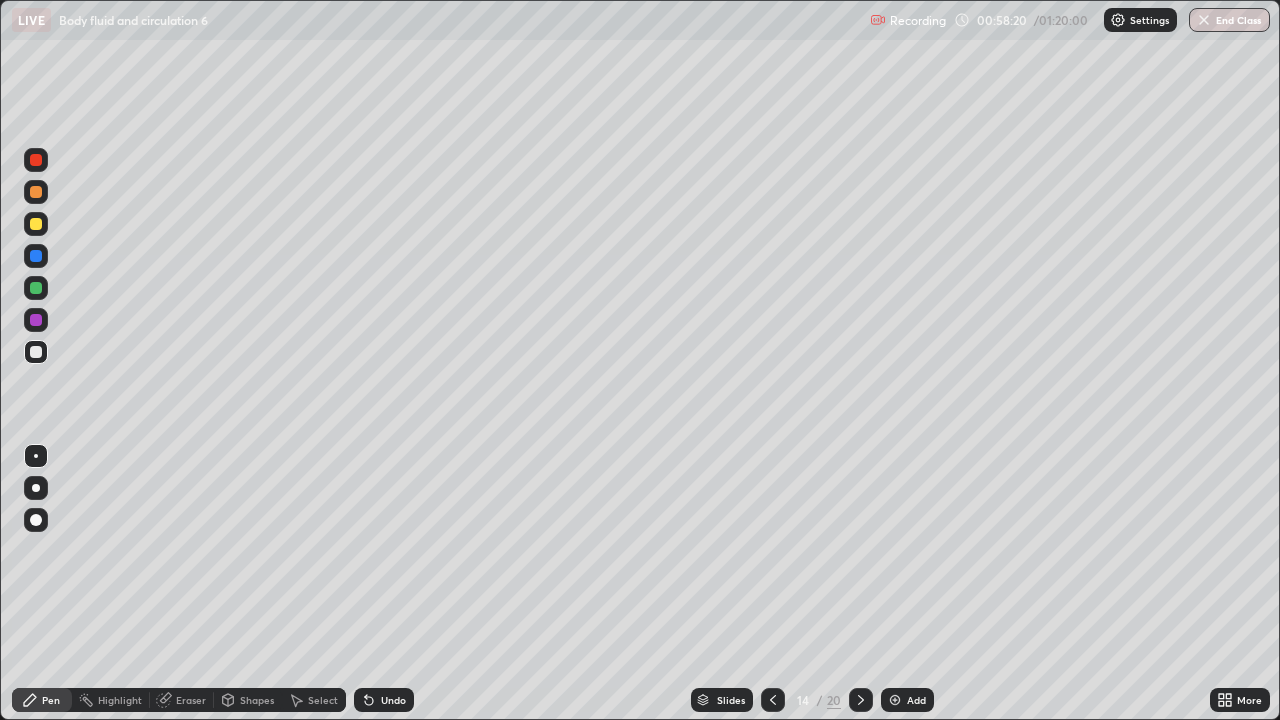 click at bounding box center [36, 352] 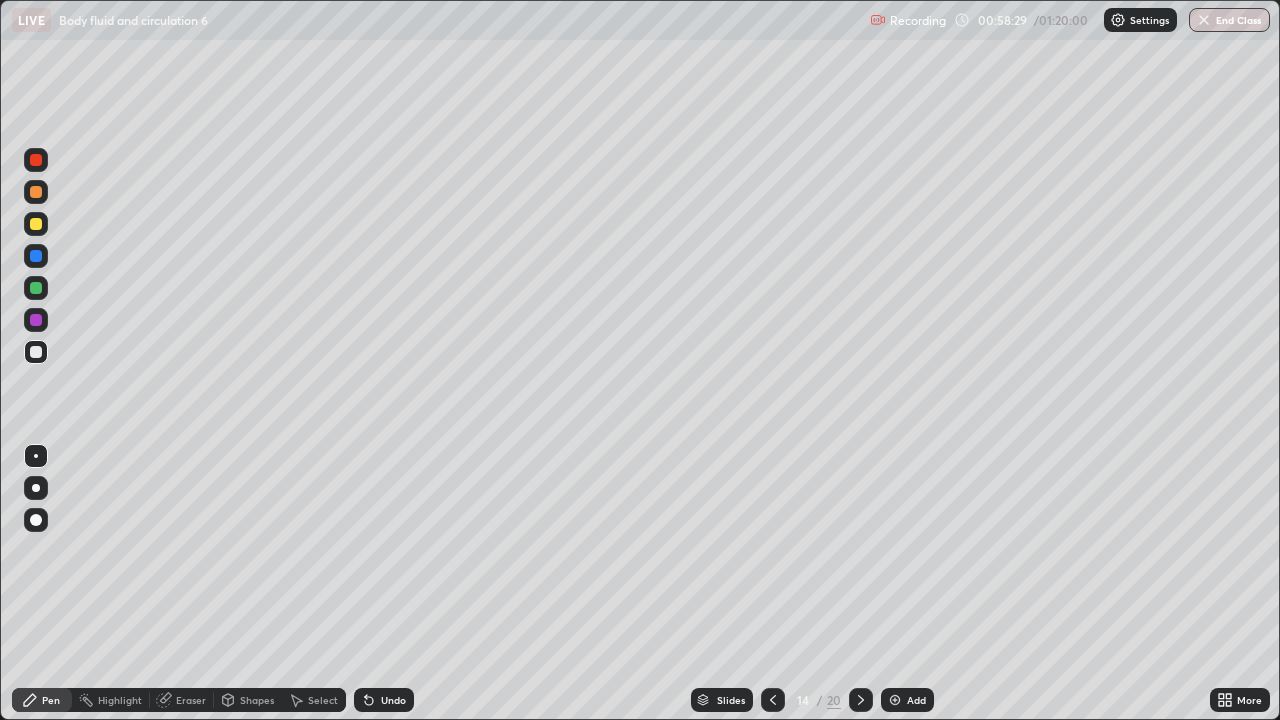 click at bounding box center (36, 320) 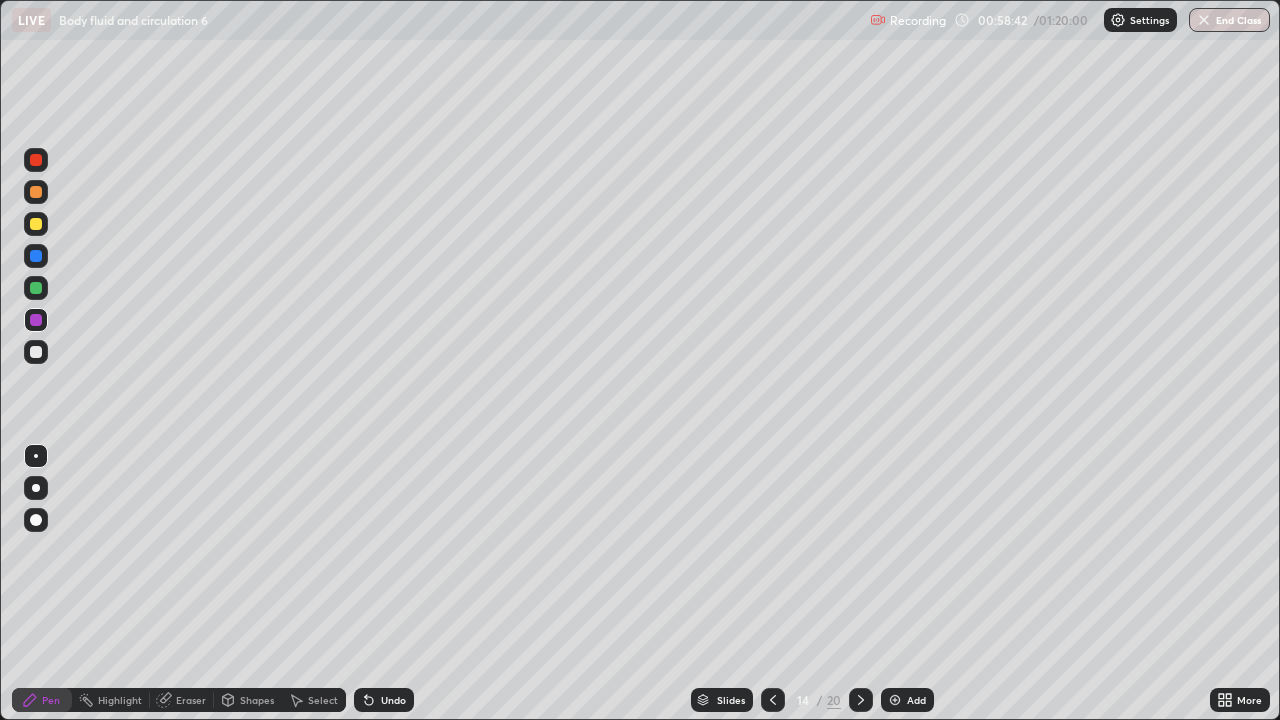 click at bounding box center (36, 352) 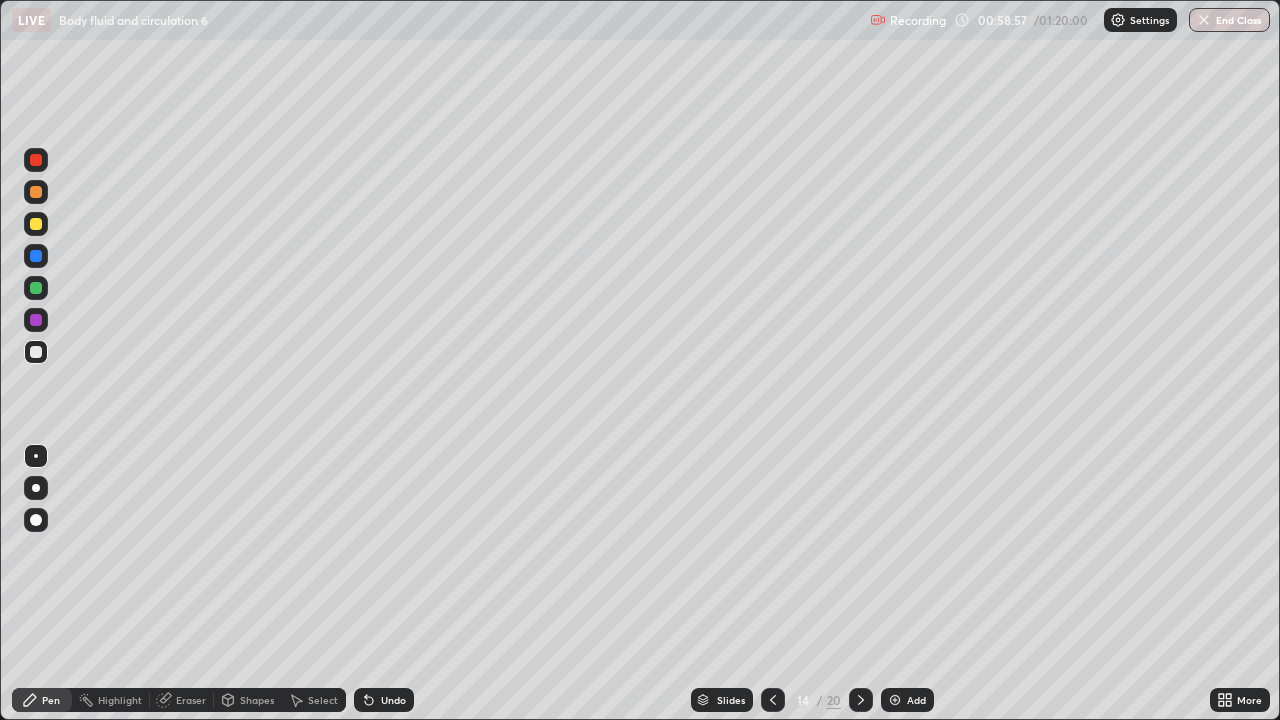 click on "Eraser" at bounding box center (182, 700) 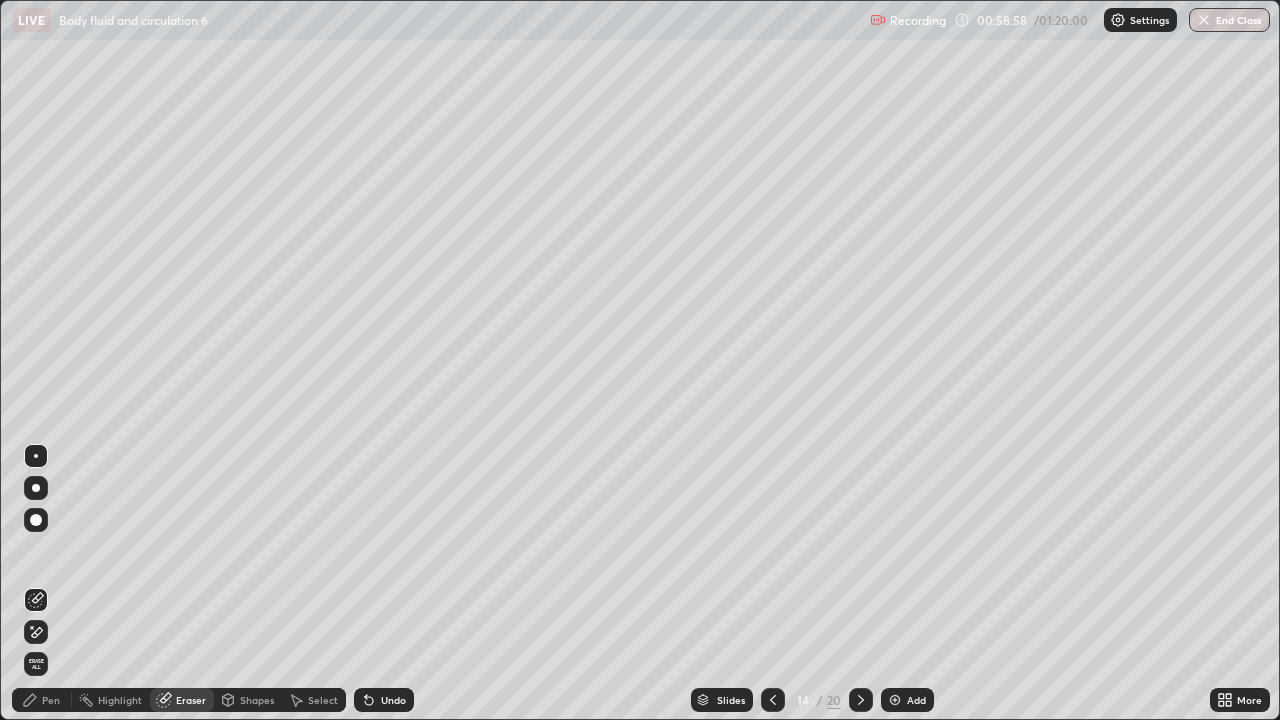click on "Pen" at bounding box center (51, 700) 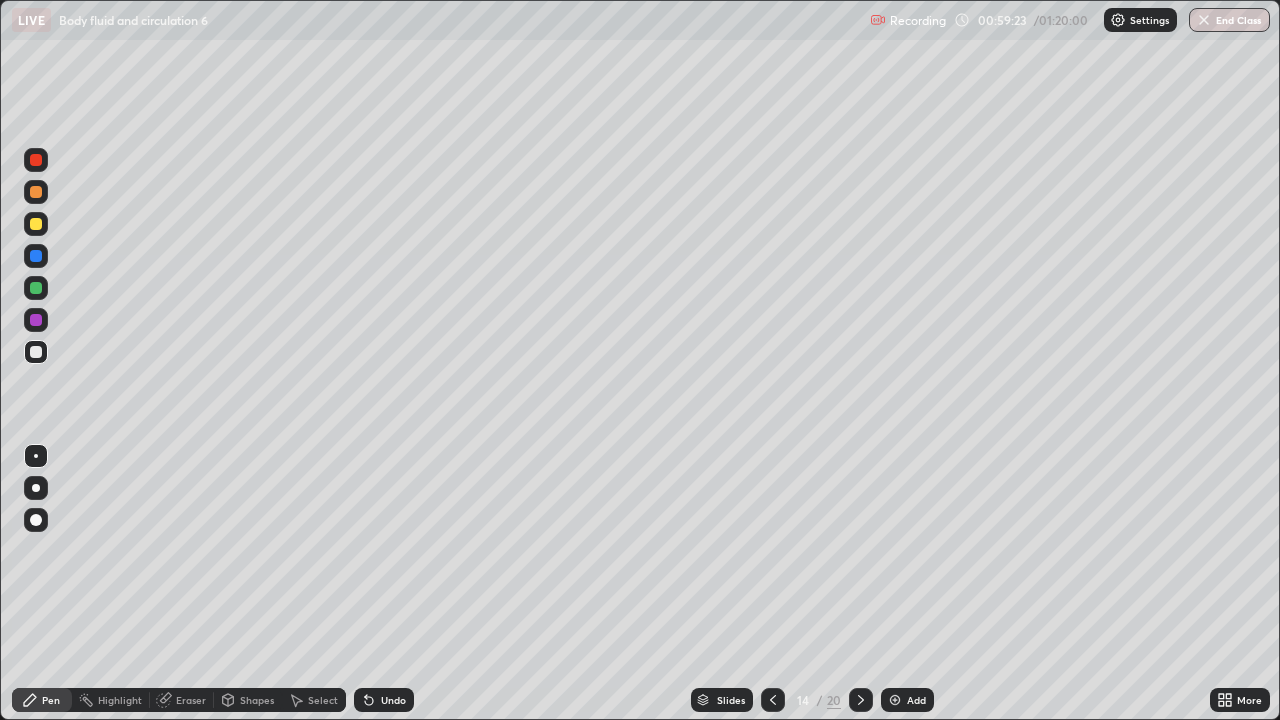 click at bounding box center [36, 320] 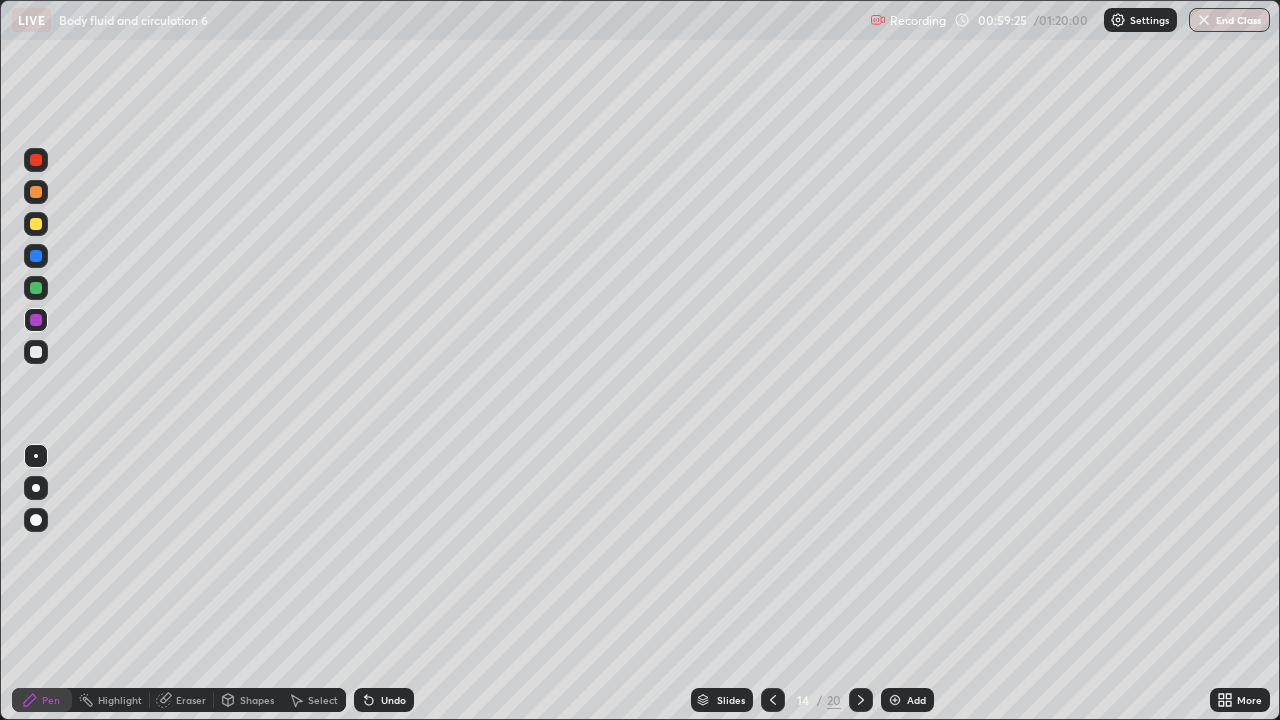 click at bounding box center [36, 288] 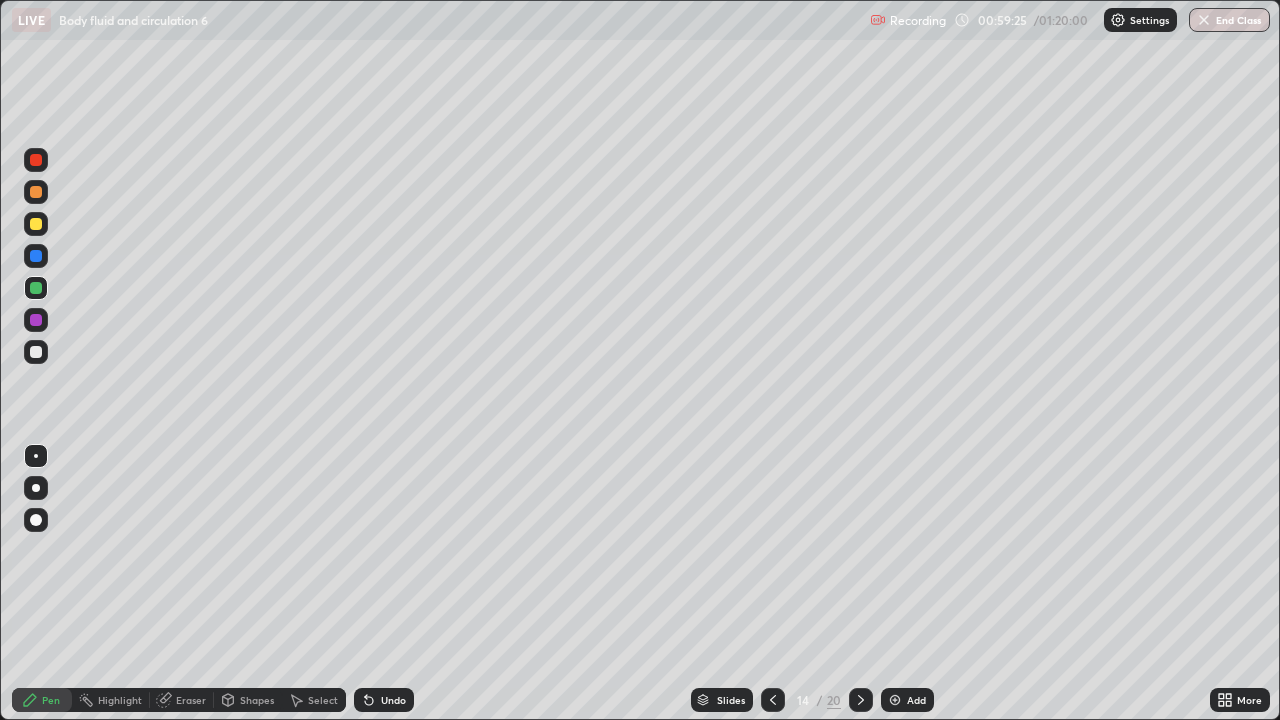 click at bounding box center [36, 288] 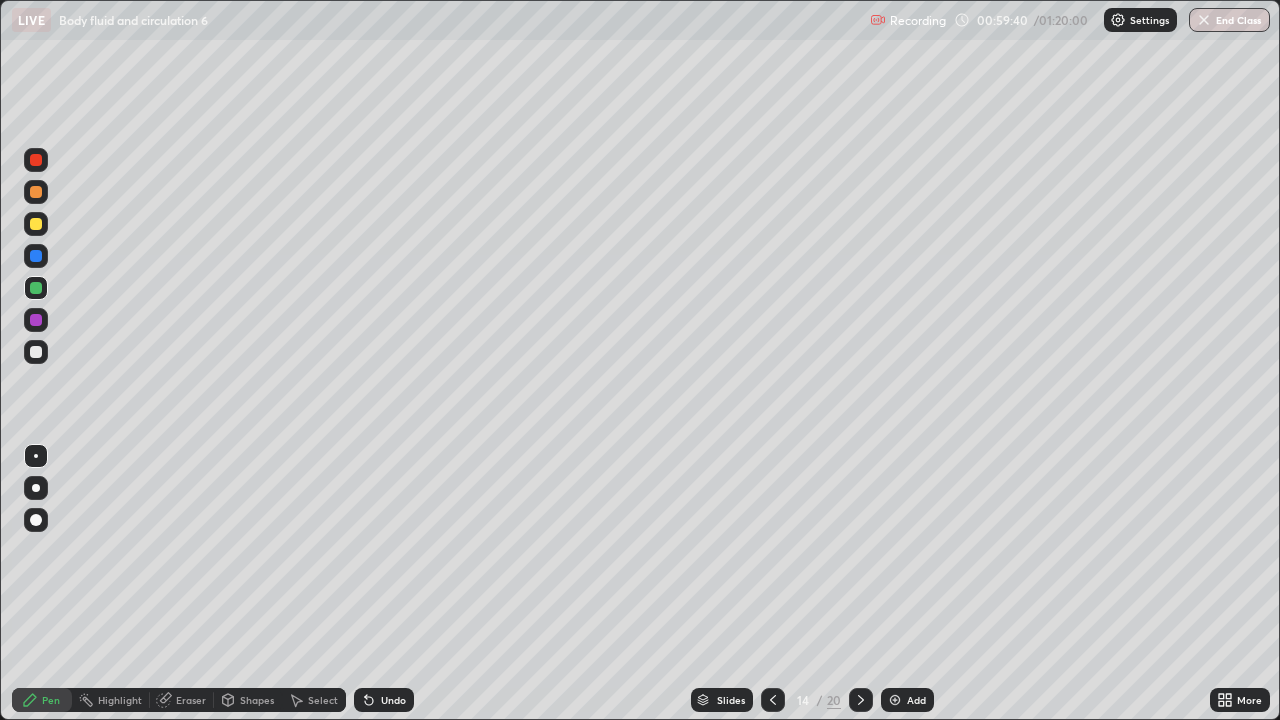 click on "Highlight" at bounding box center [120, 700] 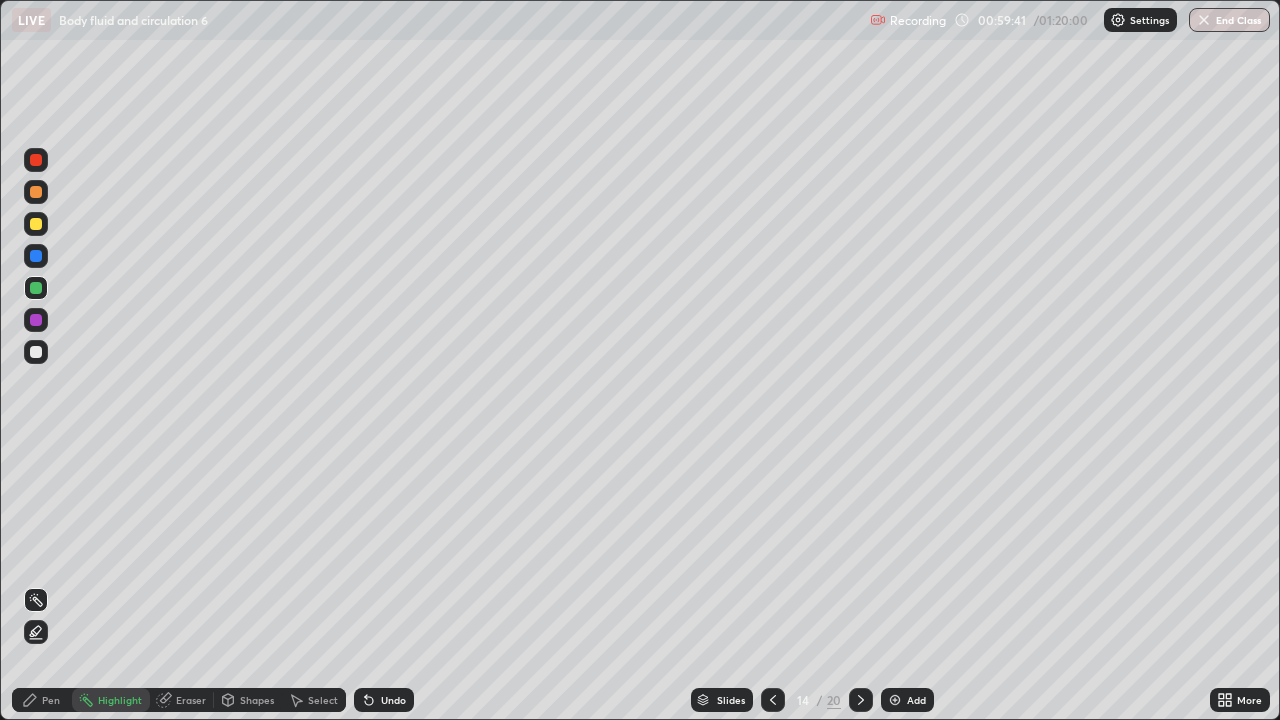 click on "Eraser" at bounding box center (191, 700) 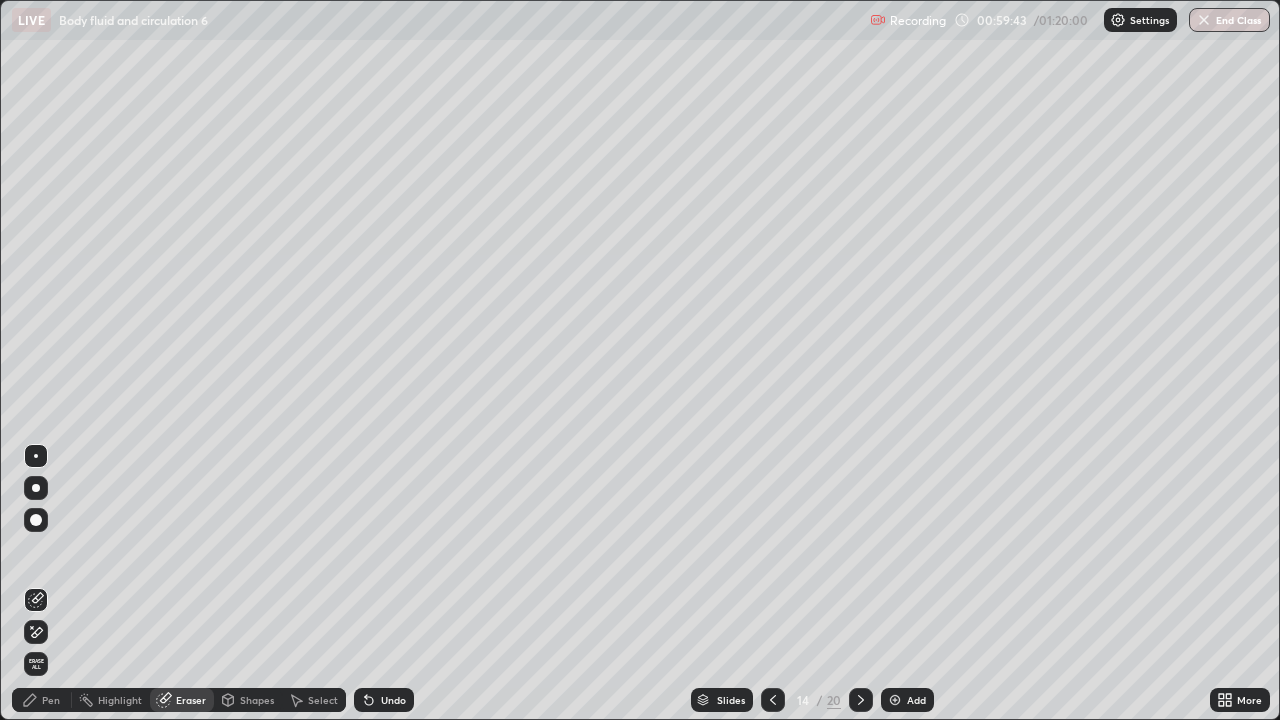 click on "Pen" at bounding box center [51, 700] 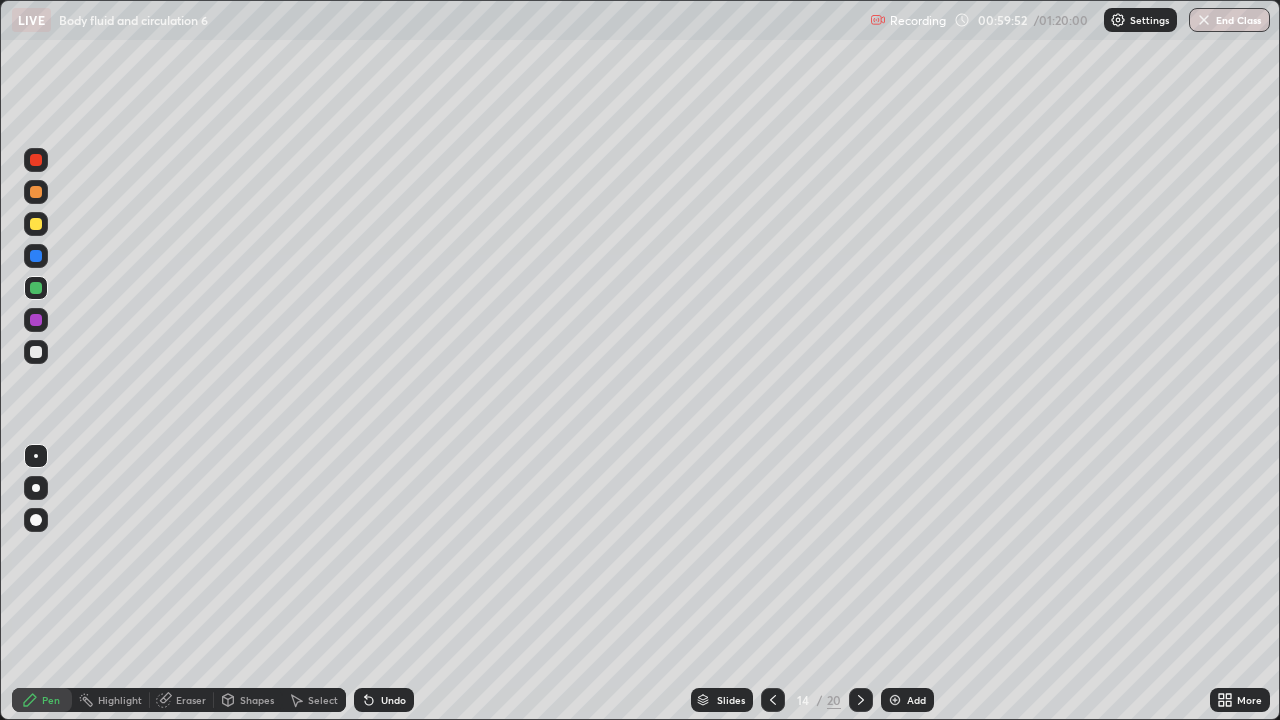 click at bounding box center [36, 352] 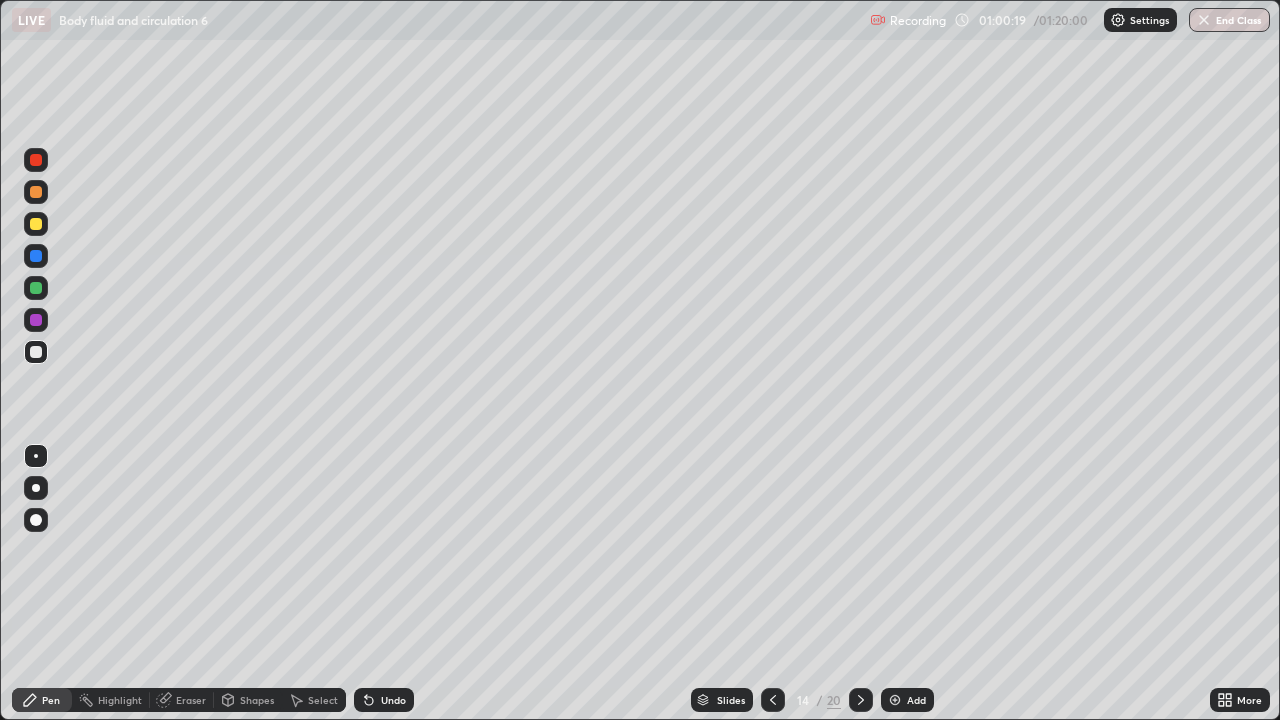 click at bounding box center (36, 288) 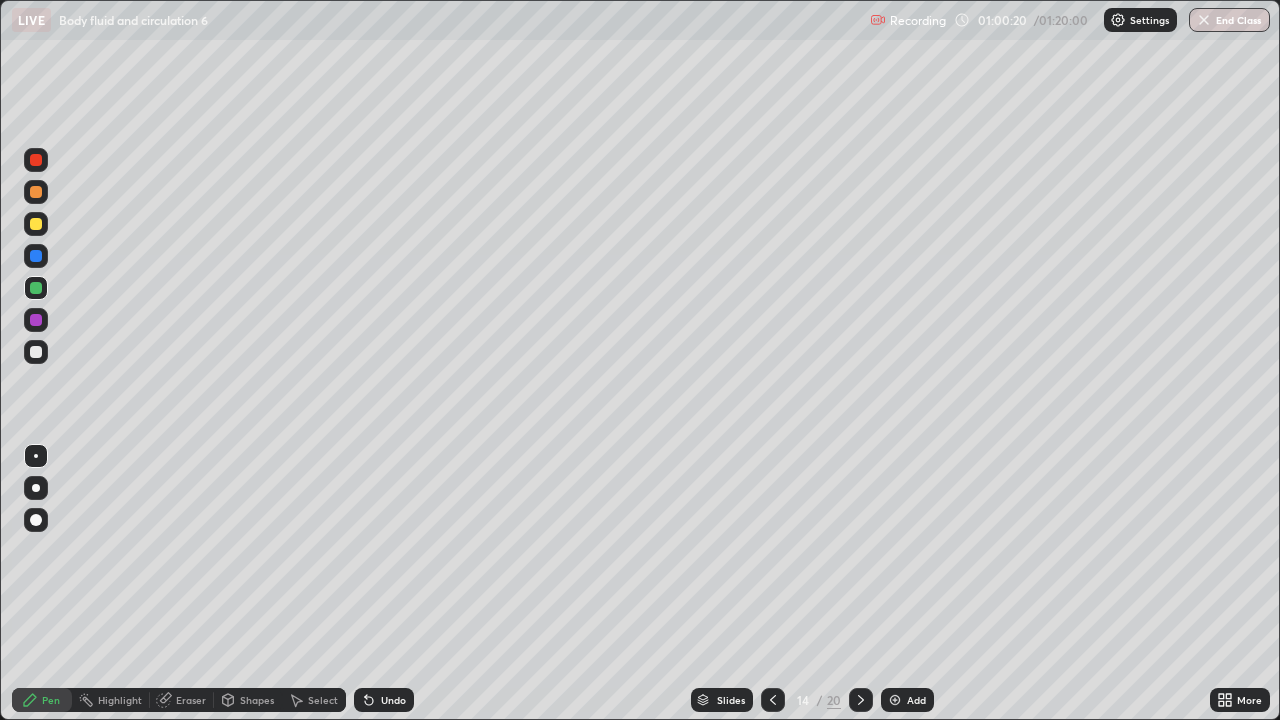 click at bounding box center (36, 288) 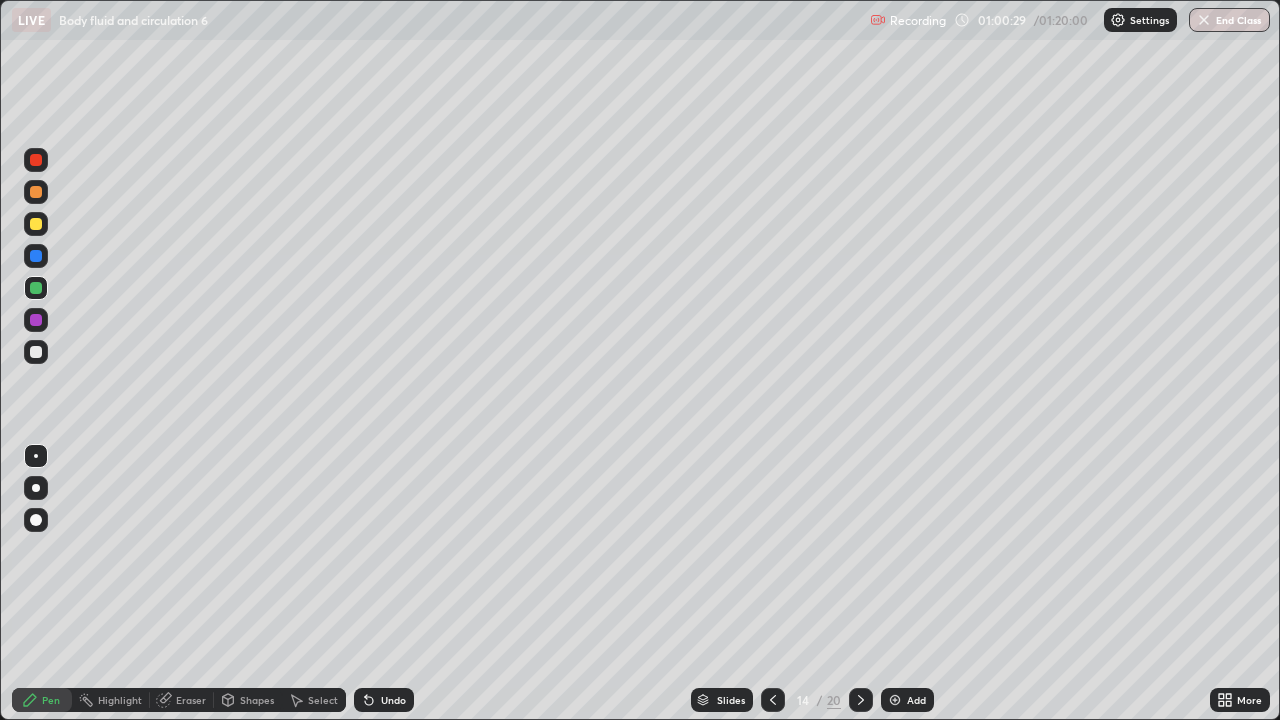 click at bounding box center [36, 352] 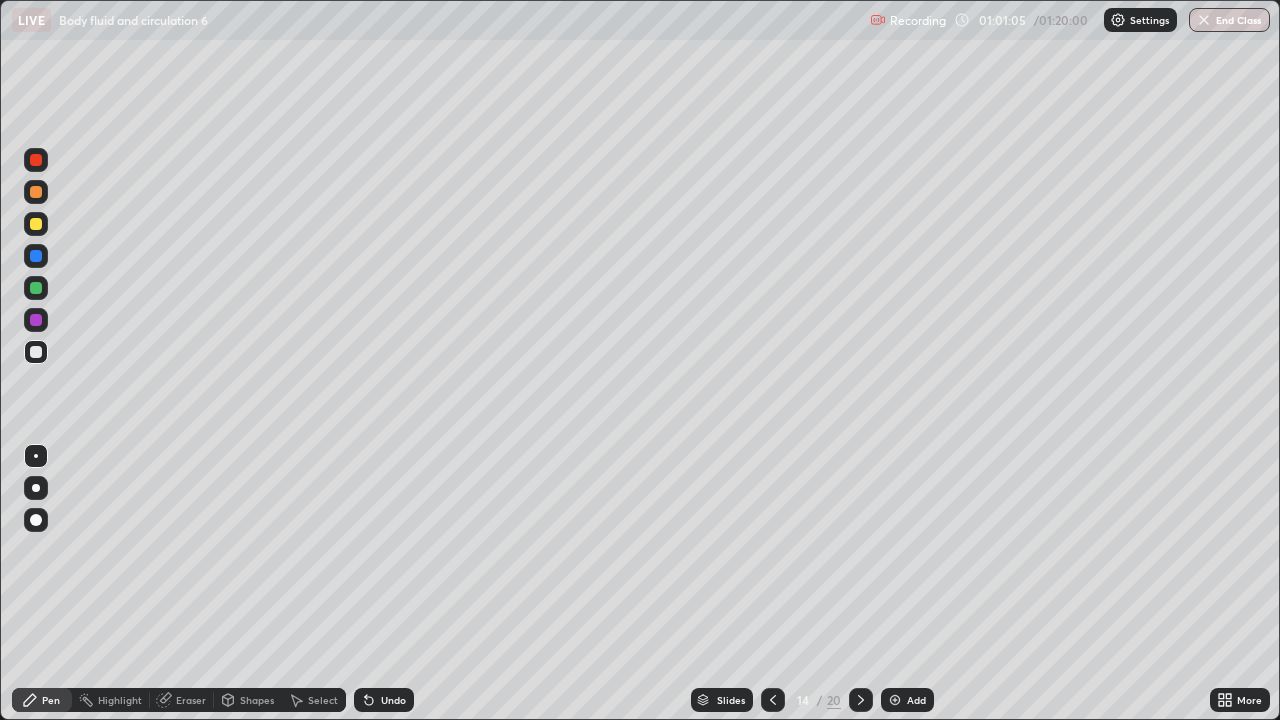 click at bounding box center [36, 256] 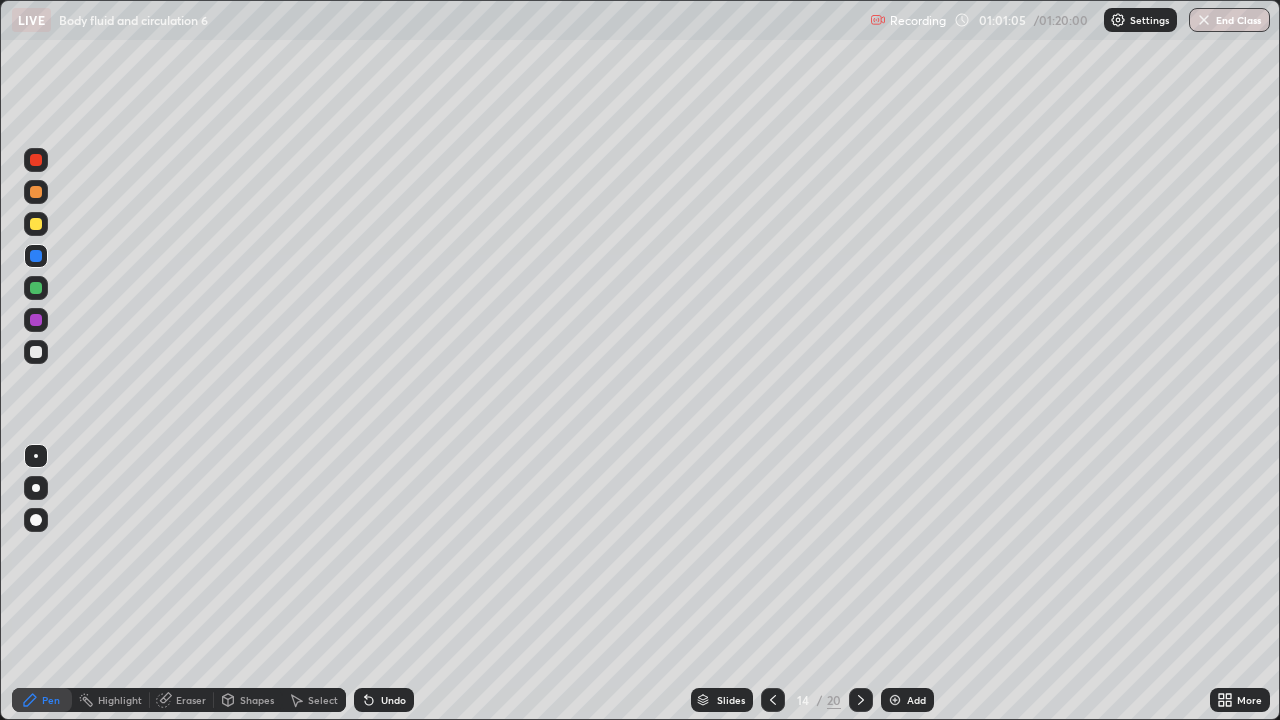 click at bounding box center (36, 256) 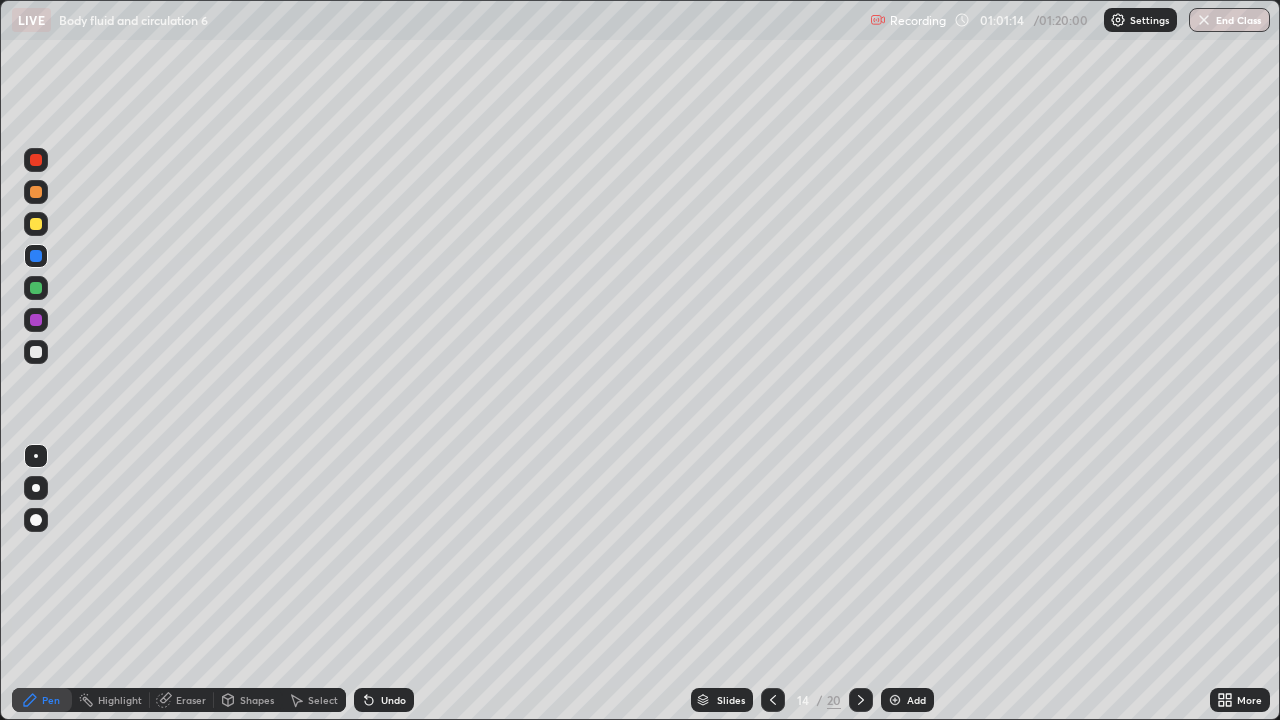 click on "Highlight" at bounding box center (120, 700) 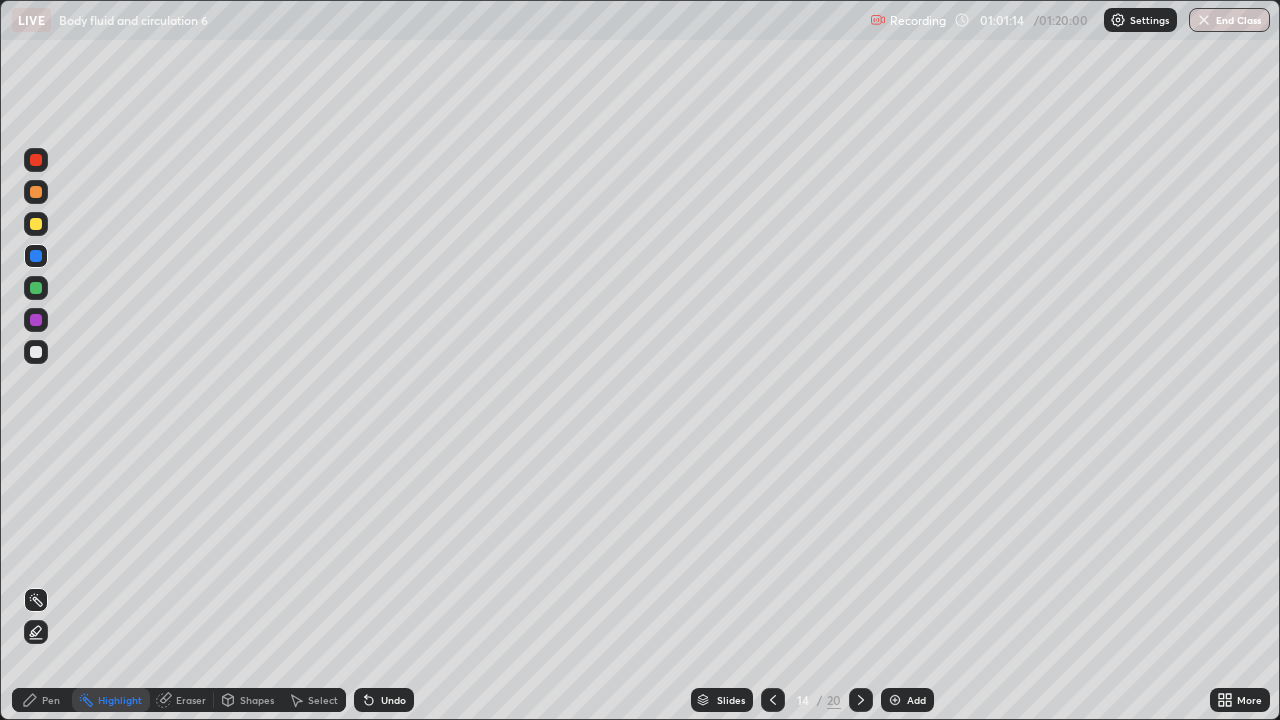 click on "Eraser" at bounding box center [191, 700] 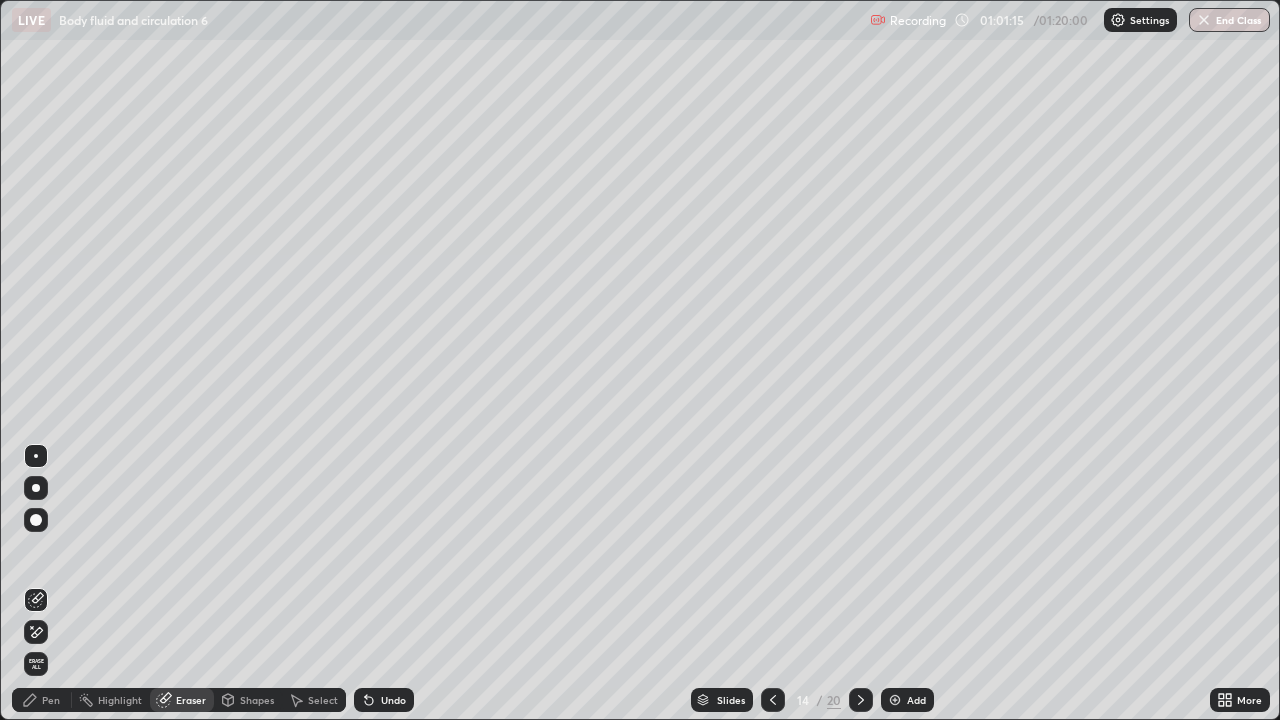 click on "Eraser" at bounding box center (191, 700) 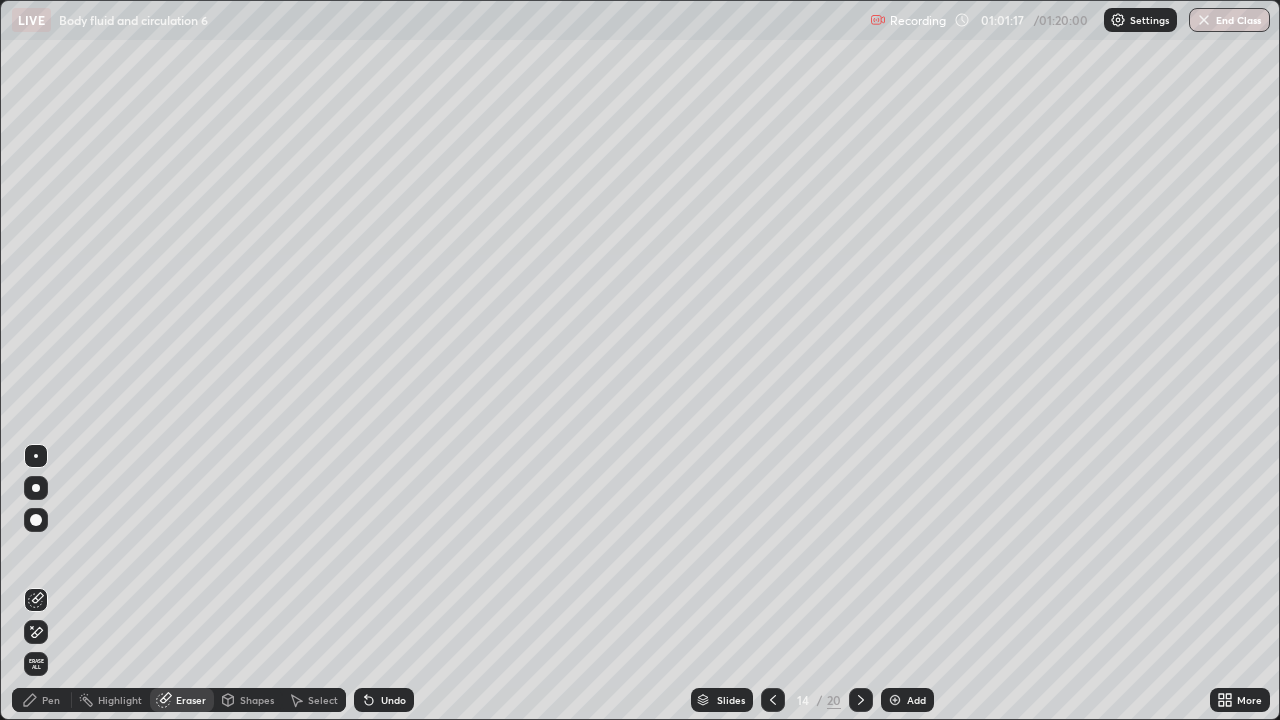click on "Pen" at bounding box center [42, 700] 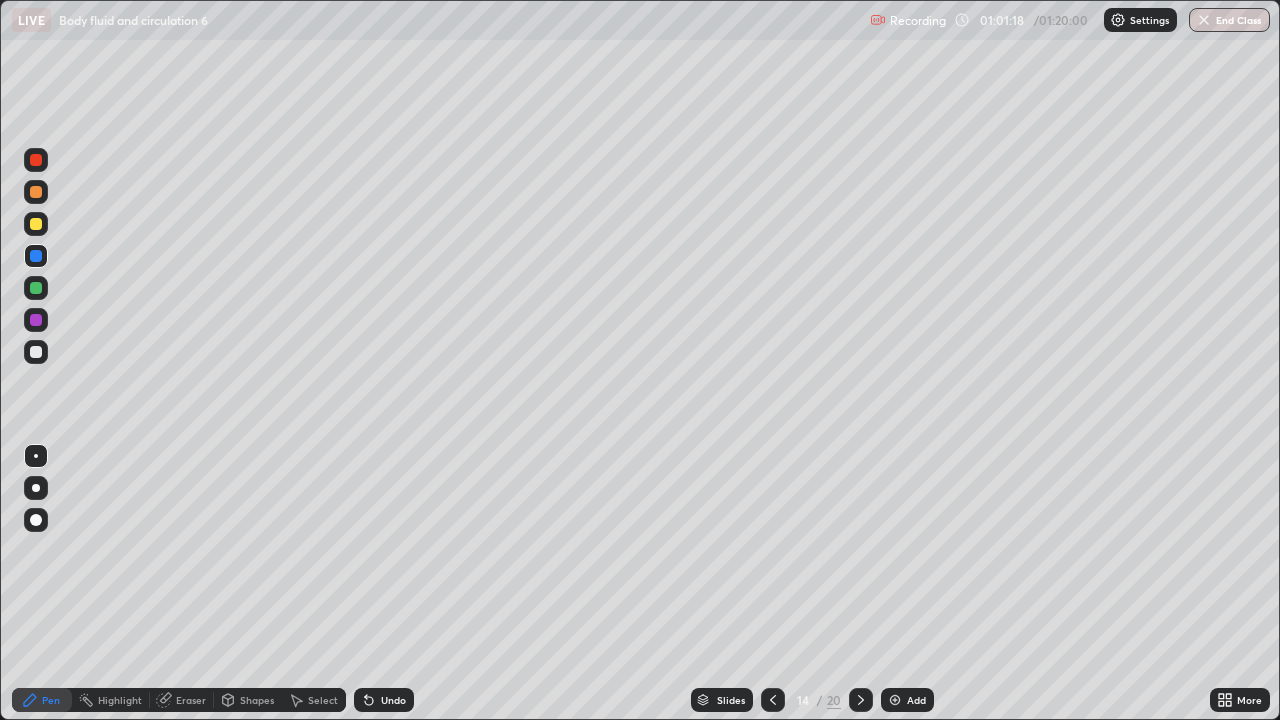 click at bounding box center (36, 320) 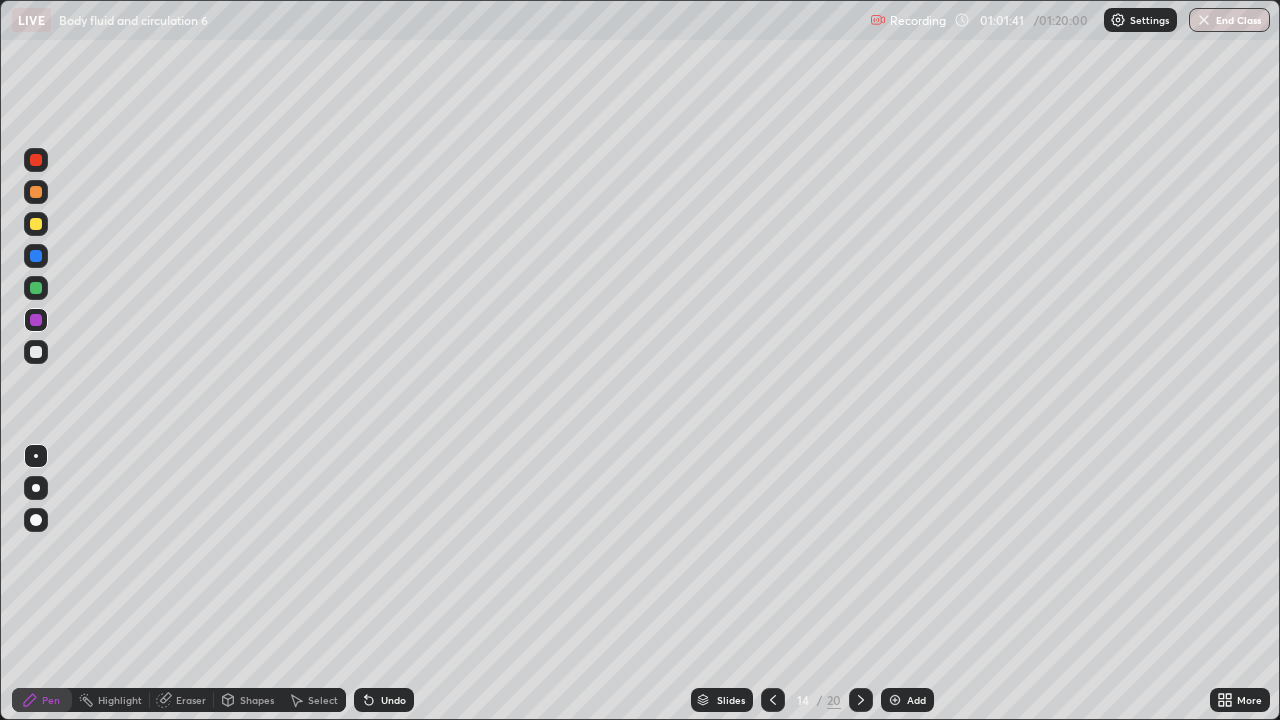 click at bounding box center (36, 352) 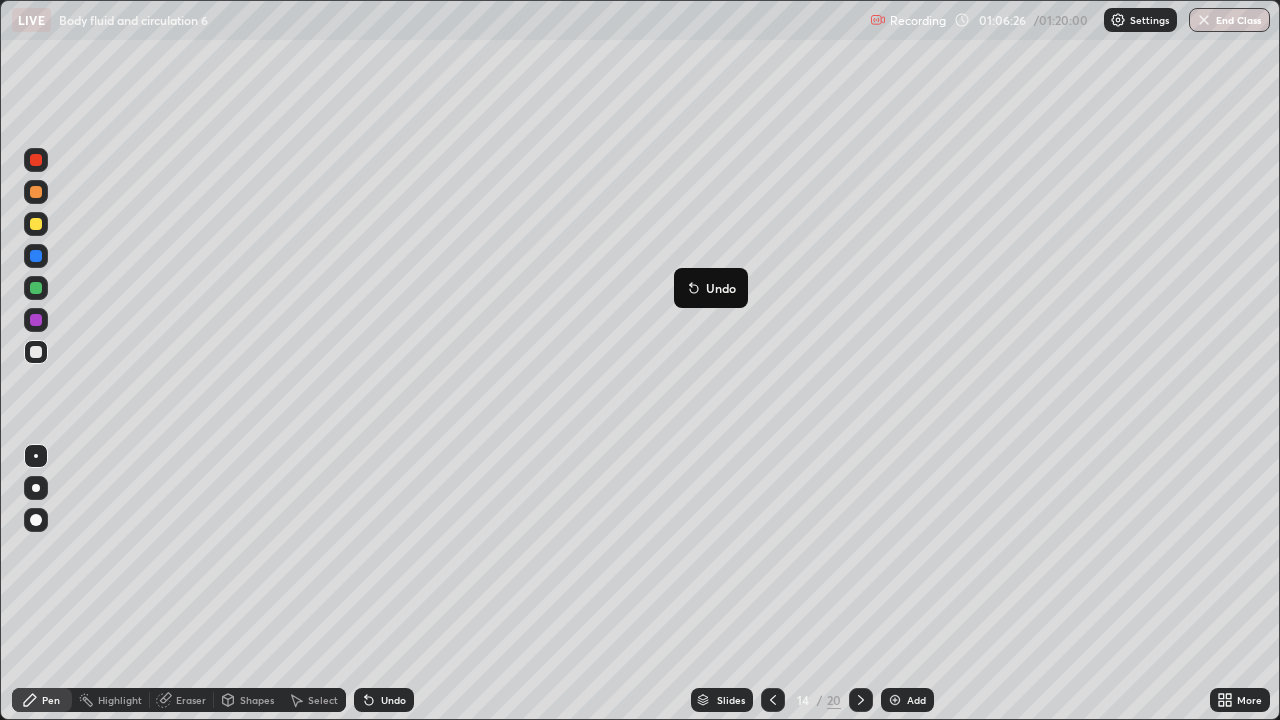 click at bounding box center (36, 288) 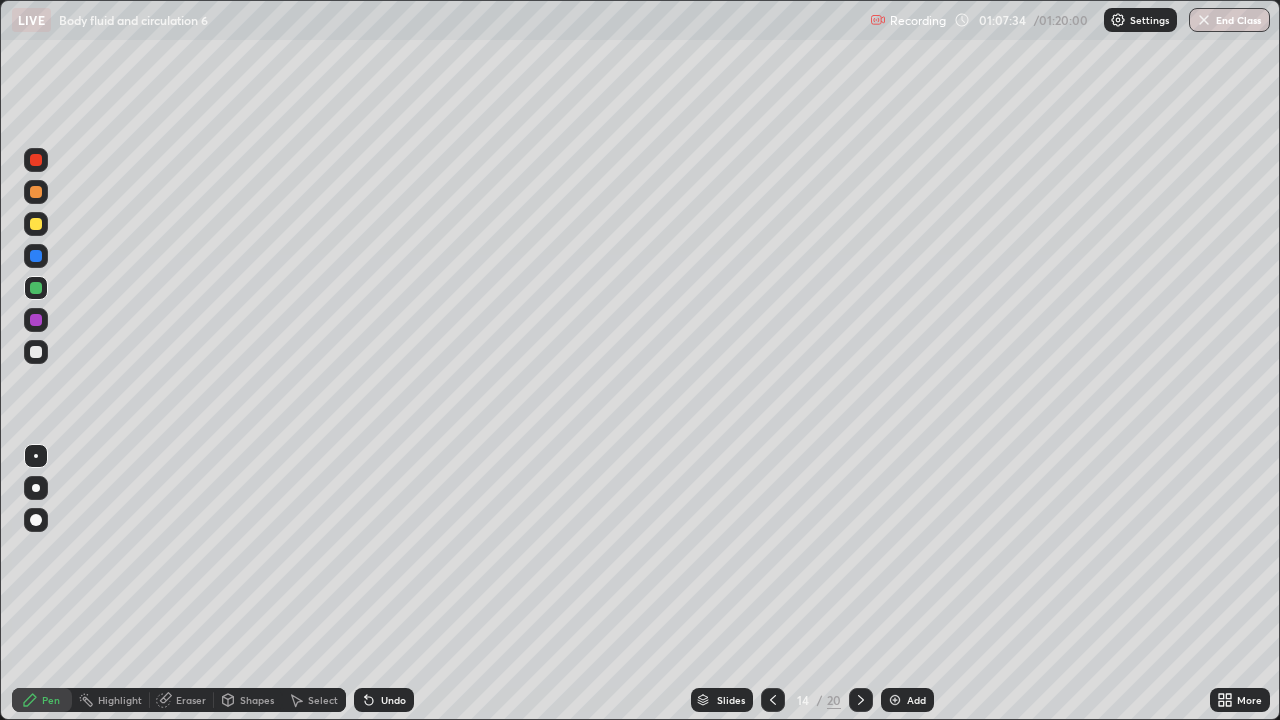 click at bounding box center (36, 192) 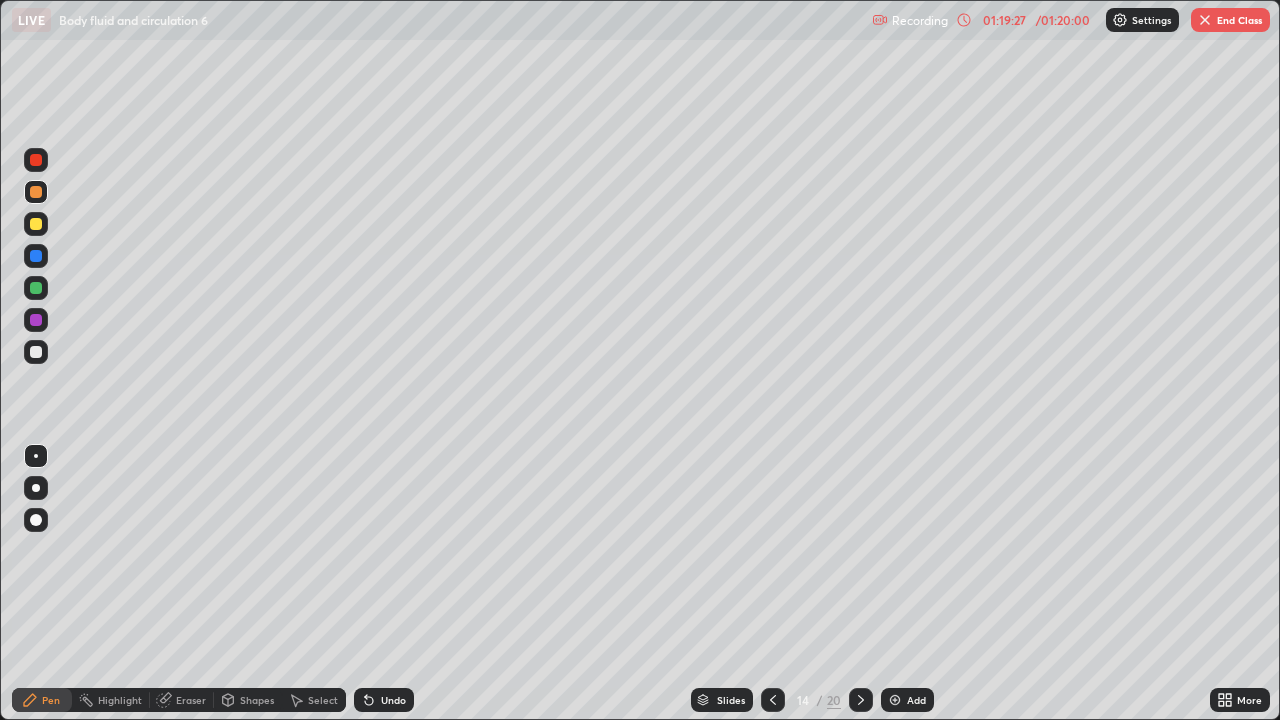click on "End Class" at bounding box center [1230, 20] 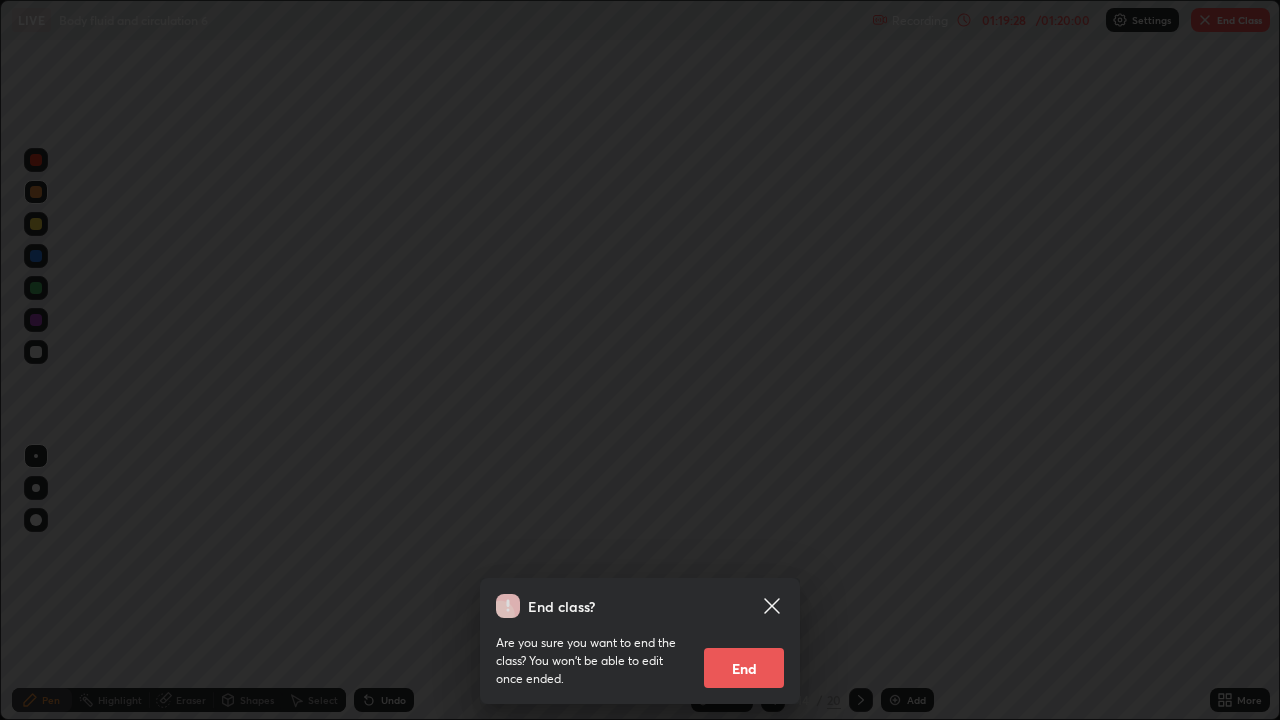 click 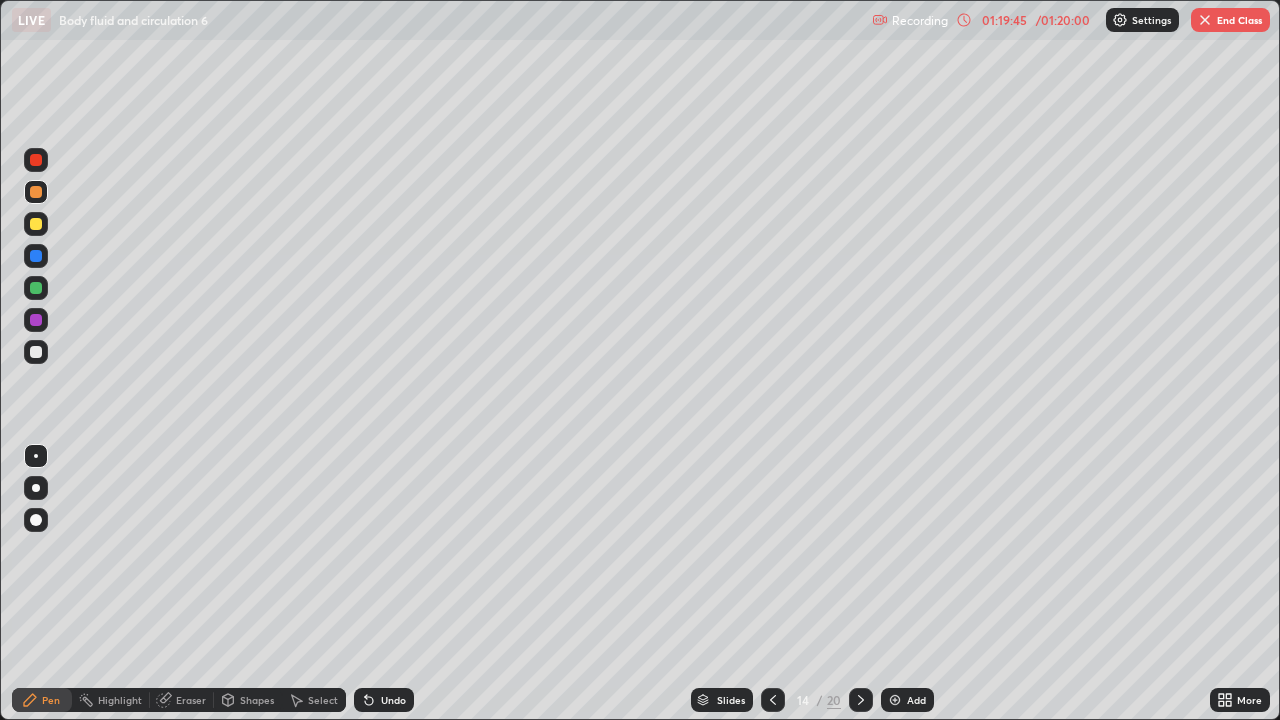 click on "End Class" at bounding box center [1230, 20] 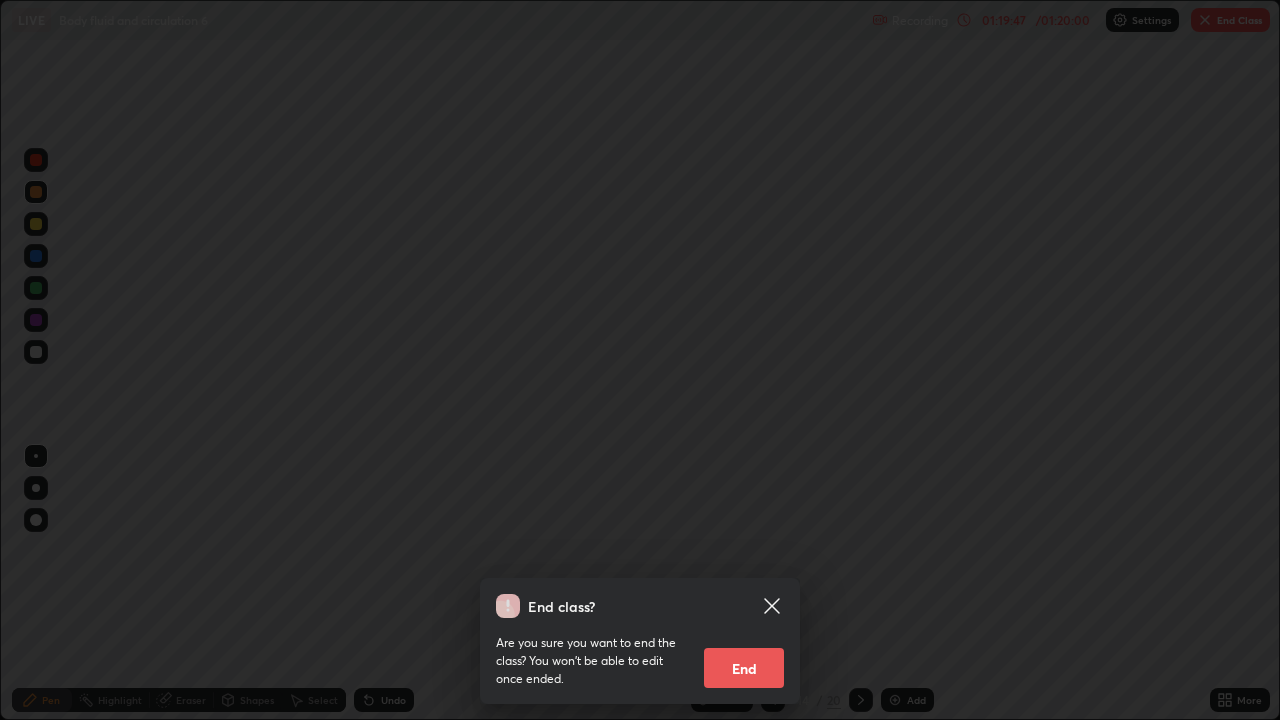 click on "End" at bounding box center (744, 668) 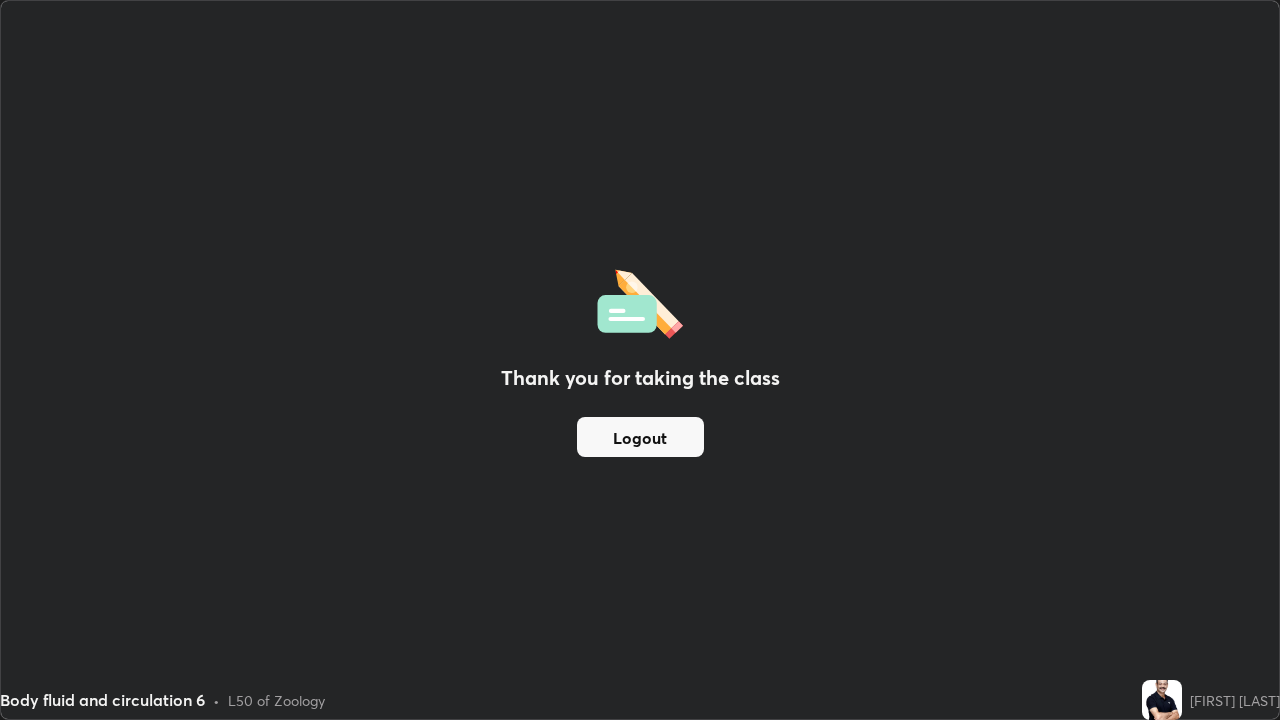 click on "Logout" at bounding box center (640, 437) 